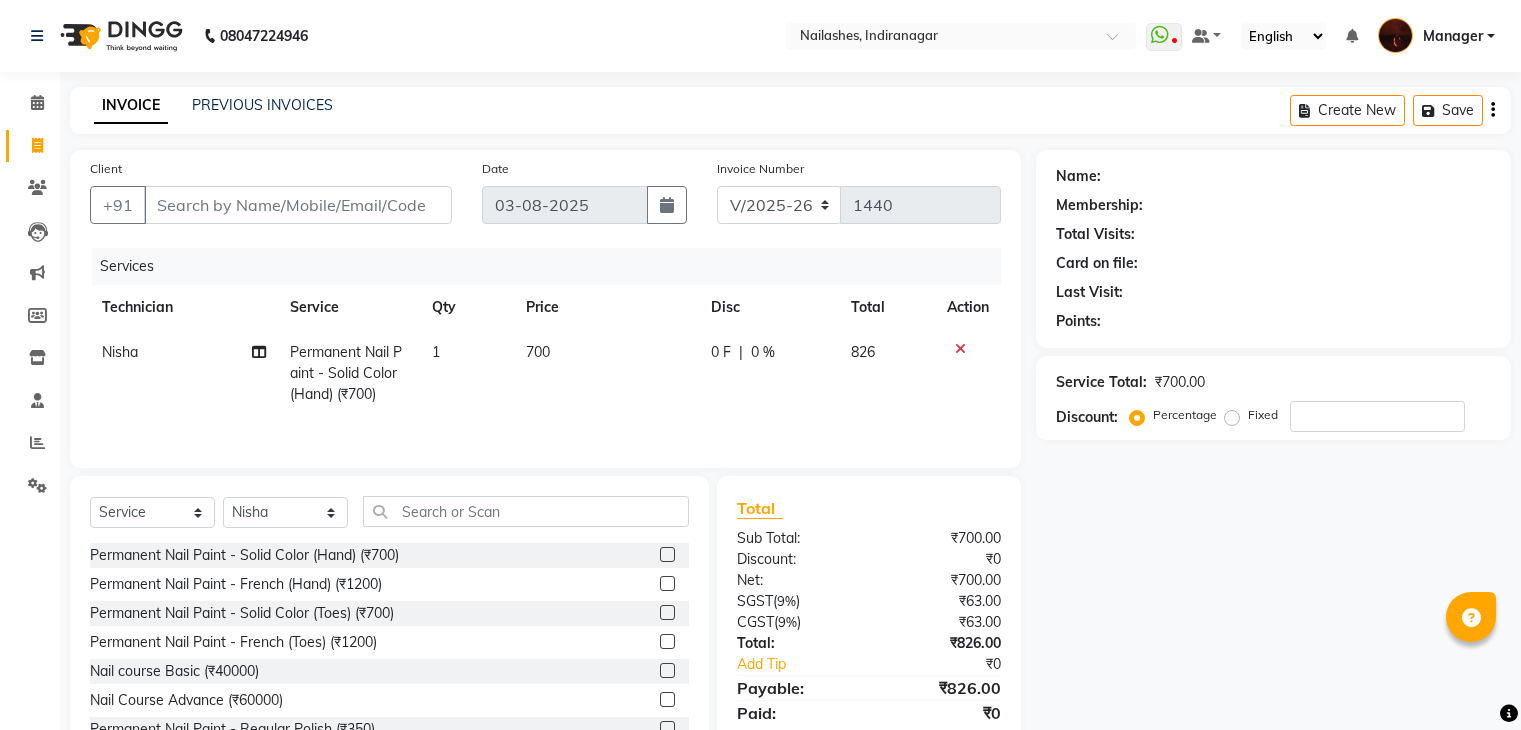 select on "4063" 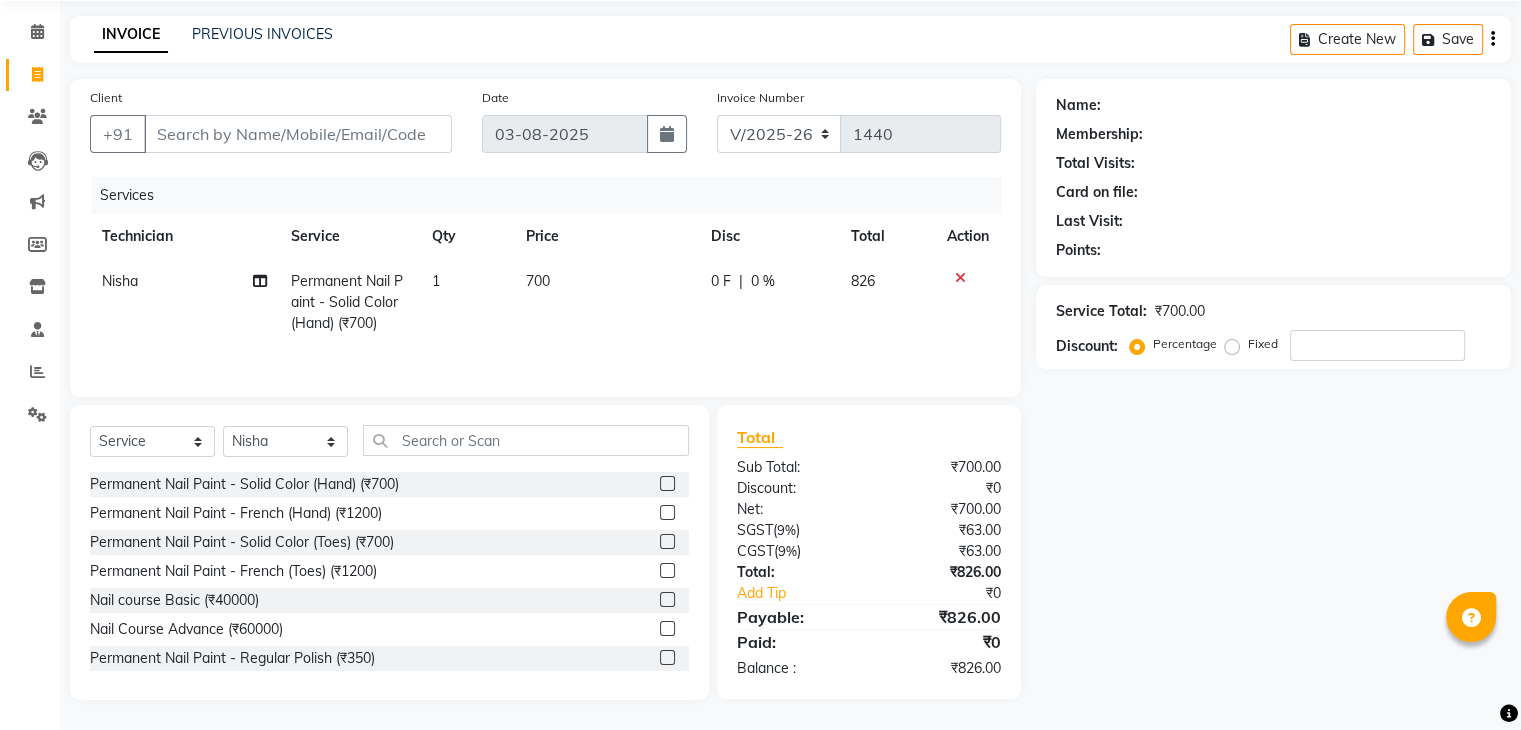 scroll, scrollTop: 0, scrollLeft: 0, axis: both 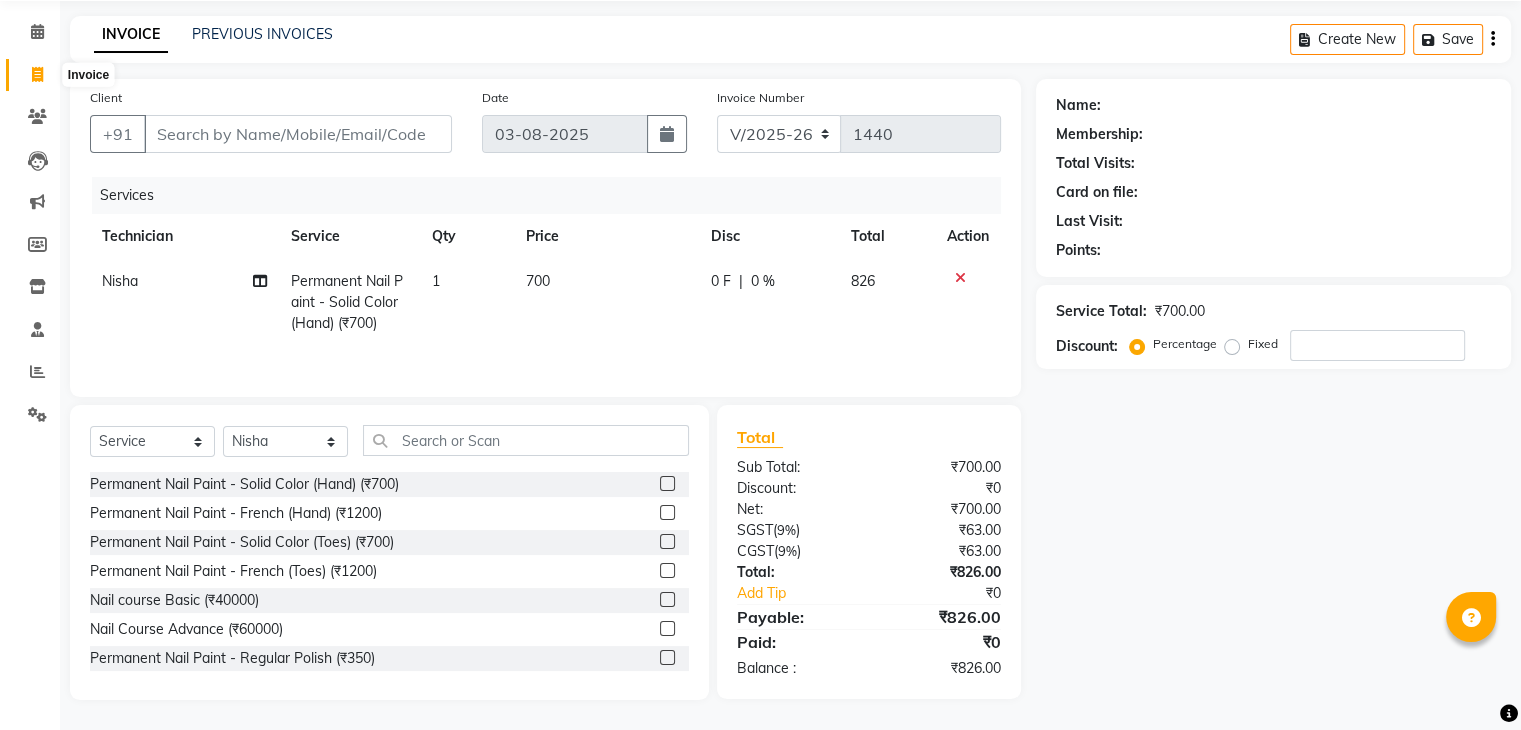 click 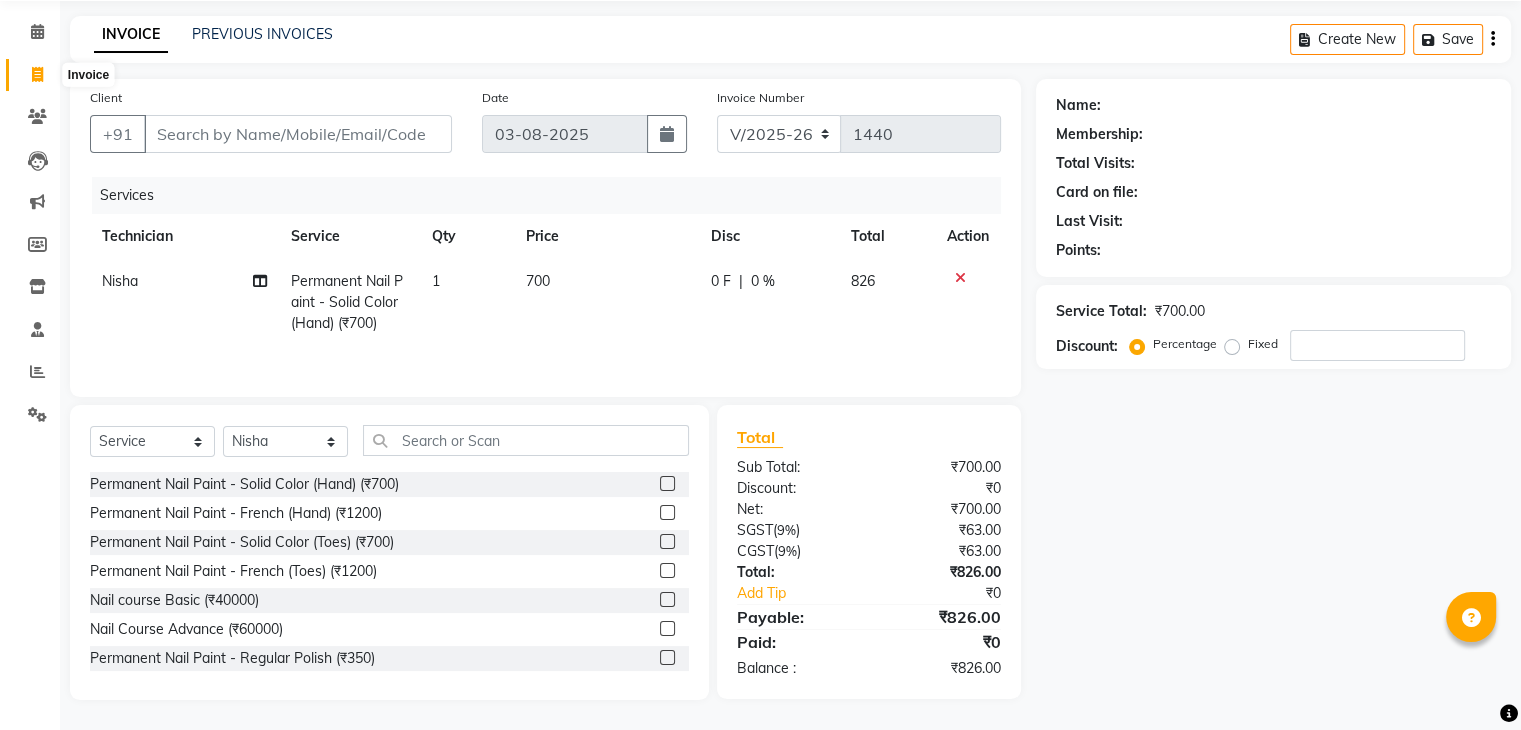select on "service" 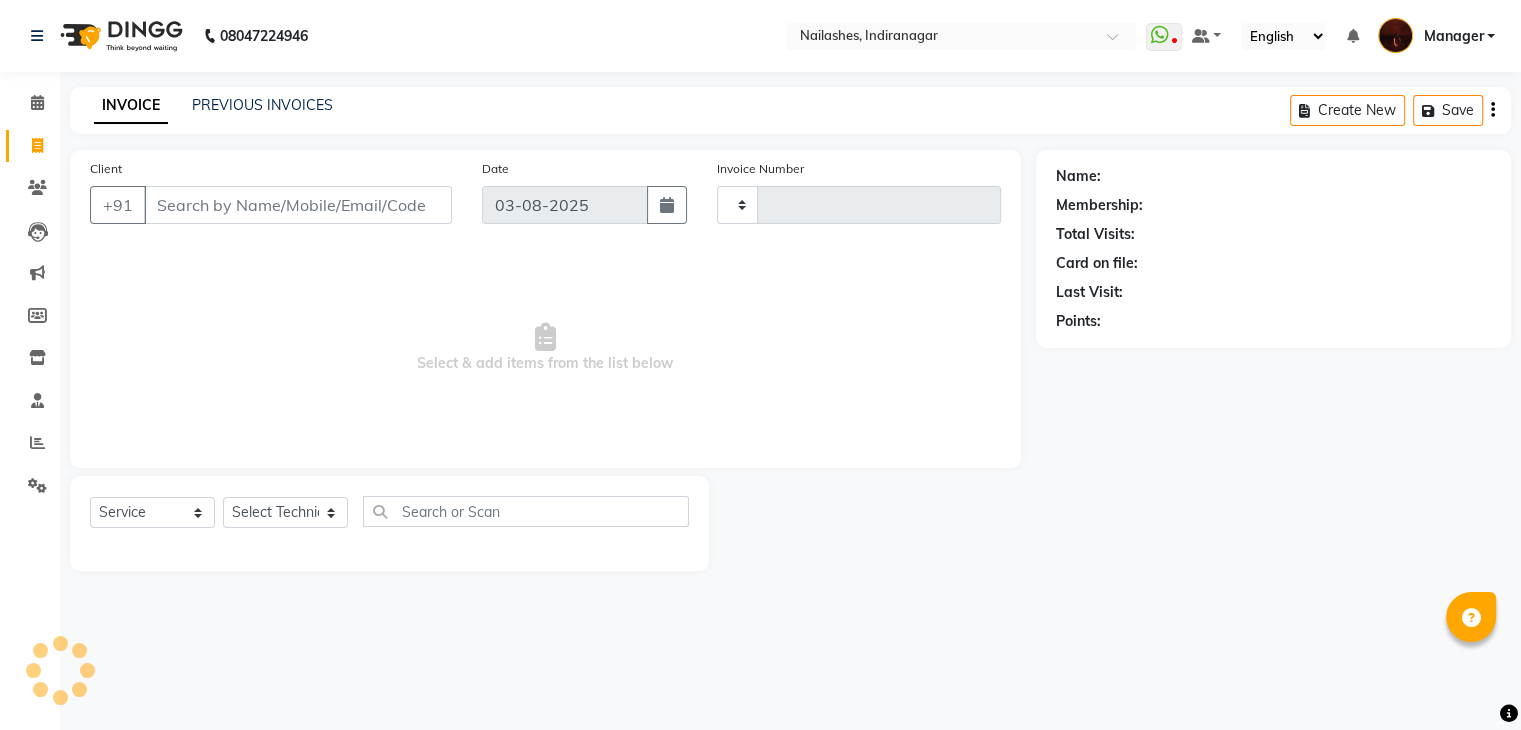type on "1440" 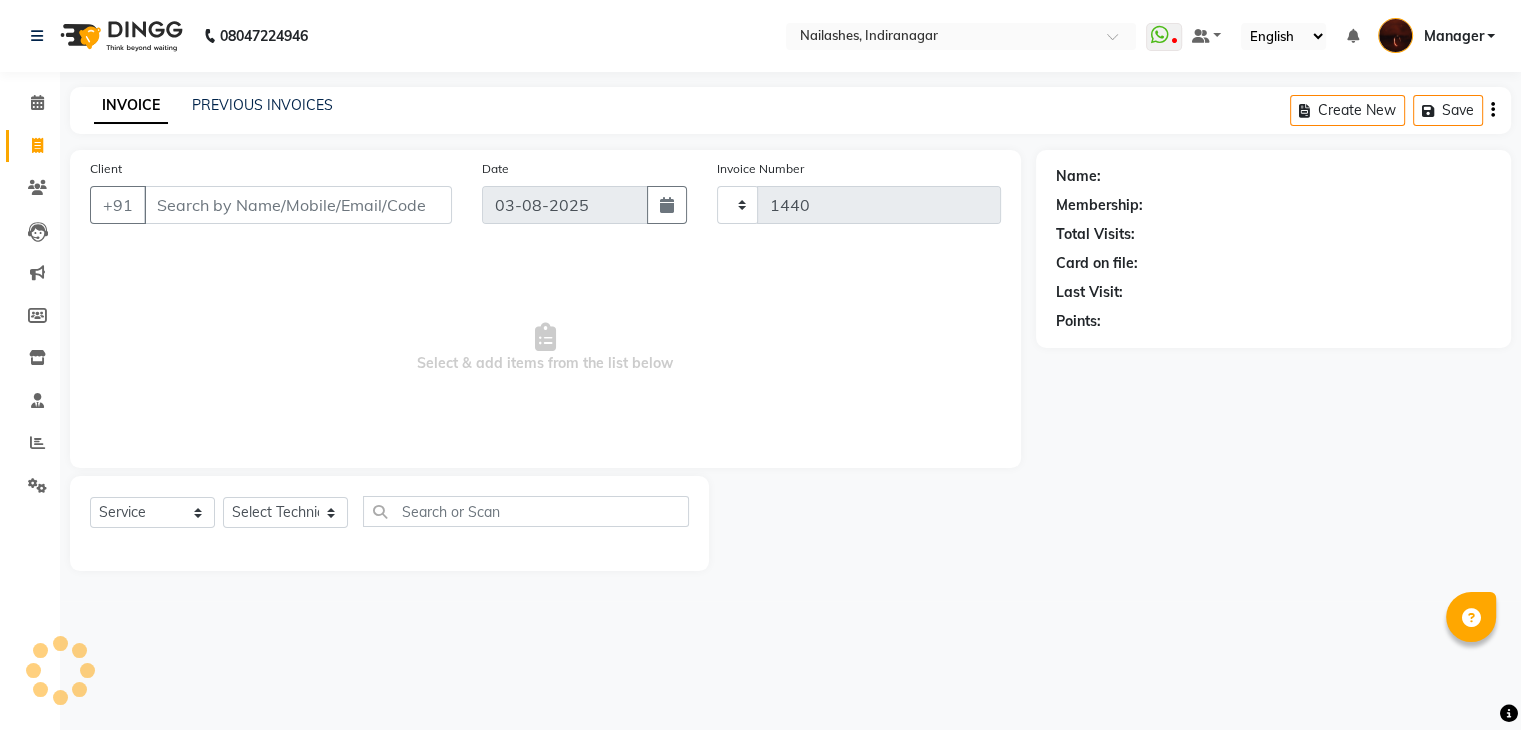scroll, scrollTop: 0, scrollLeft: 0, axis: both 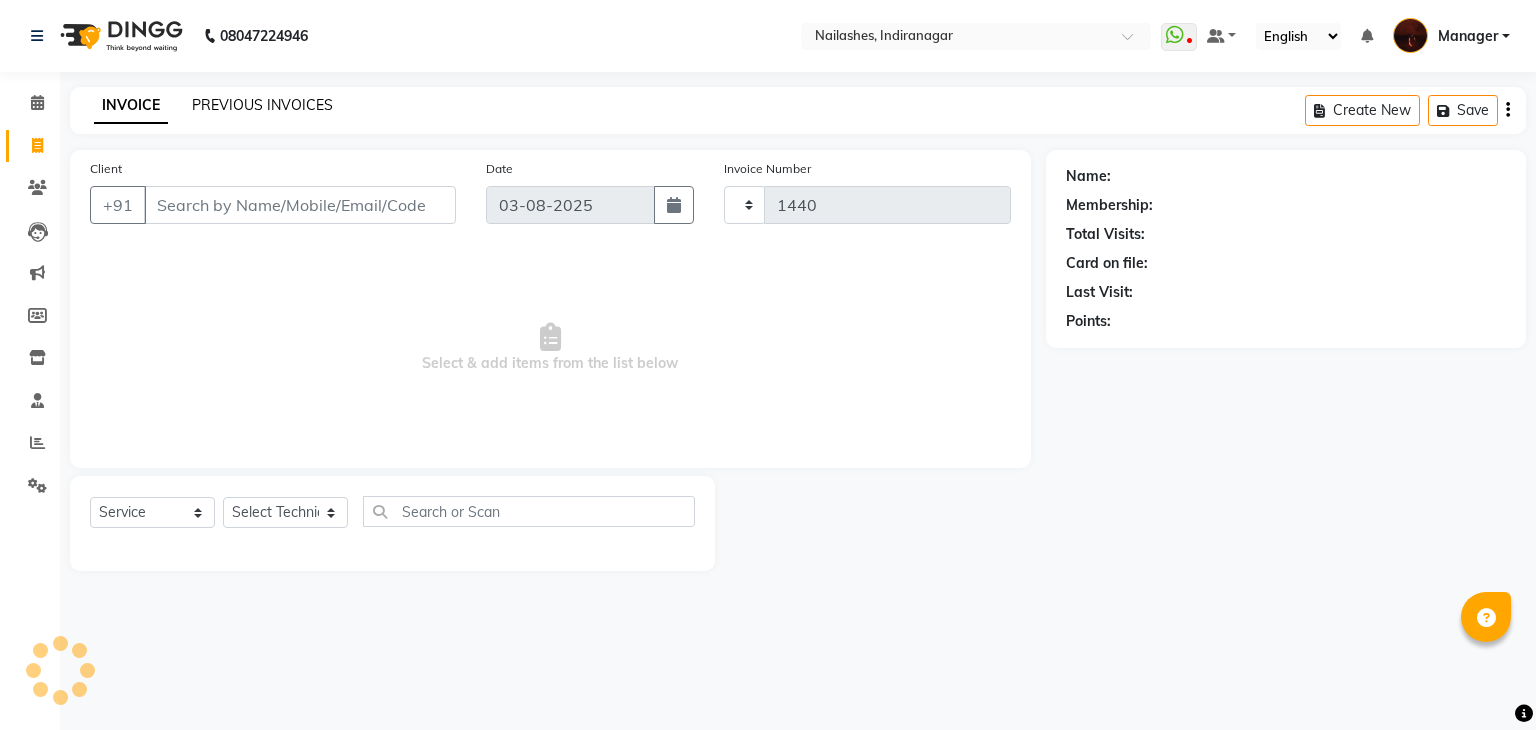select on "4063" 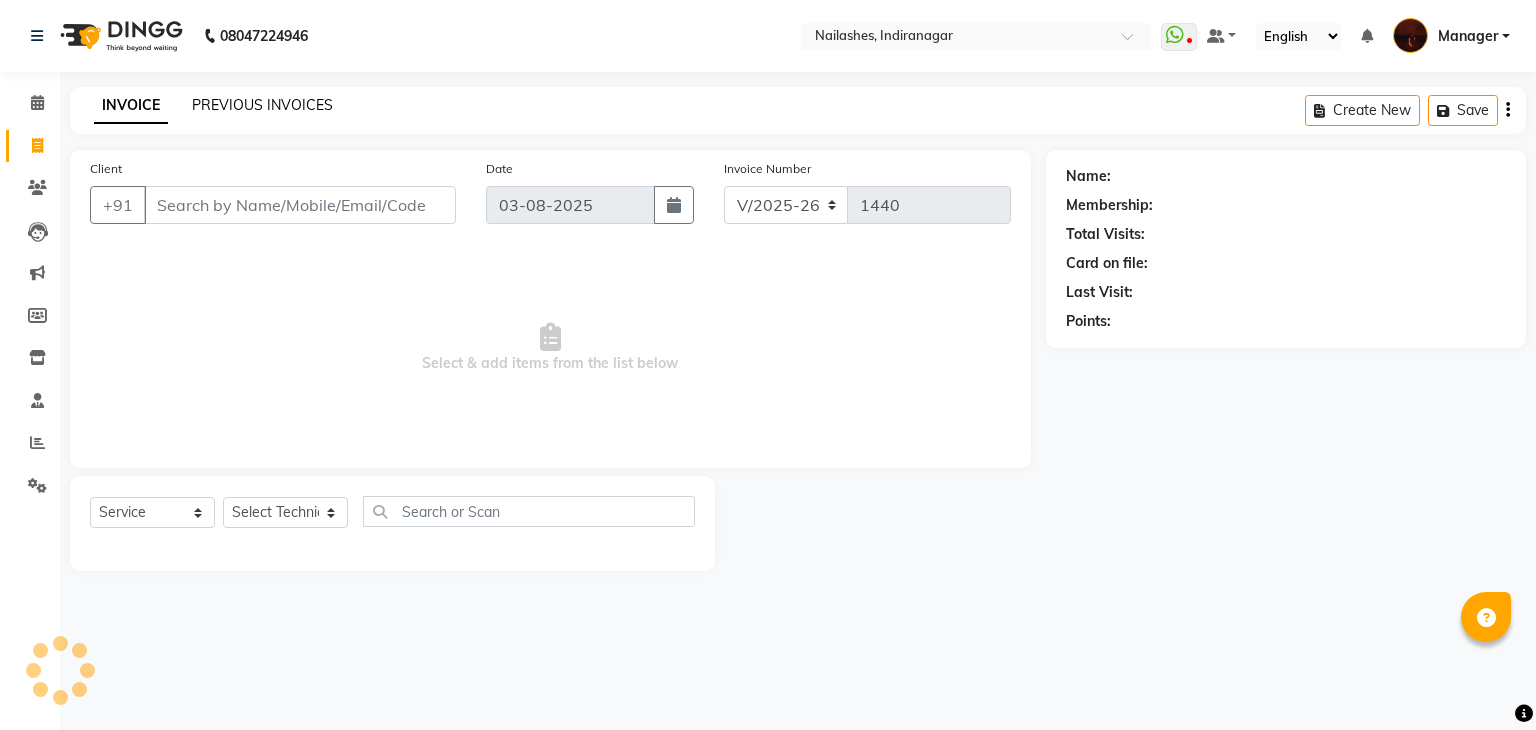 click on "PREVIOUS INVOICES" 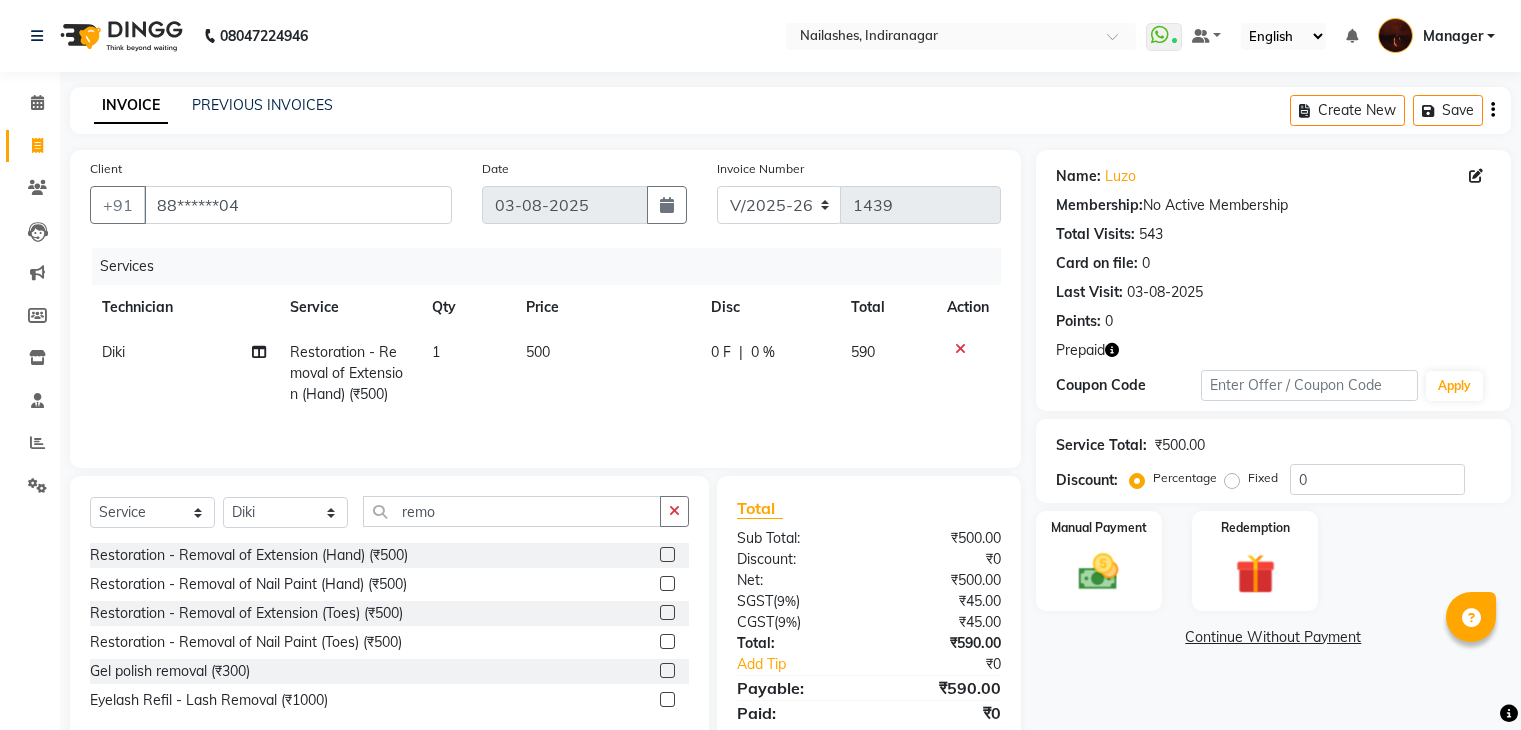 select on "4063" 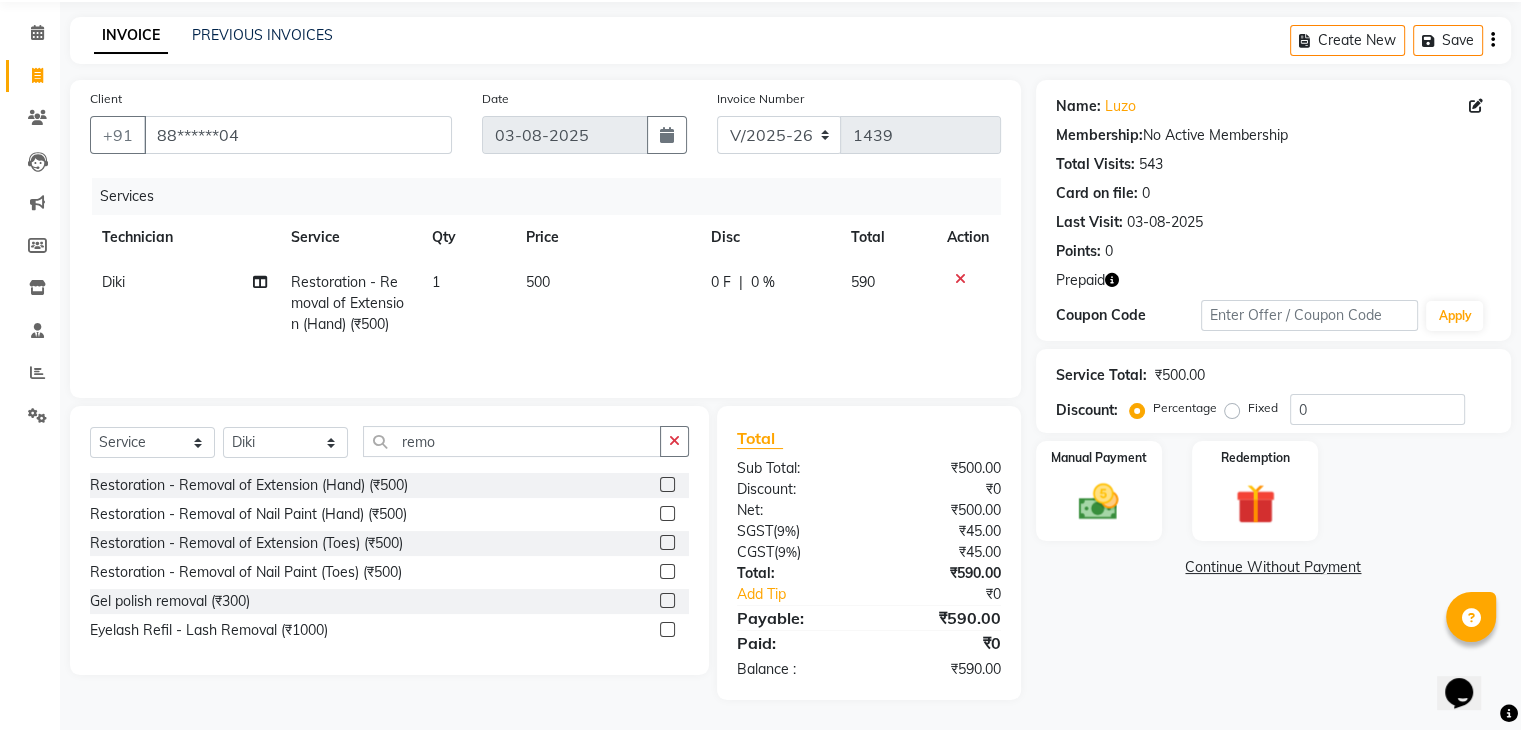 scroll, scrollTop: 0, scrollLeft: 0, axis: both 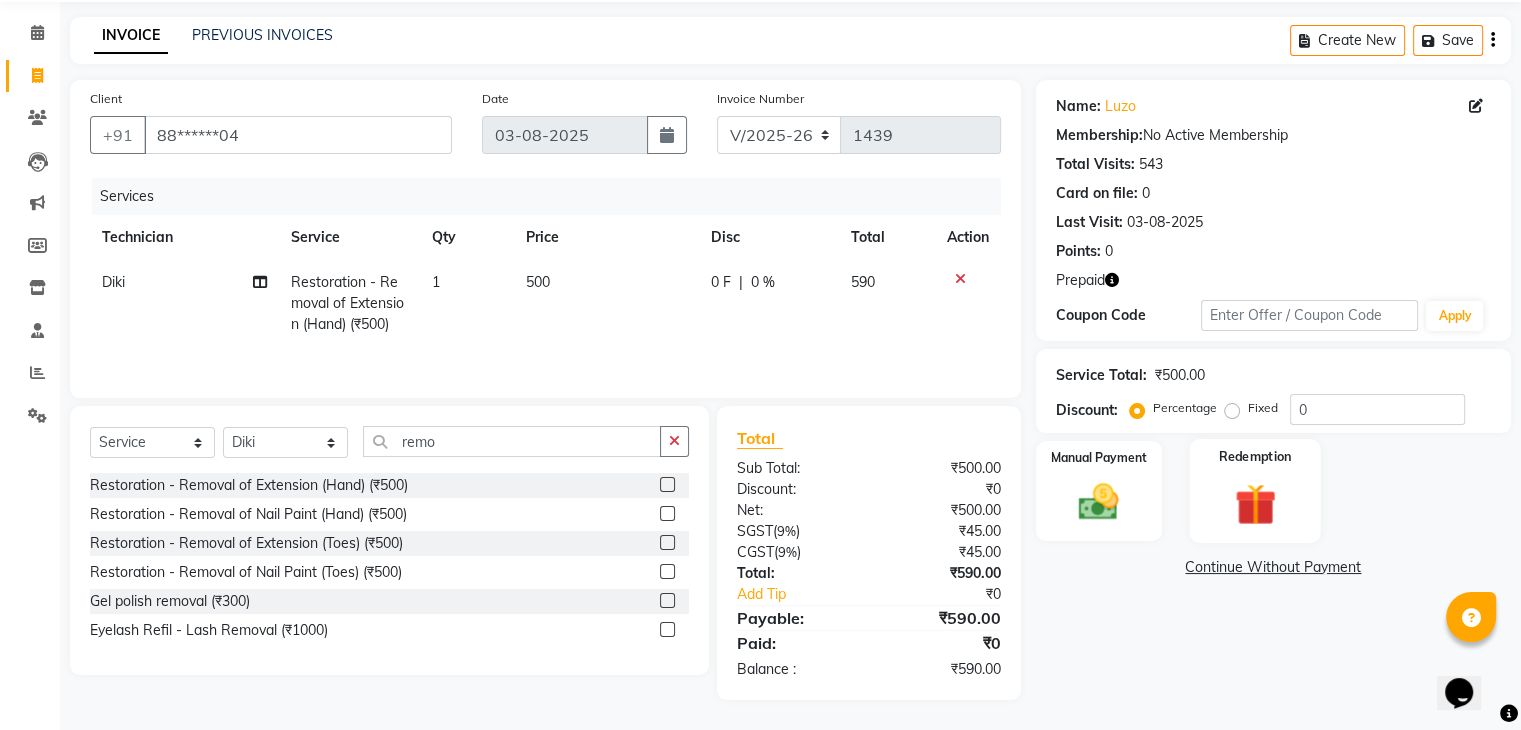 click 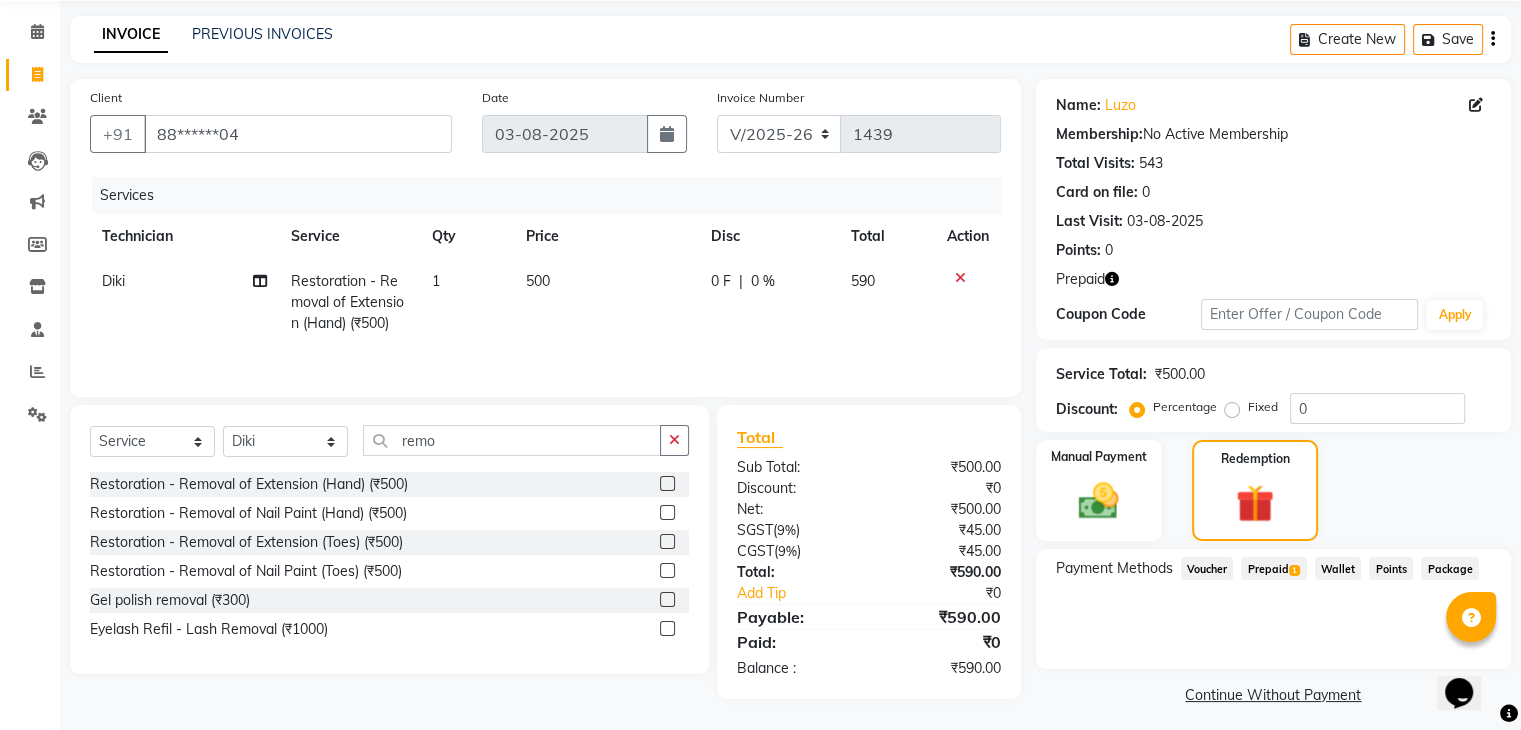 click on "Prepaid  1" 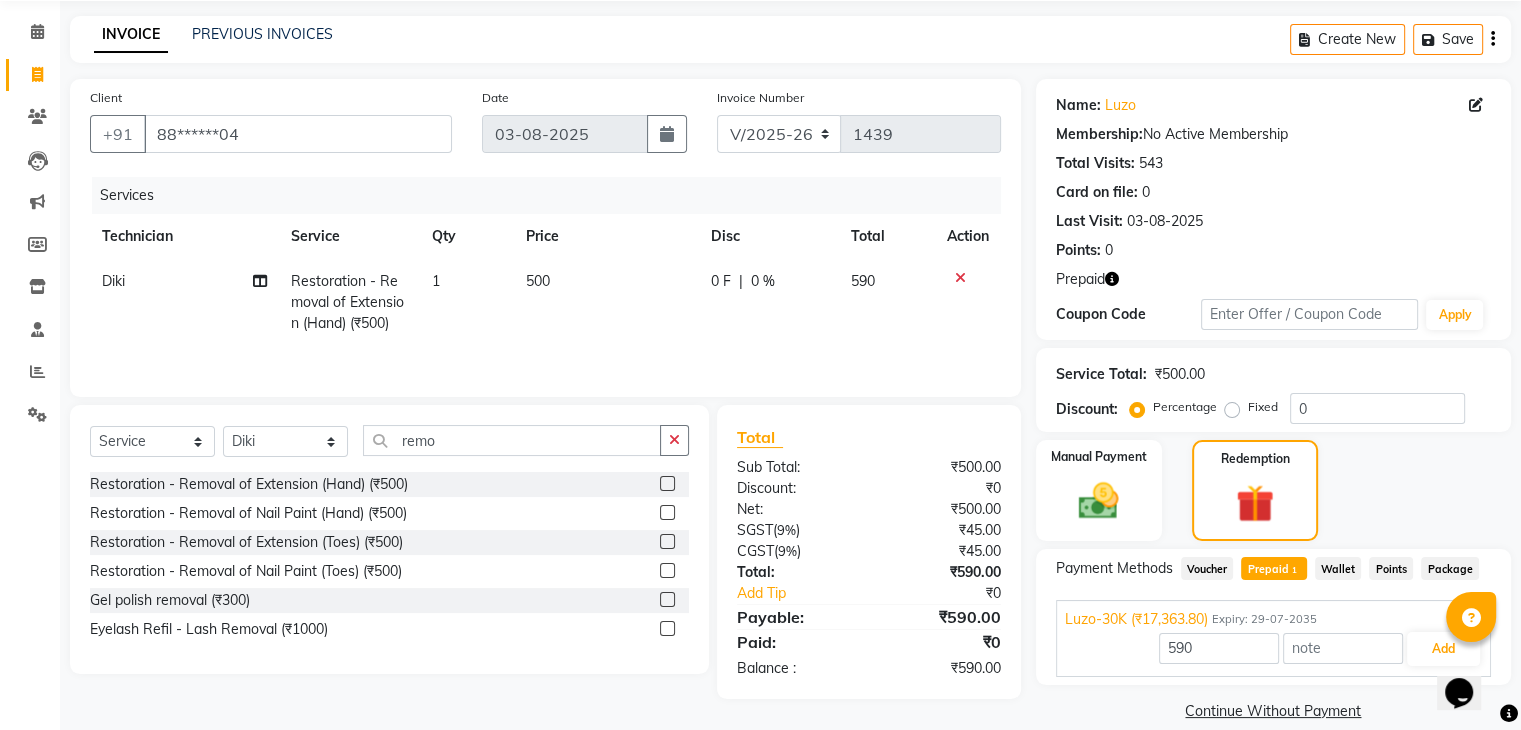 scroll, scrollTop: 97, scrollLeft: 0, axis: vertical 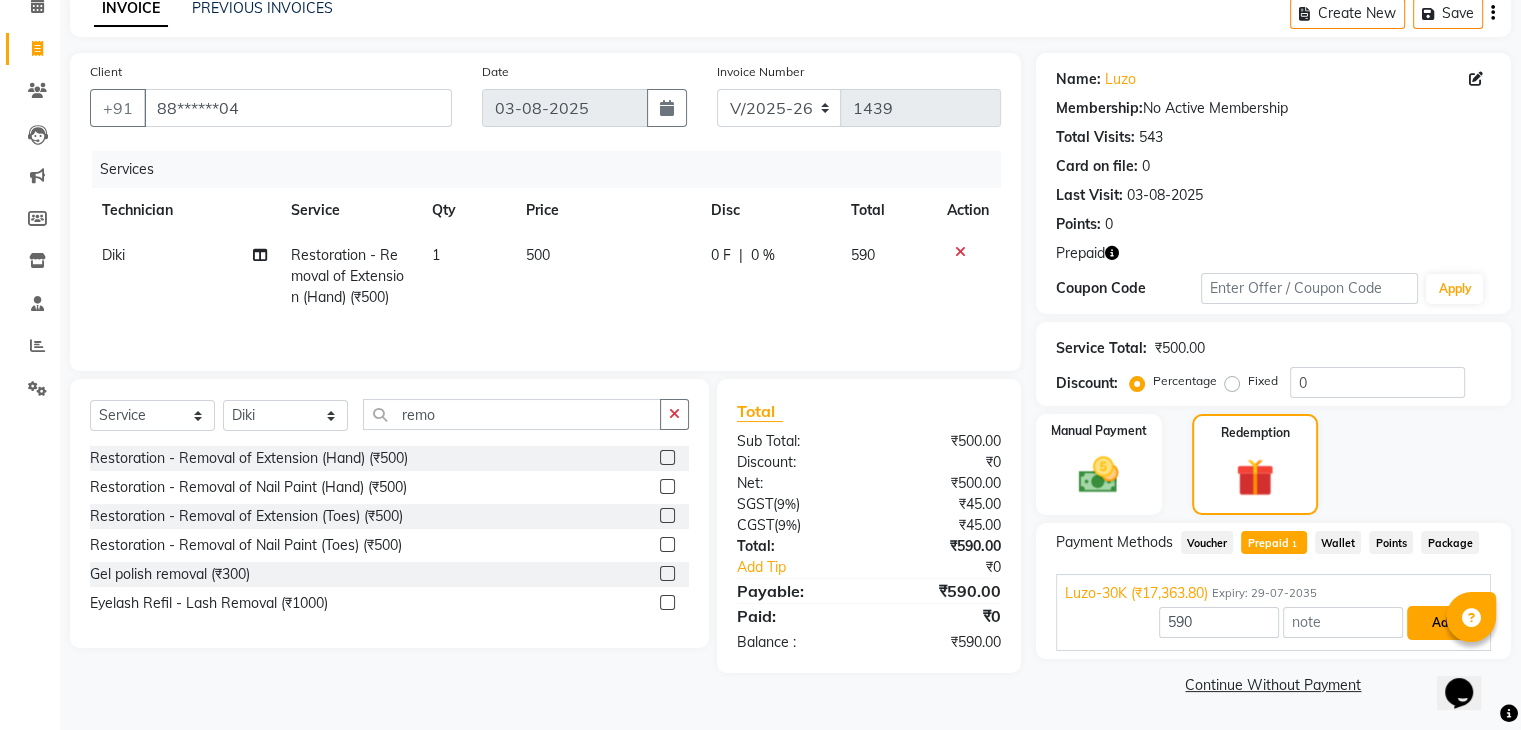 click on "Add" at bounding box center (1443, 623) 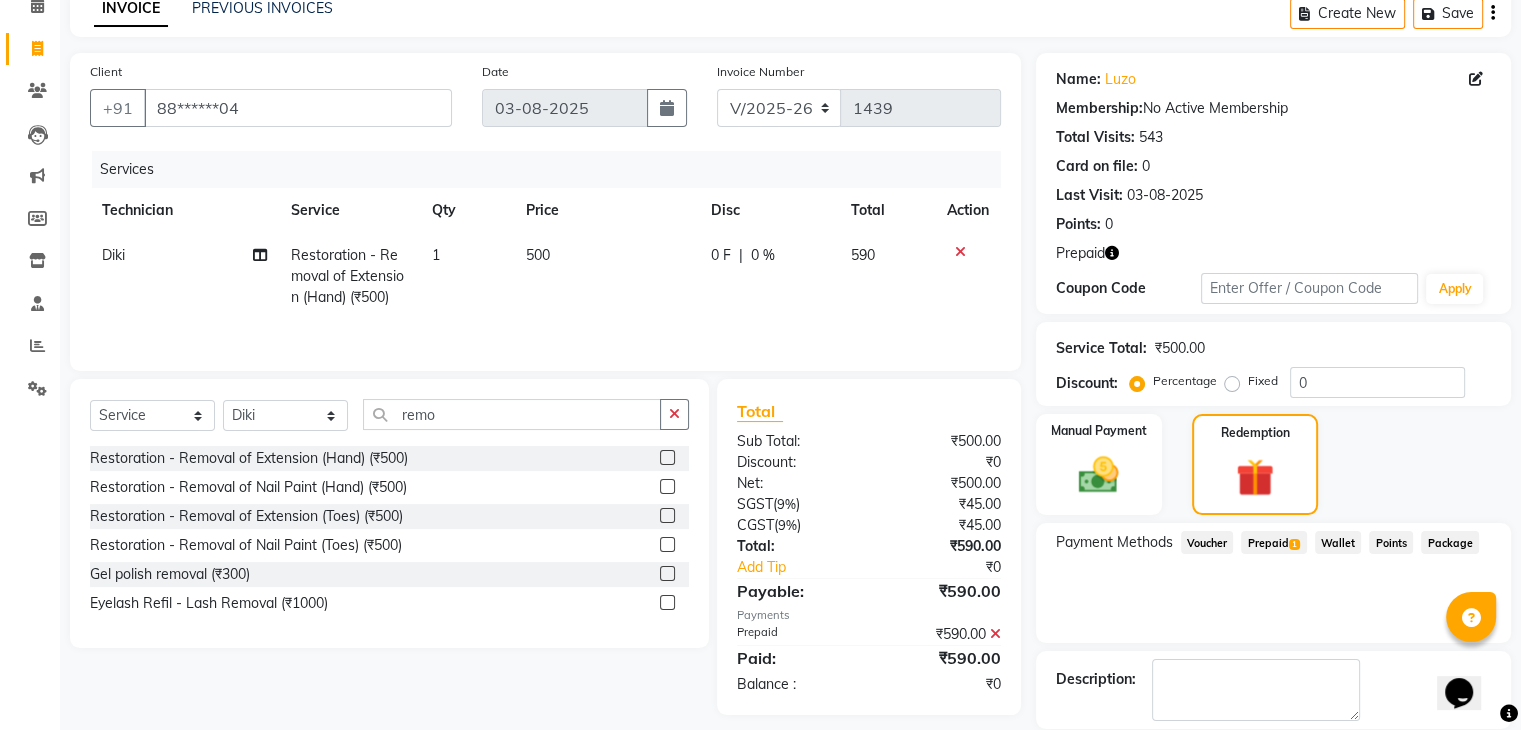 scroll, scrollTop: 193, scrollLeft: 0, axis: vertical 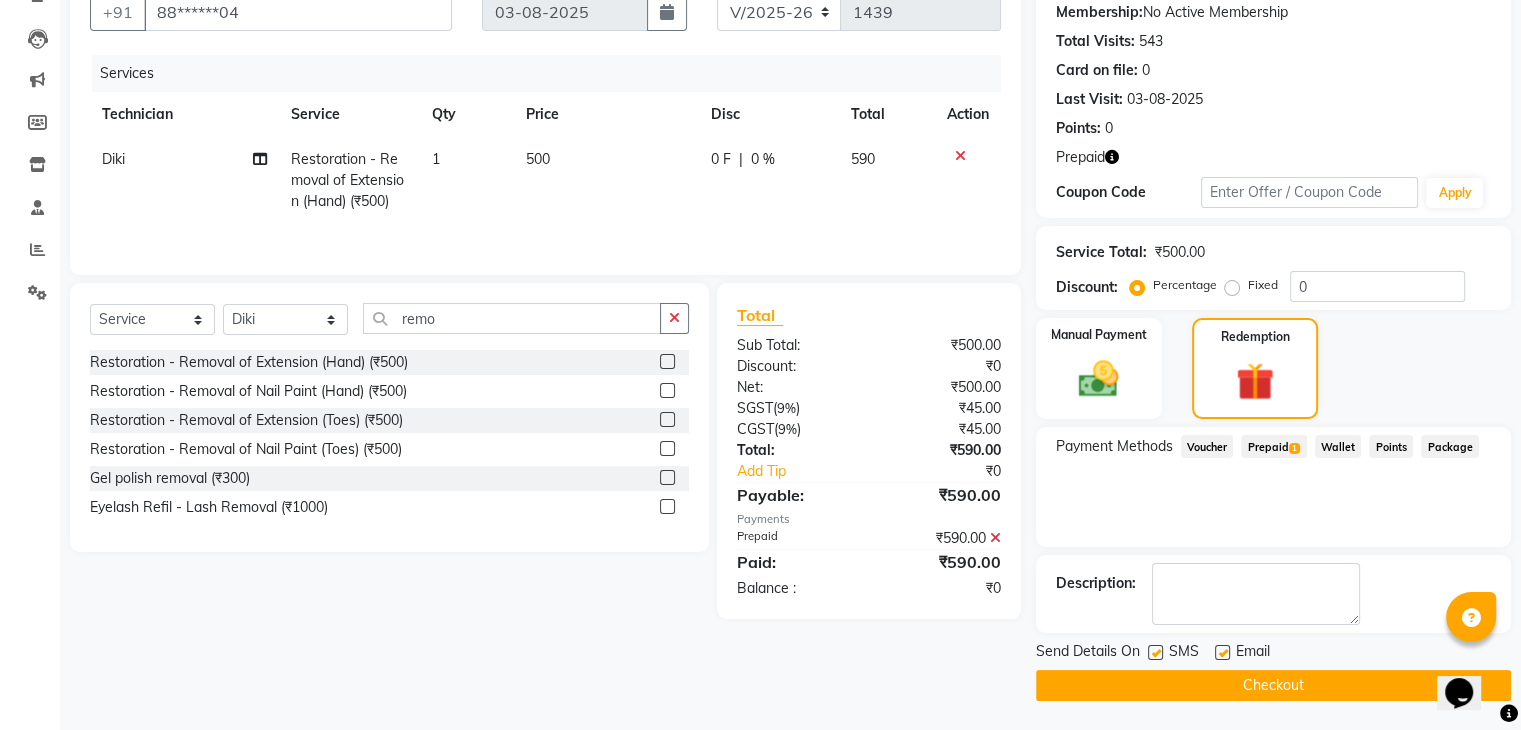 click on "Checkout" 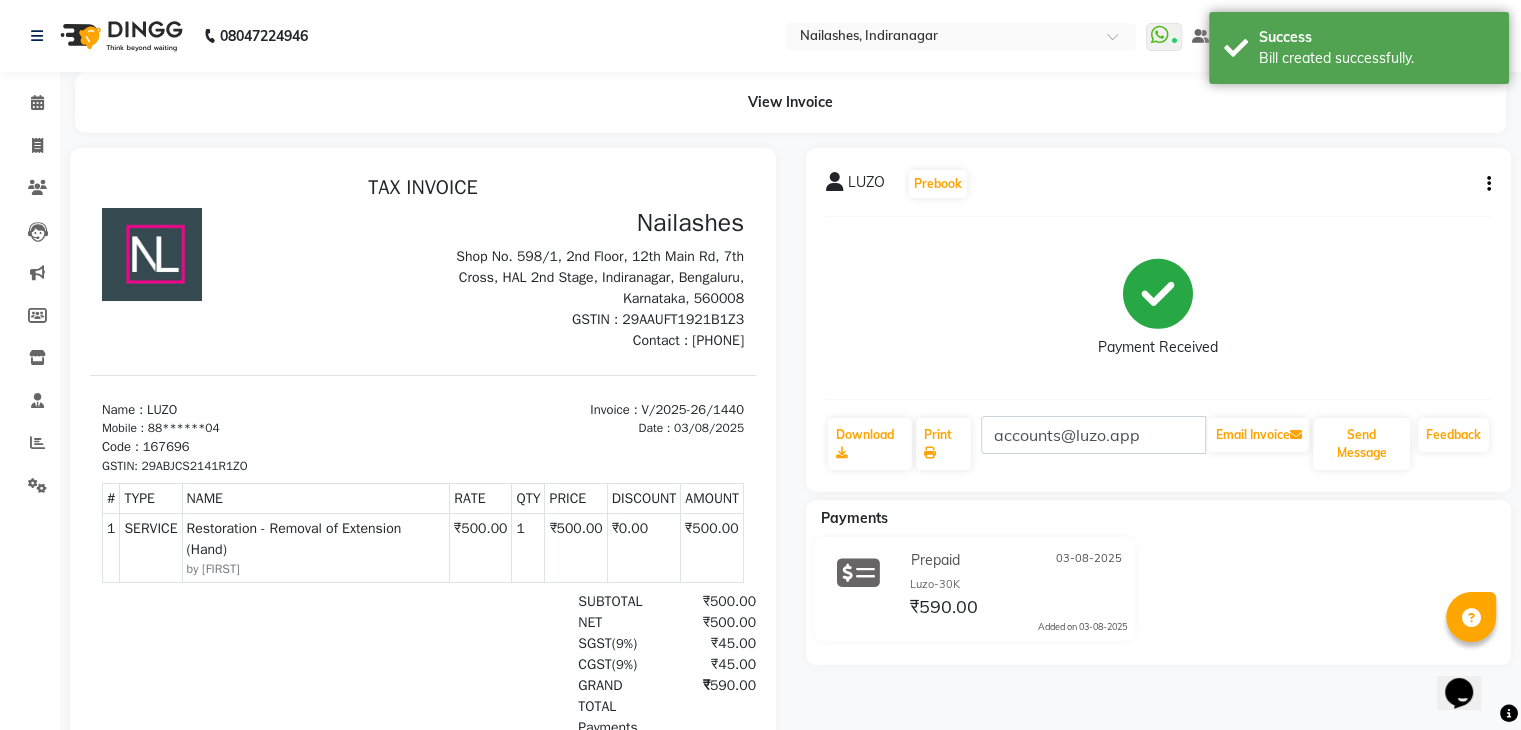 scroll, scrollTop: 0, scrollLeft: 0, axis: both 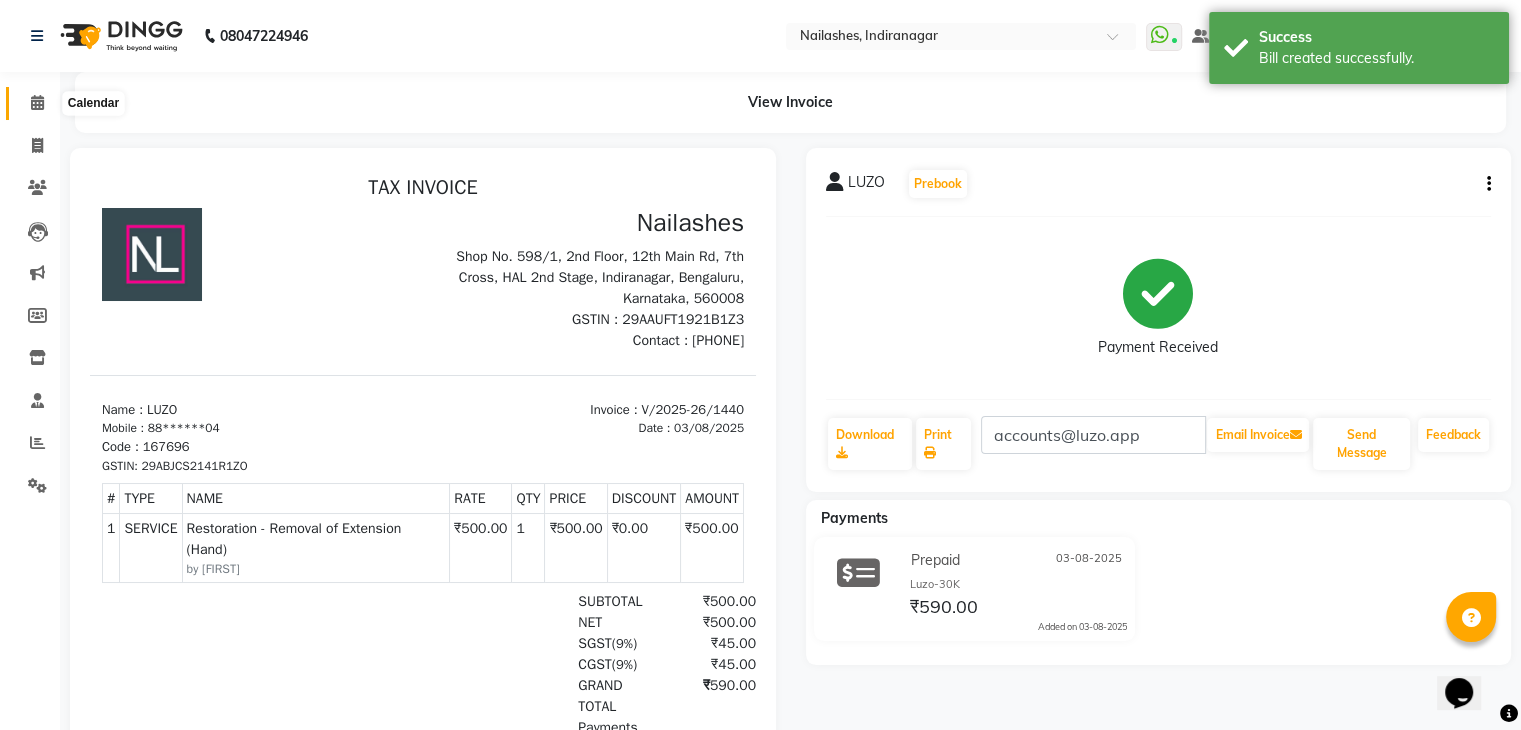 click 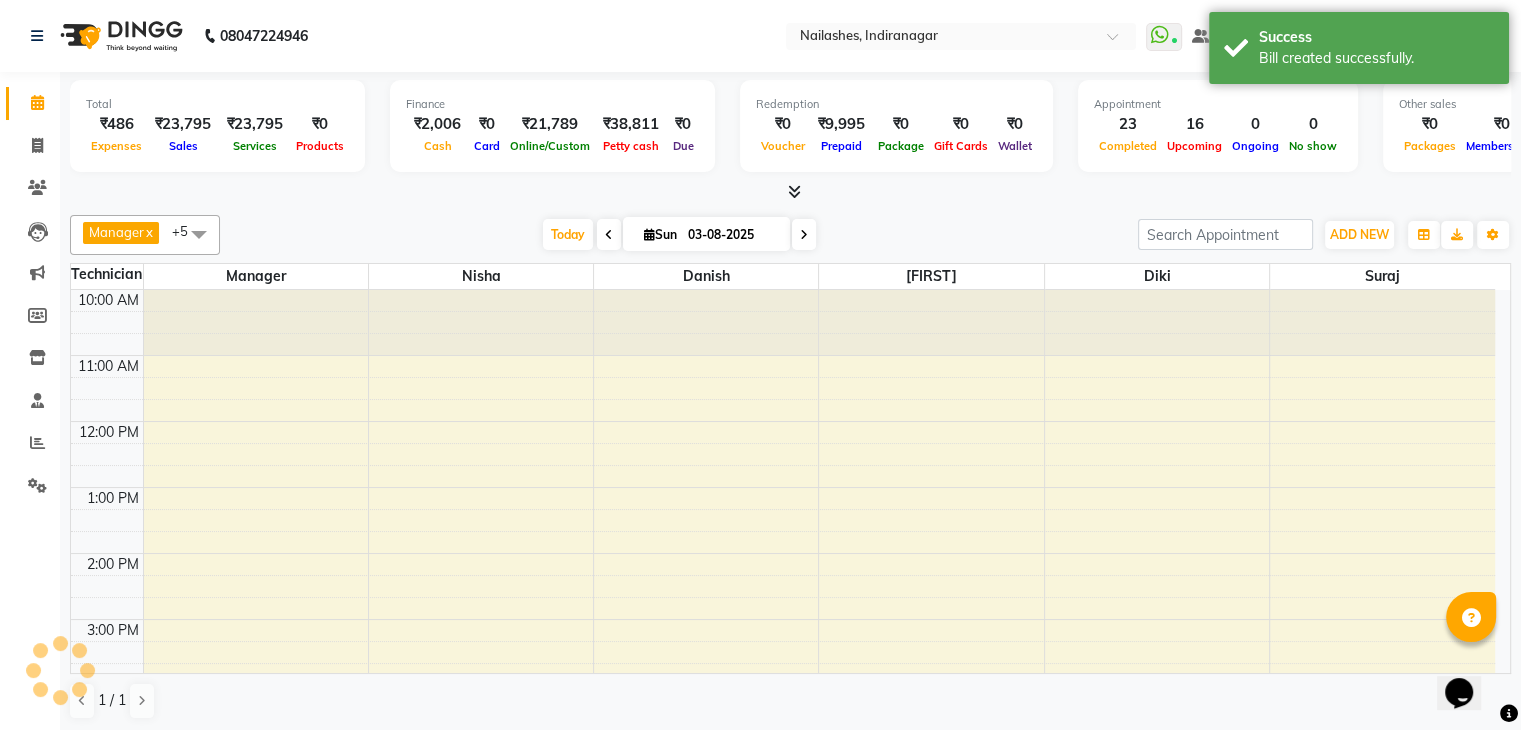 scroll, scrollTop: 0, scrollLeft: 0, axis: both 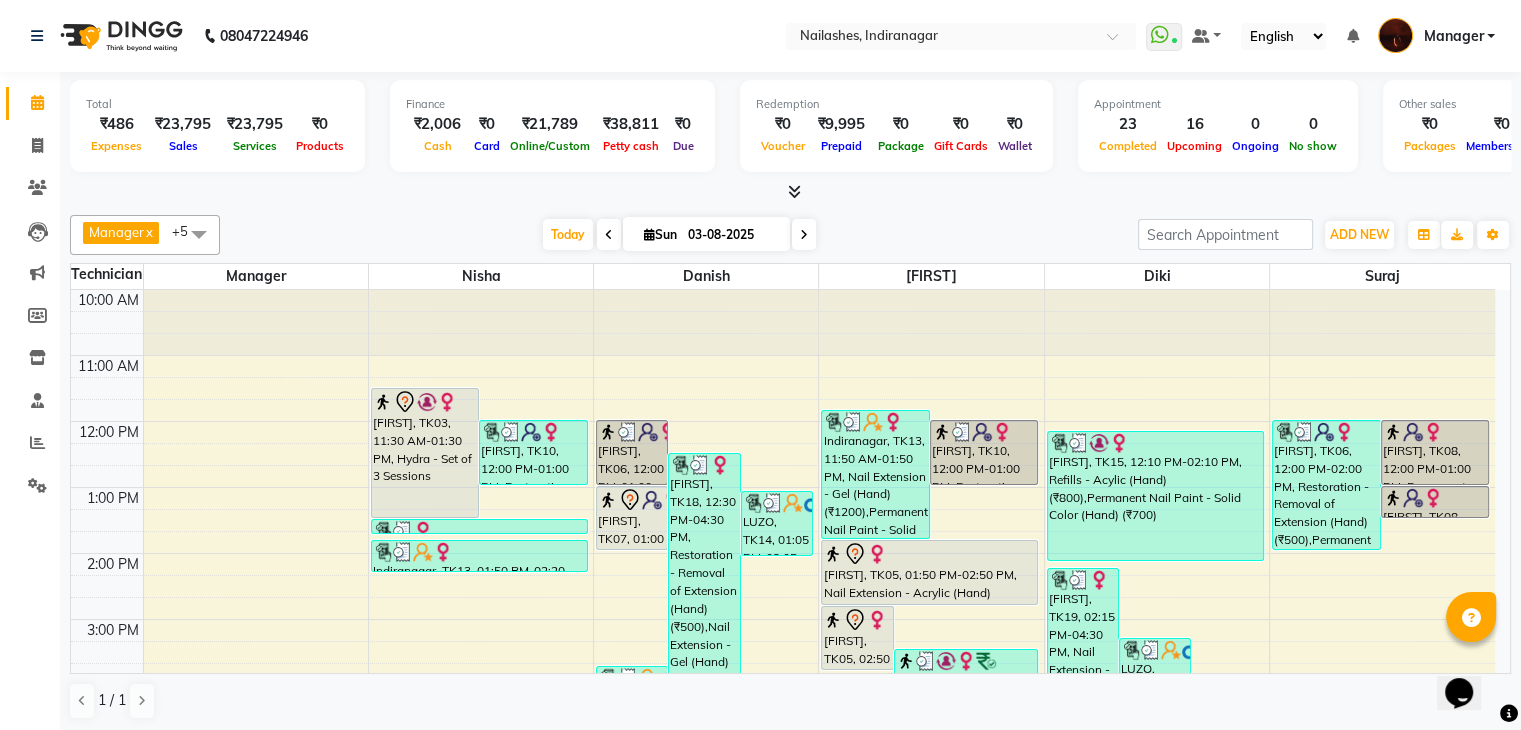 click at bounding box center (794, 191) 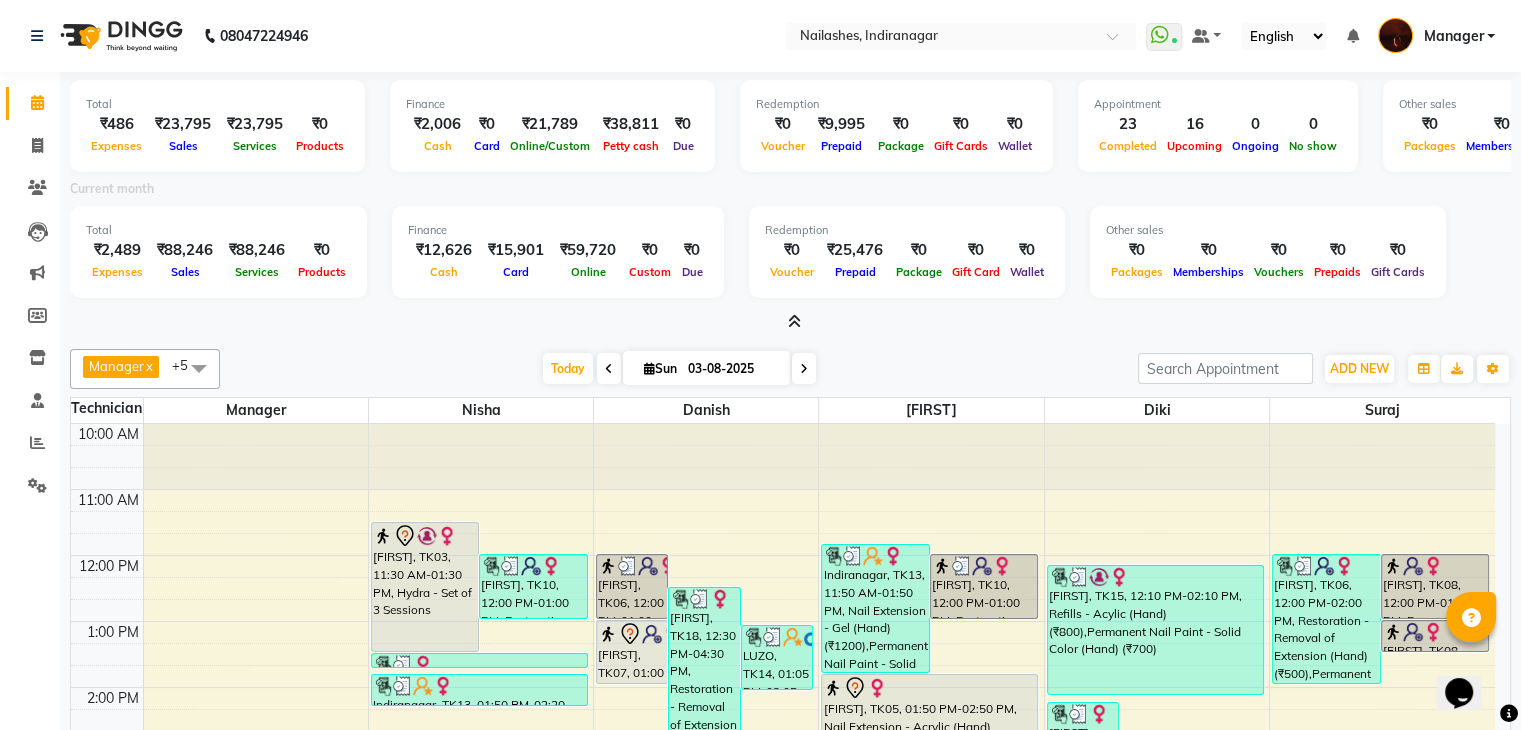 click at bounding box center [794, 321] 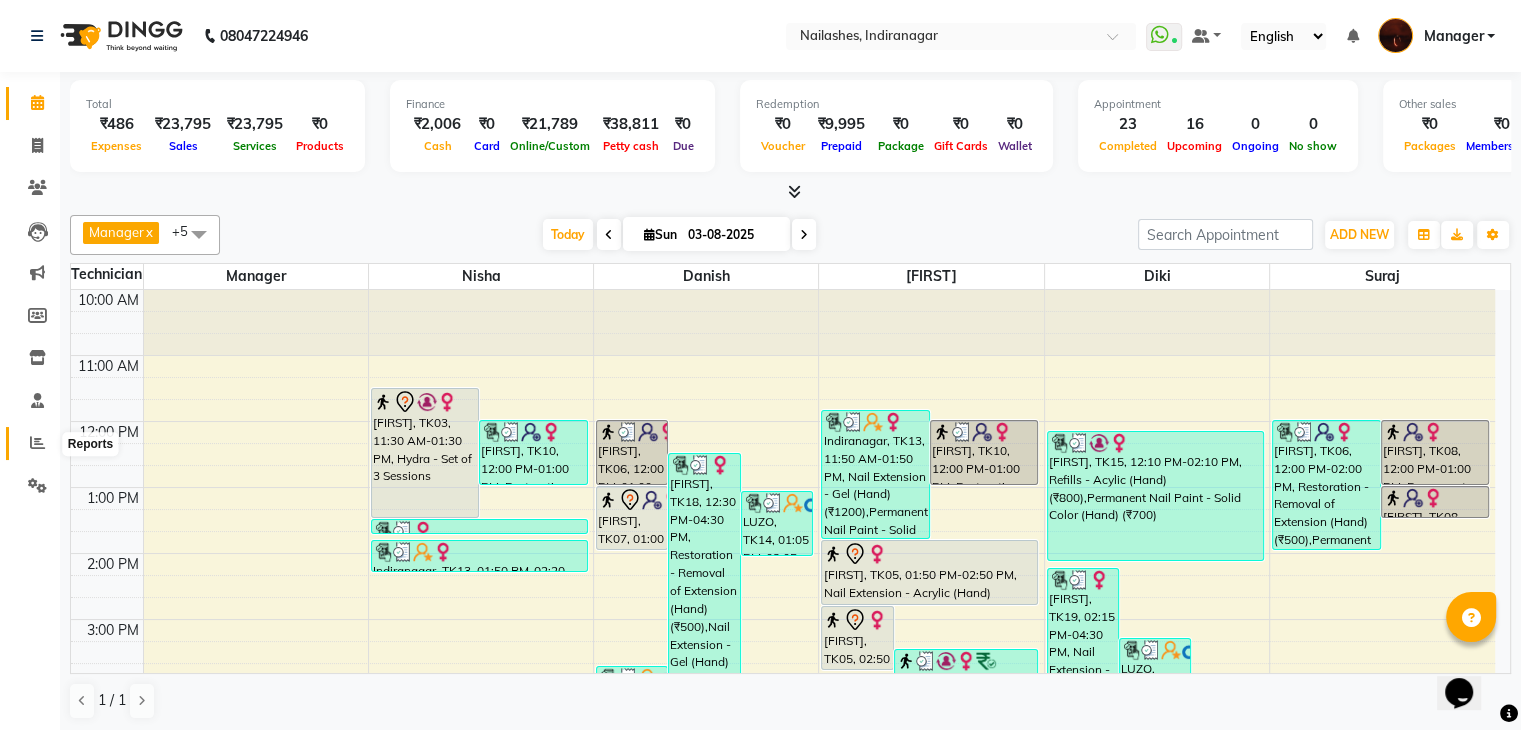 click 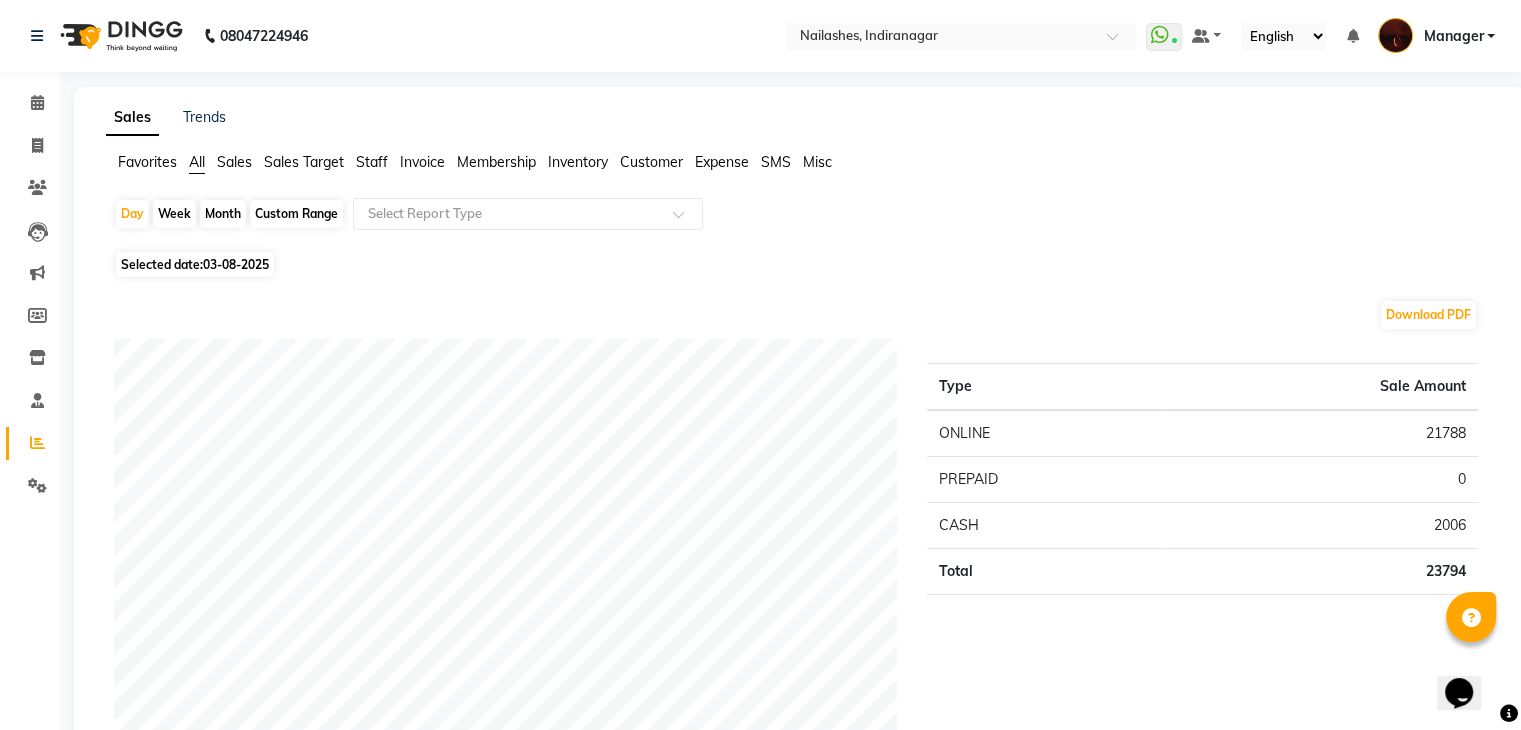 click on "Staff" 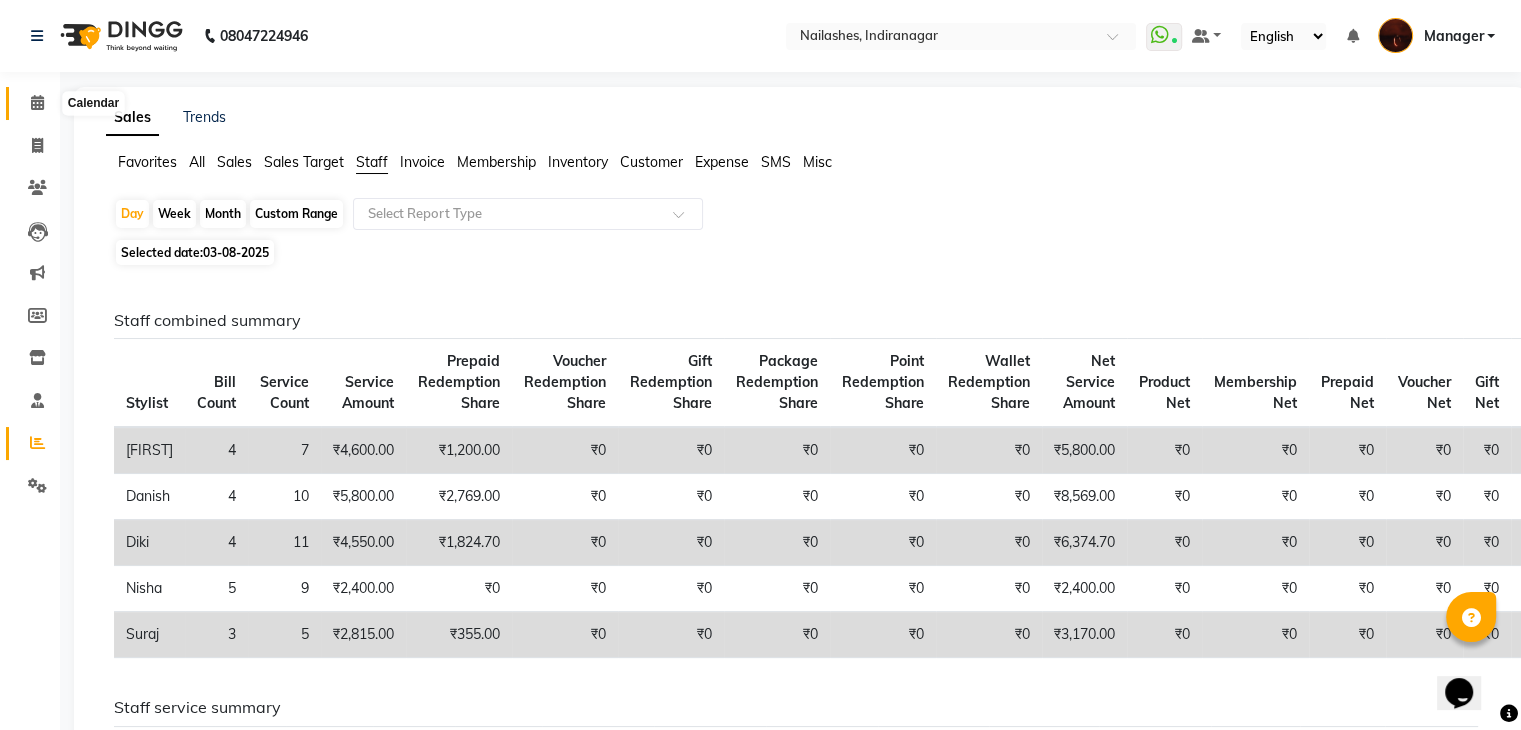 click 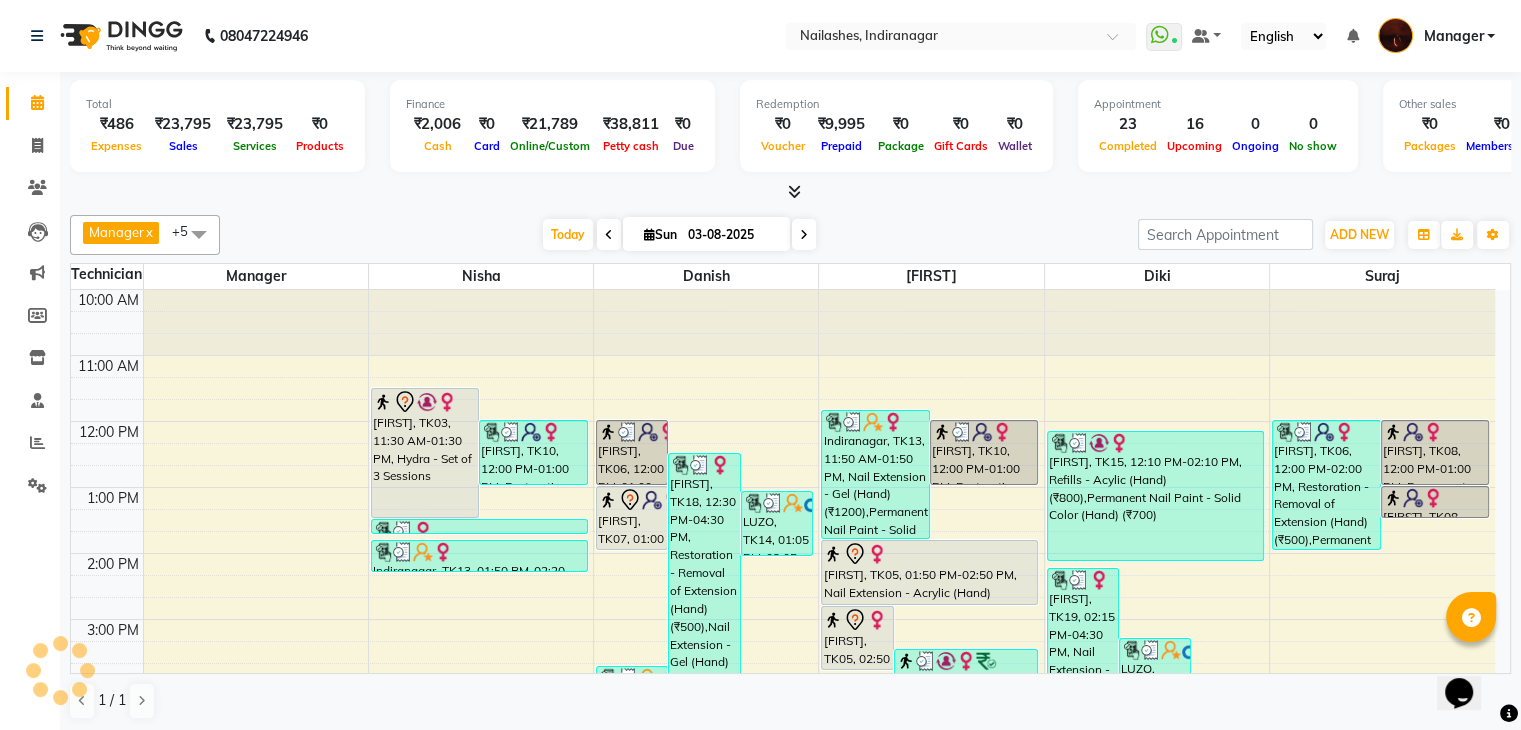 scroll, scrollTop: 0, scrollLeft: 0, axis: both 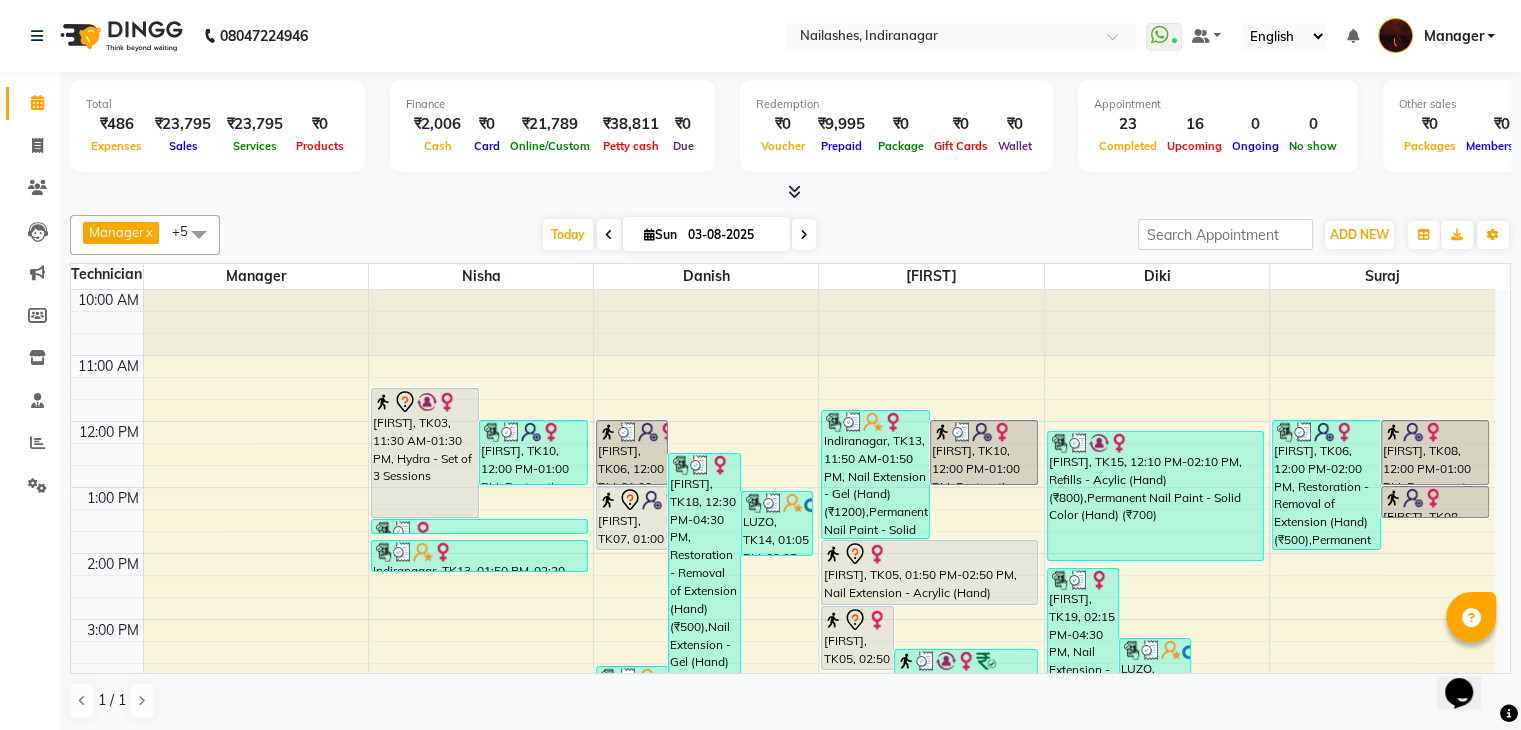 click at bounding box center (804, 235) 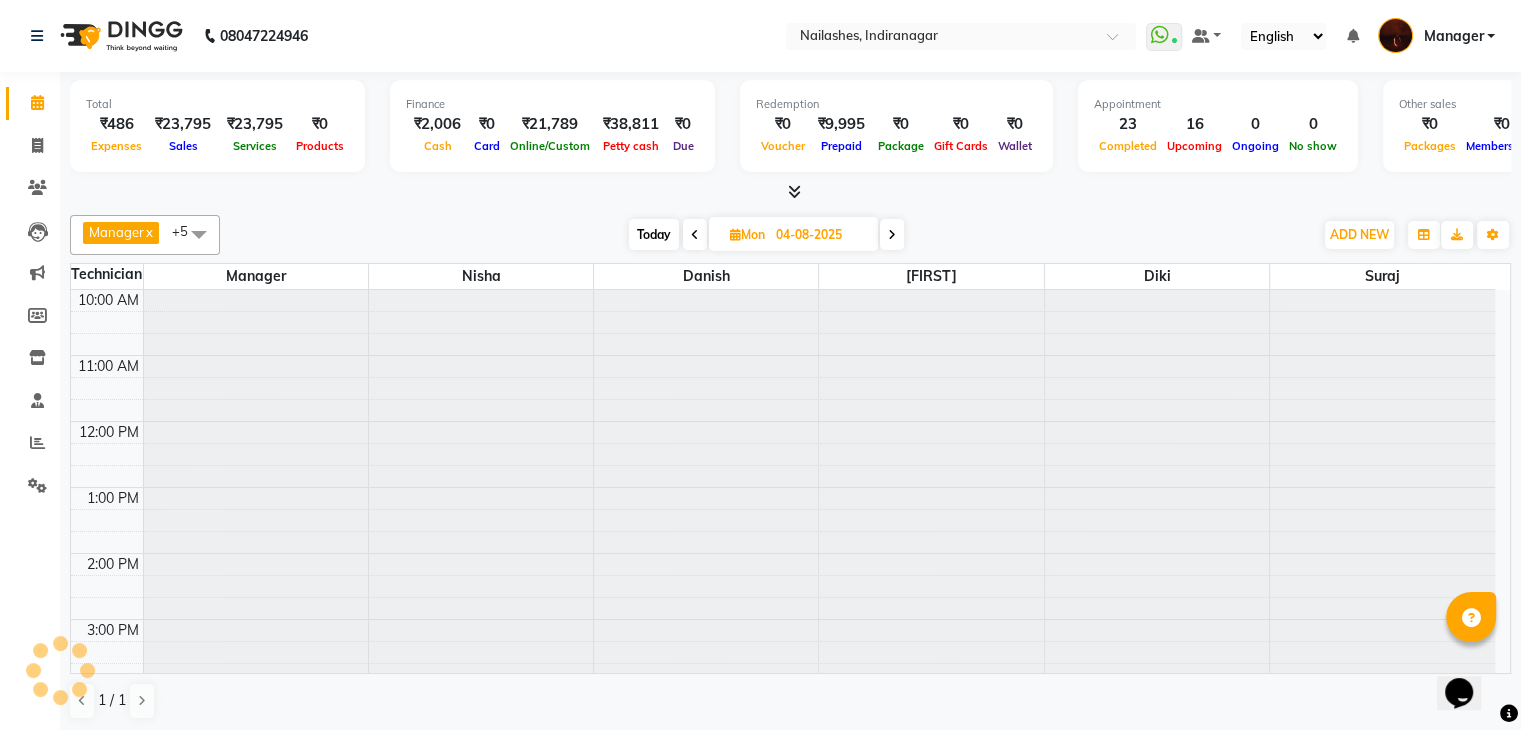 scroll, scrollTop: 466, scrollLeft: 0, axis: vertical 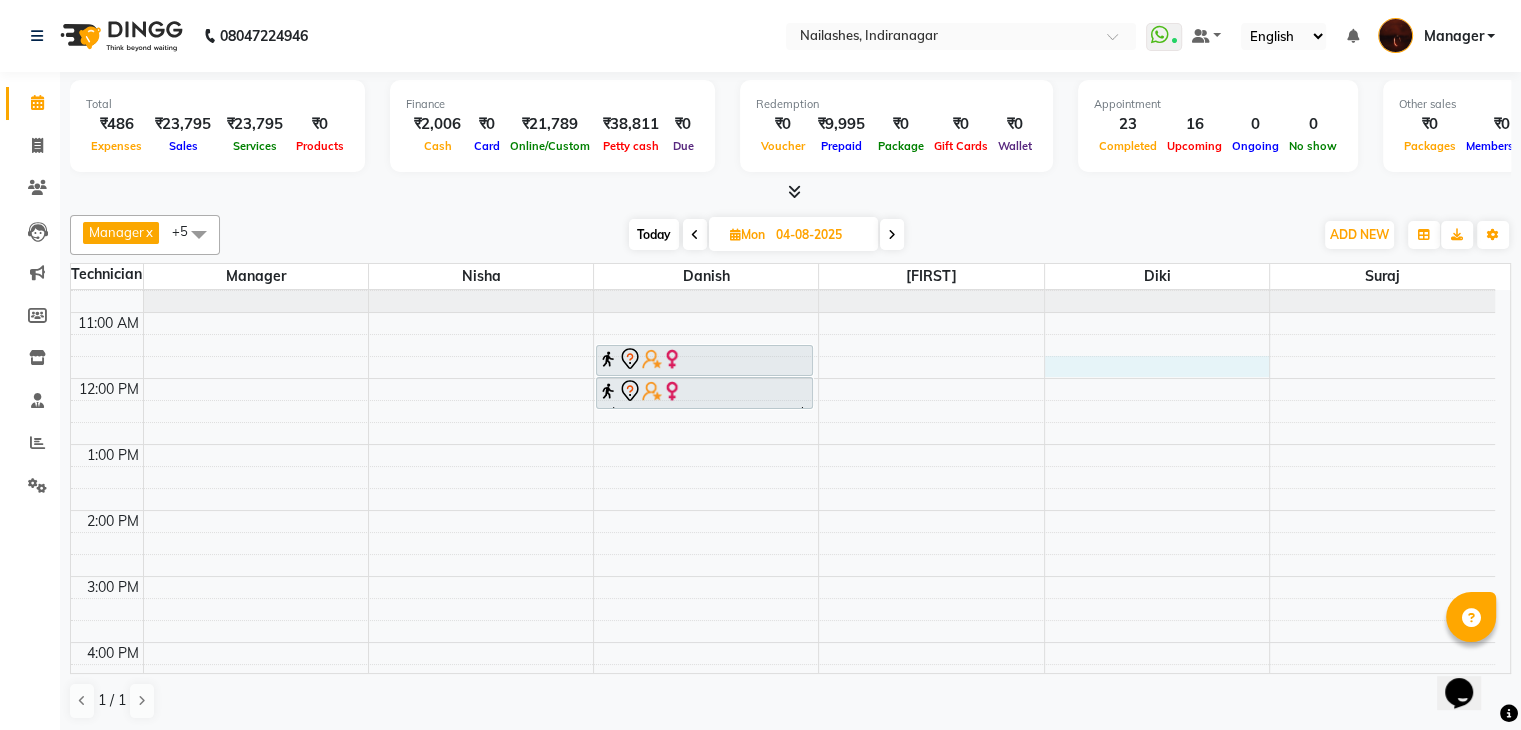 click on "10:00 AM 11:00 AM 12:00 PM 1:00 PM 2:00 PM 3:00 PM 4:00 PM 5:00 PM 6:00 PM 7:00 PM 8:00 PM 9:00 PM 10:00 PM             [FIRST], 05:00 PM-05:45 PM, Waxing - Full Legs             [FIRST], 05:45 PM-06:45 PM, Pedicure - Deluxe             Indiranagar, 11:30 AM-12:00 PM, Nail Art - Marble Art (Hand)             Indiranagar, 12:00 PM-12:30 PM, Nail Art - 3d Art (Hand)" at bounding box center (783, 675) 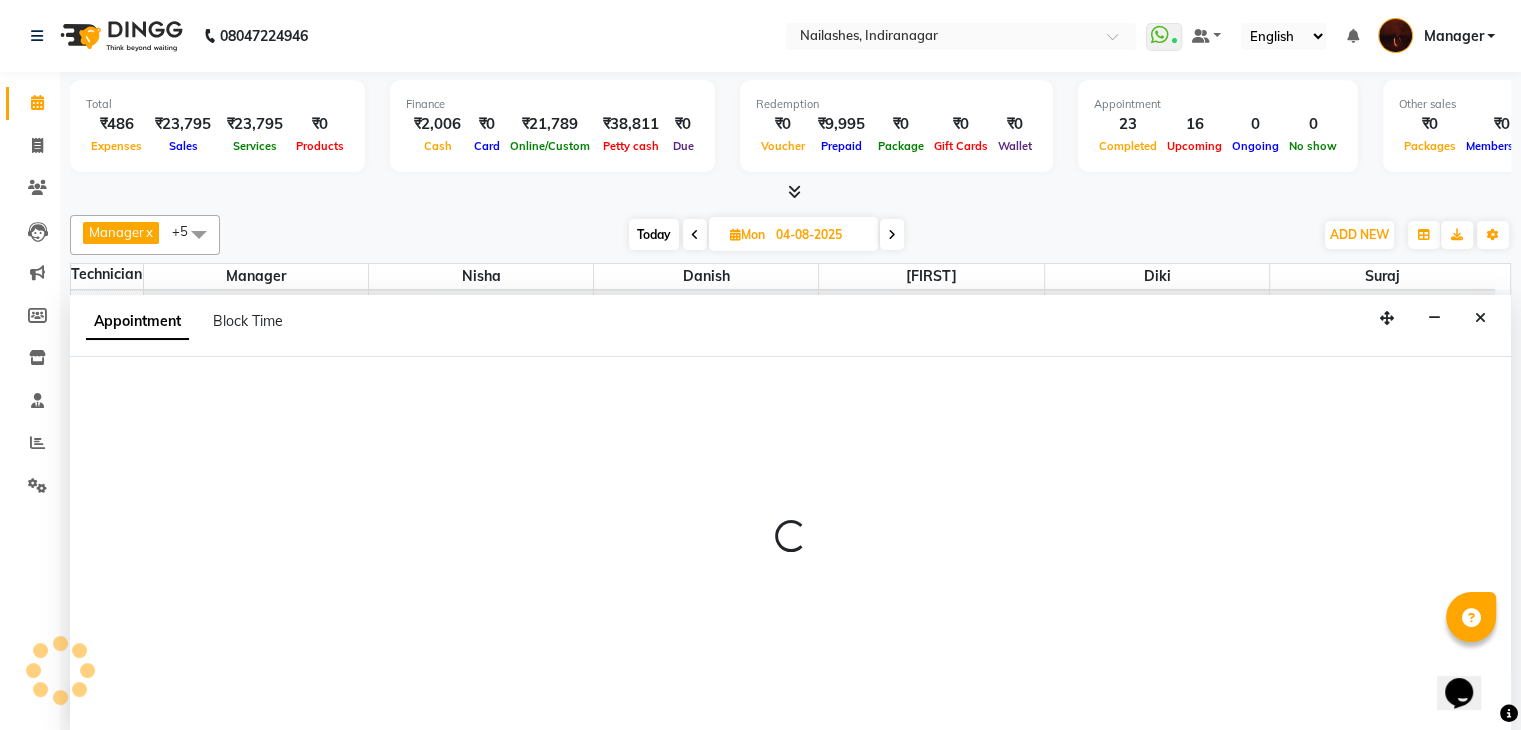 scroll, scrollTop: 1, scrollLeft: 0, axis: vertical 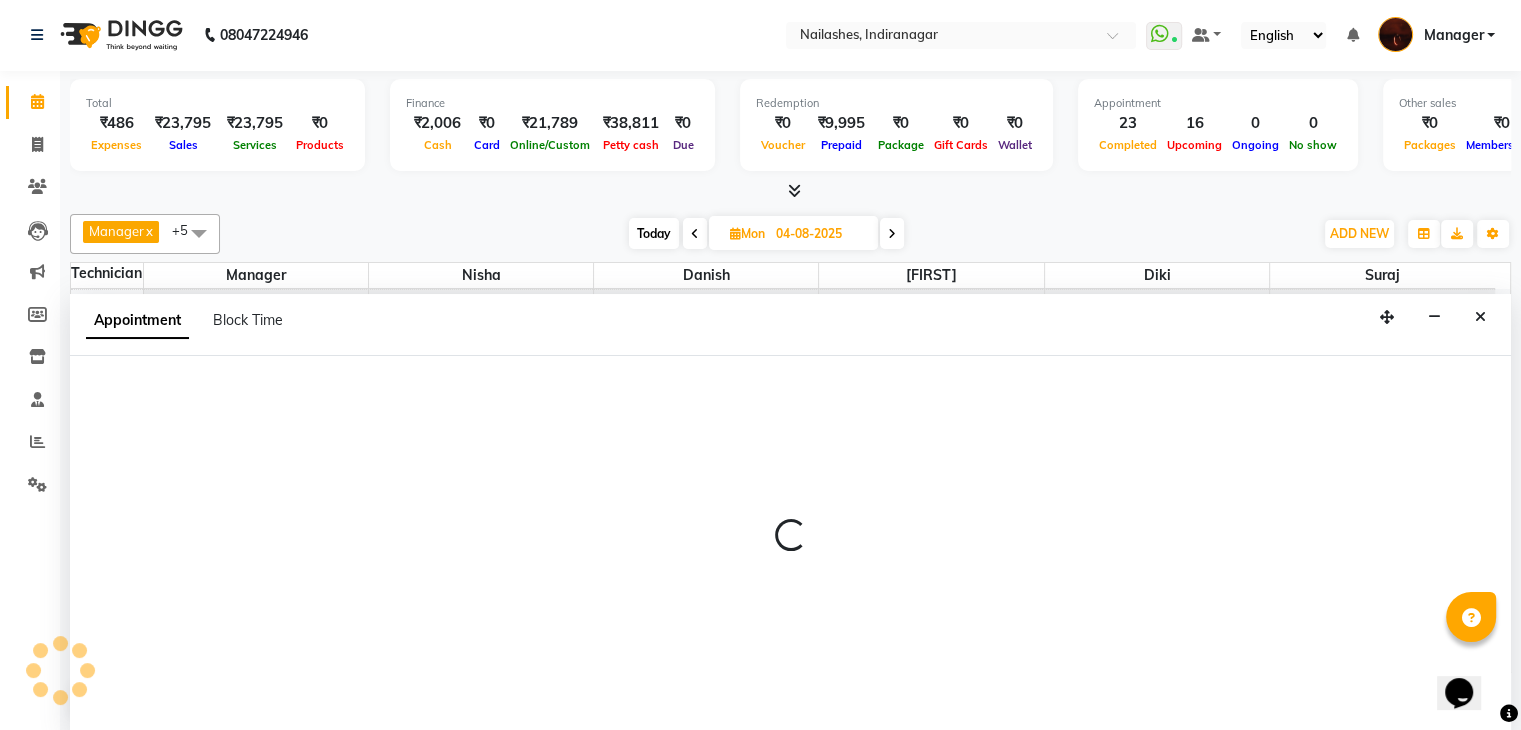 select on "68684" 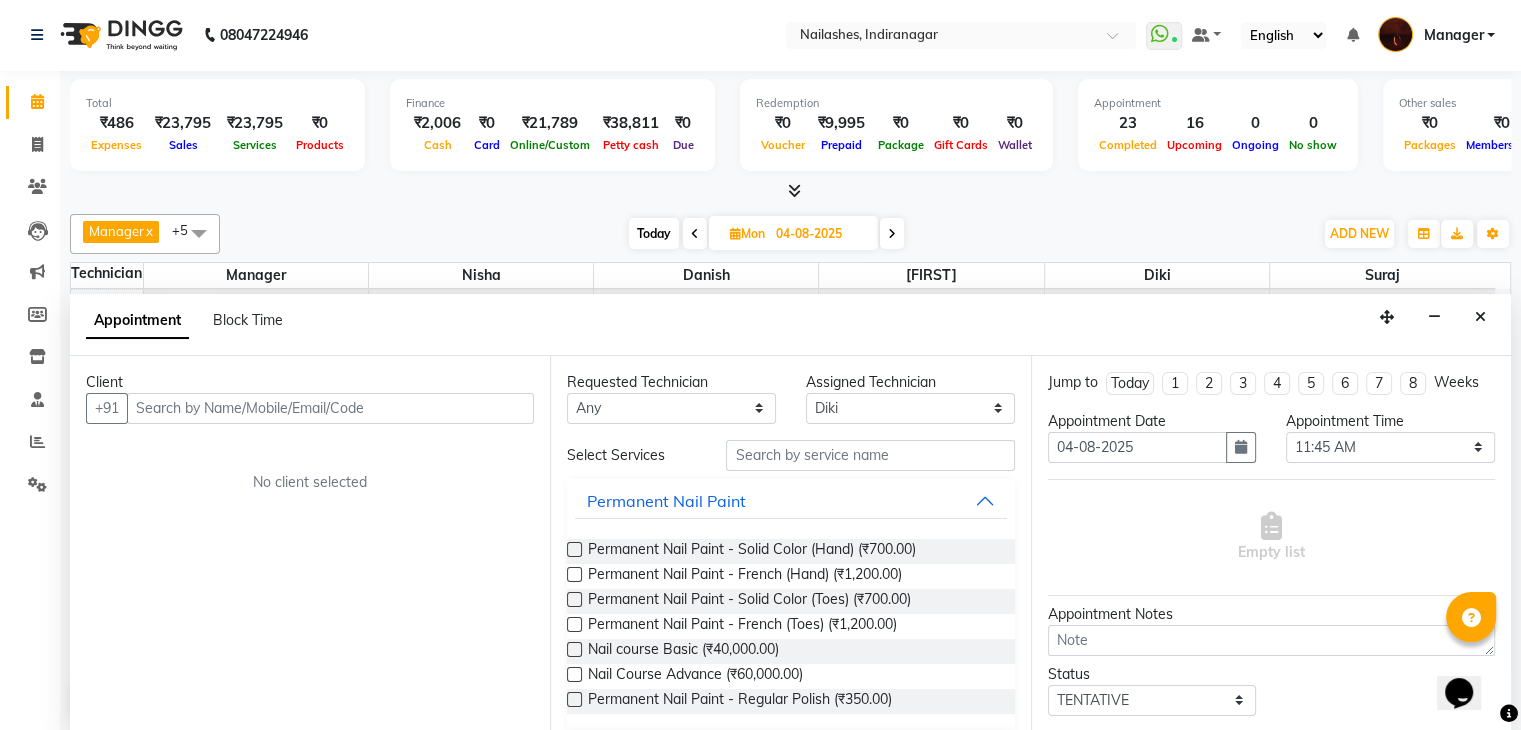 click at bounding box center (330, 408) 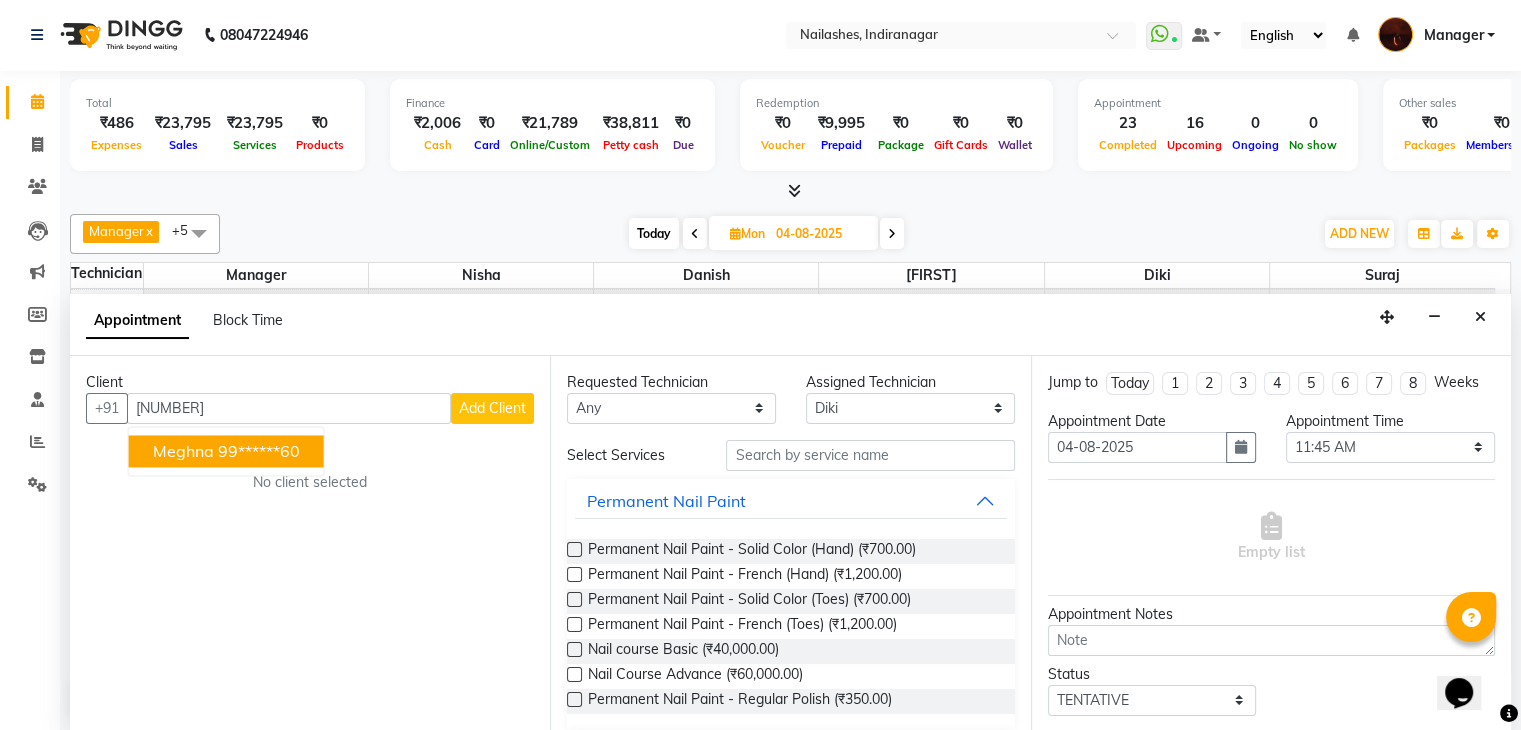 click on "[FIRST] [PHONE]" at bounding box center (226, 451) 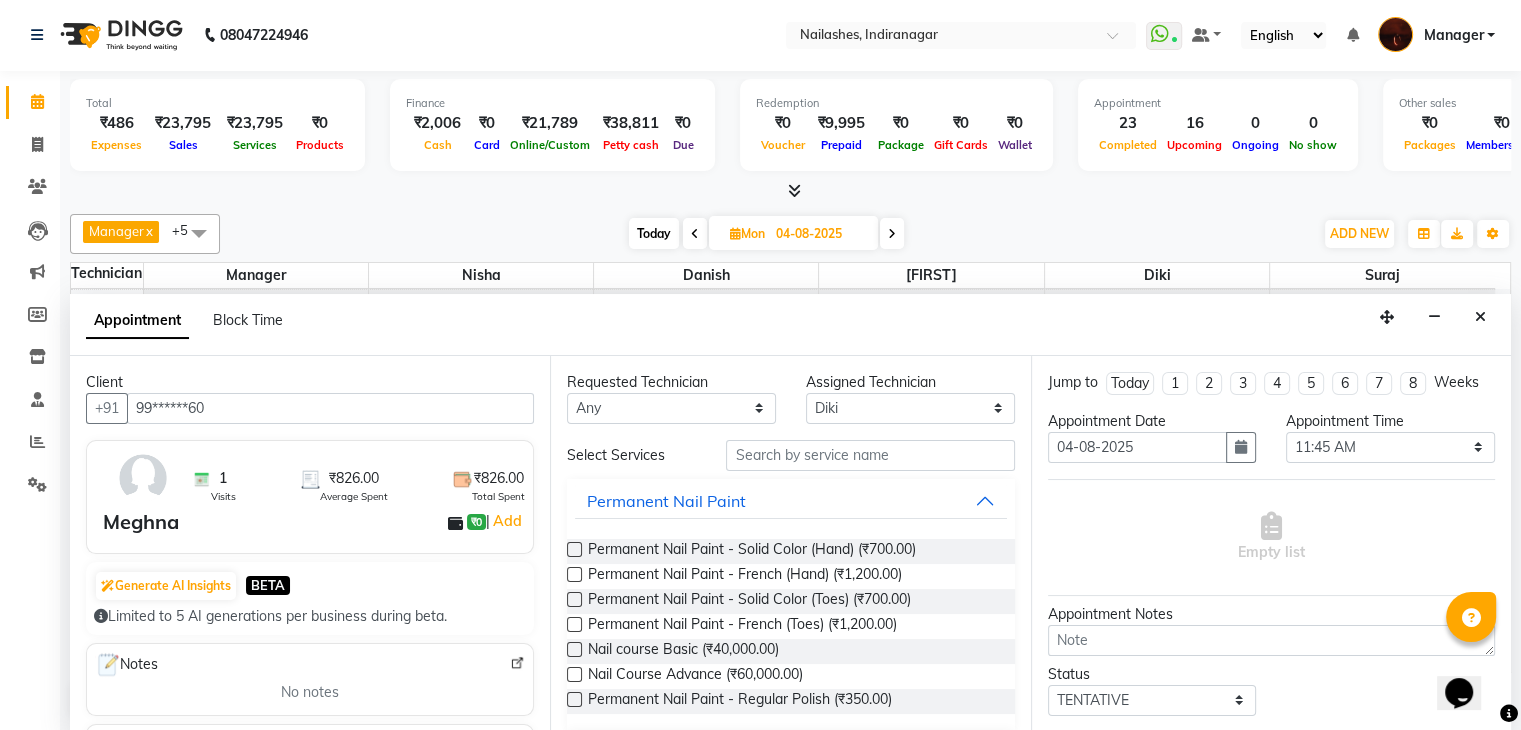 type on "99******60" 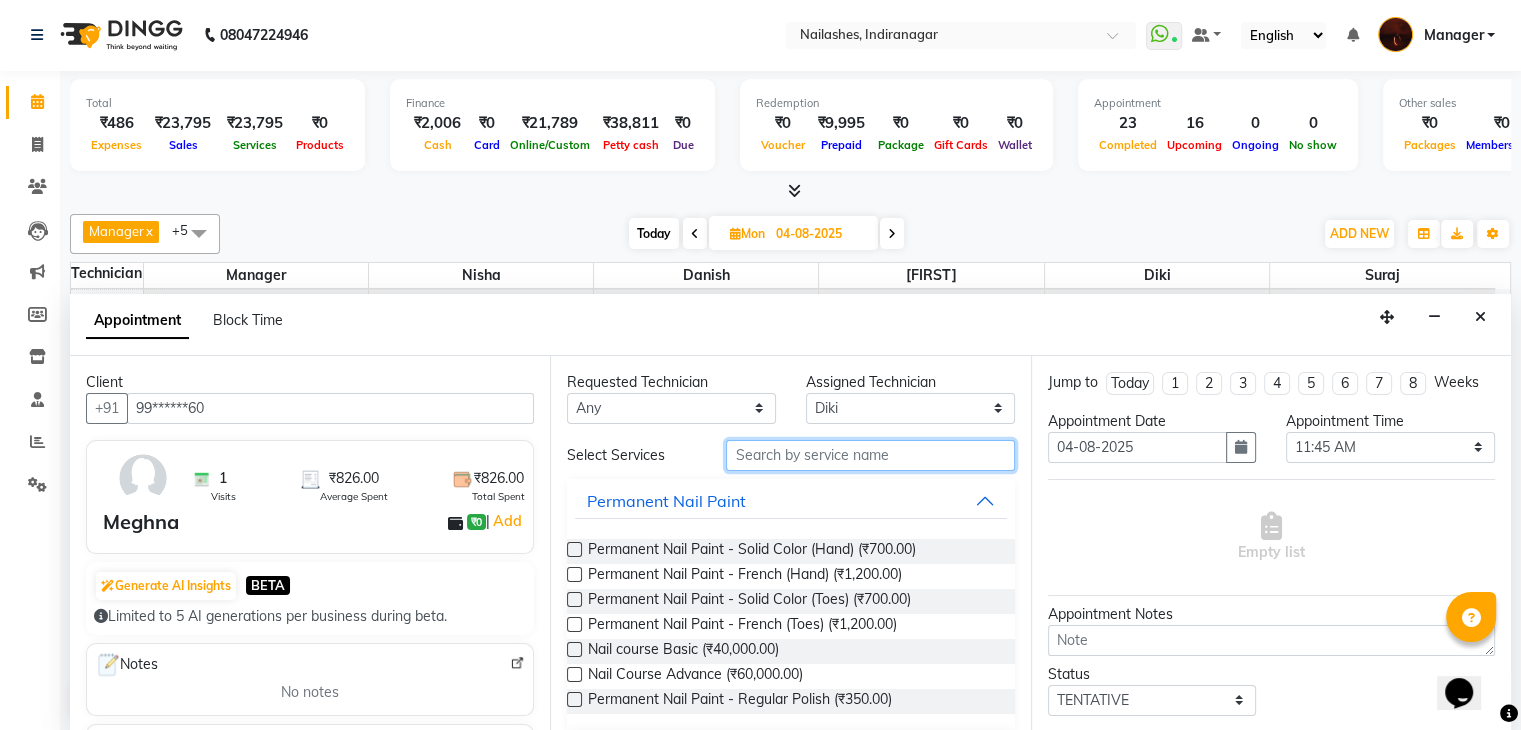click at bounding box center (870, 455) 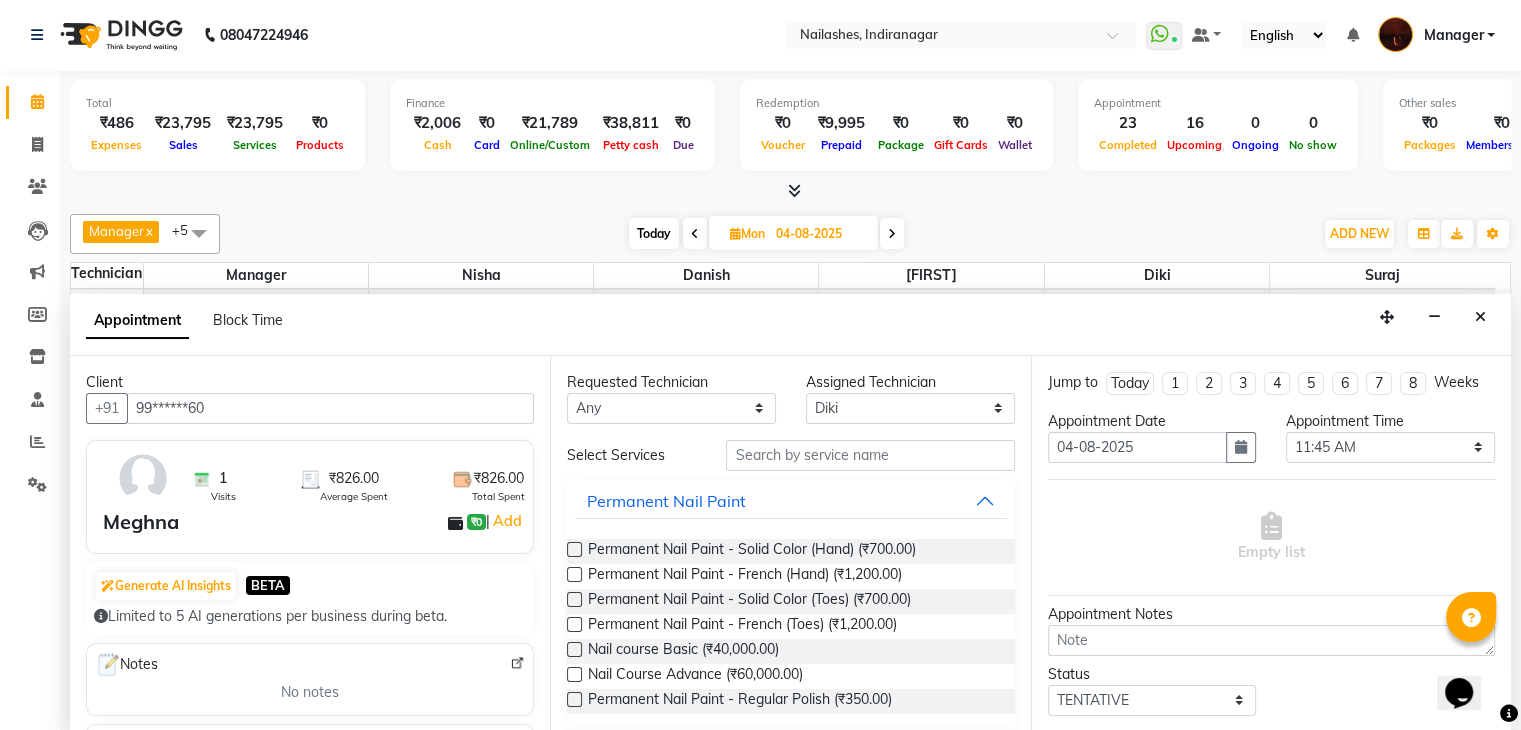 click at bounding box center (574, 549) 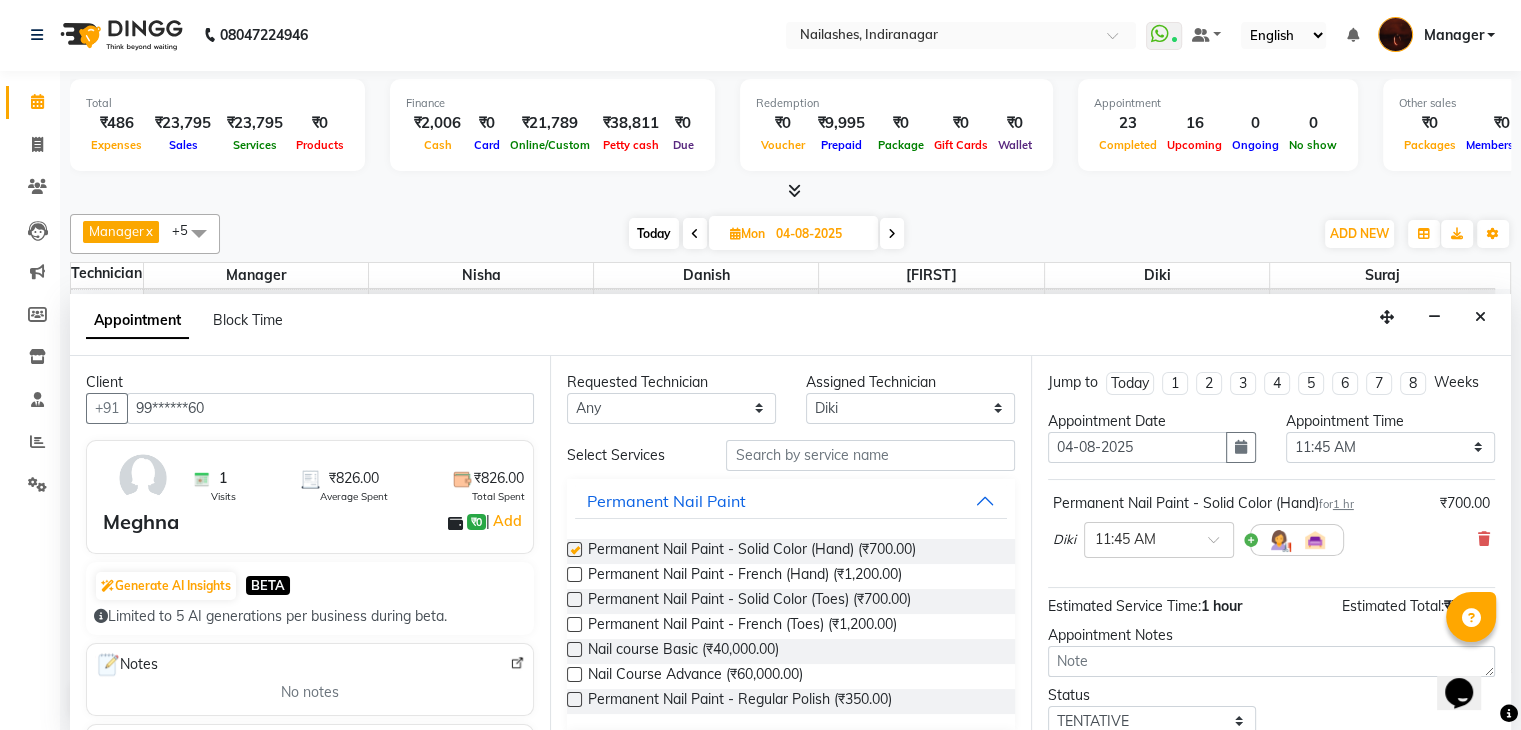 checkbox on "false" 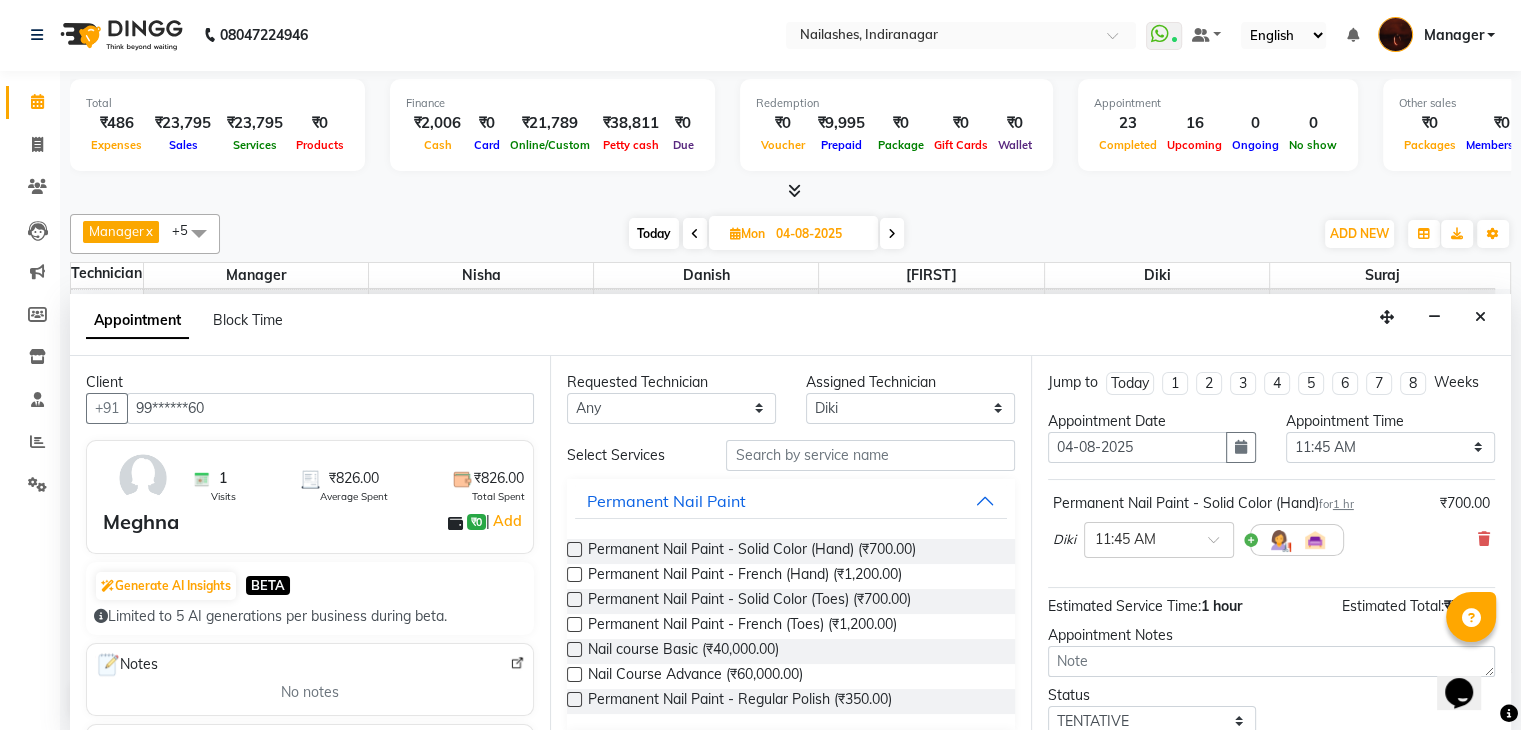 click at bounding box center [574, 599] 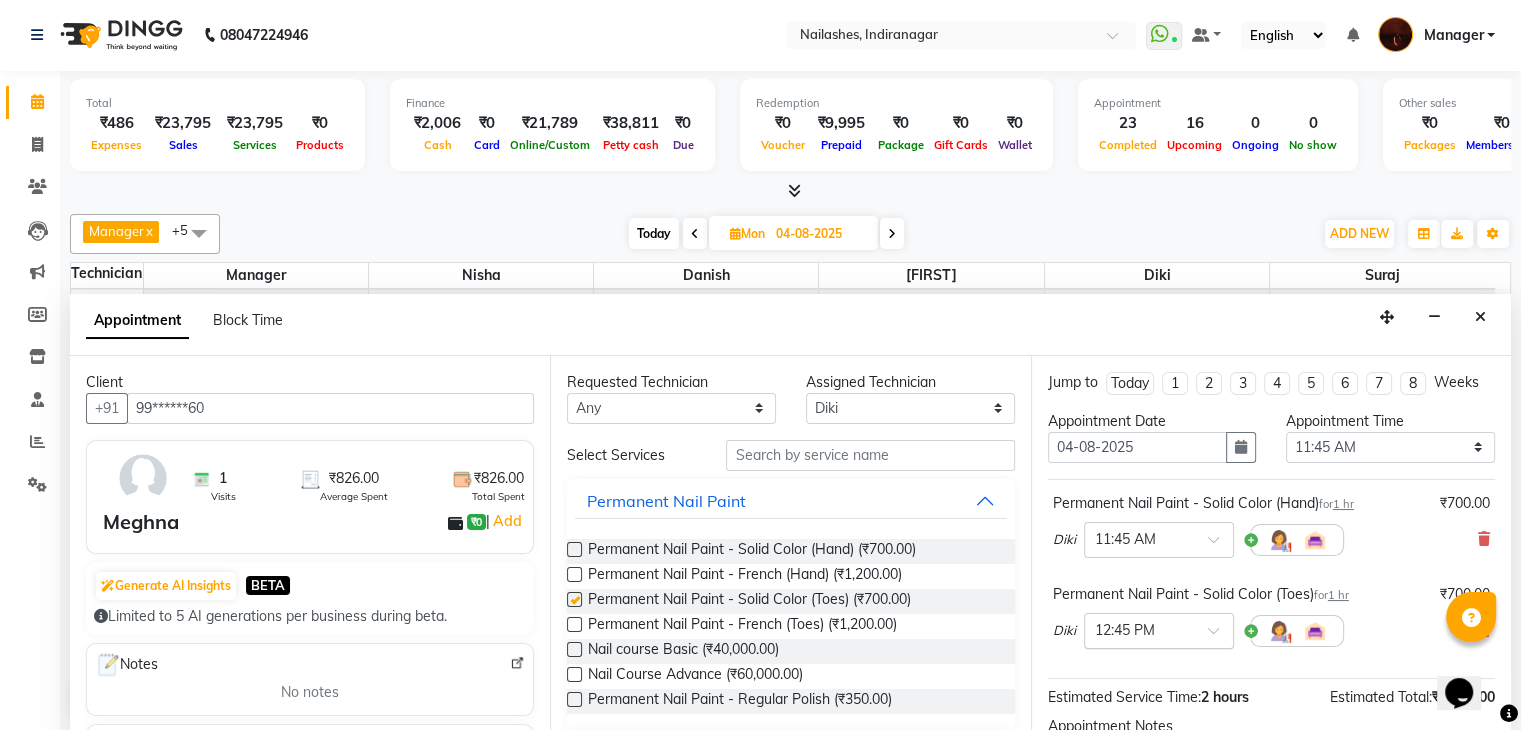 checkbox on "false" 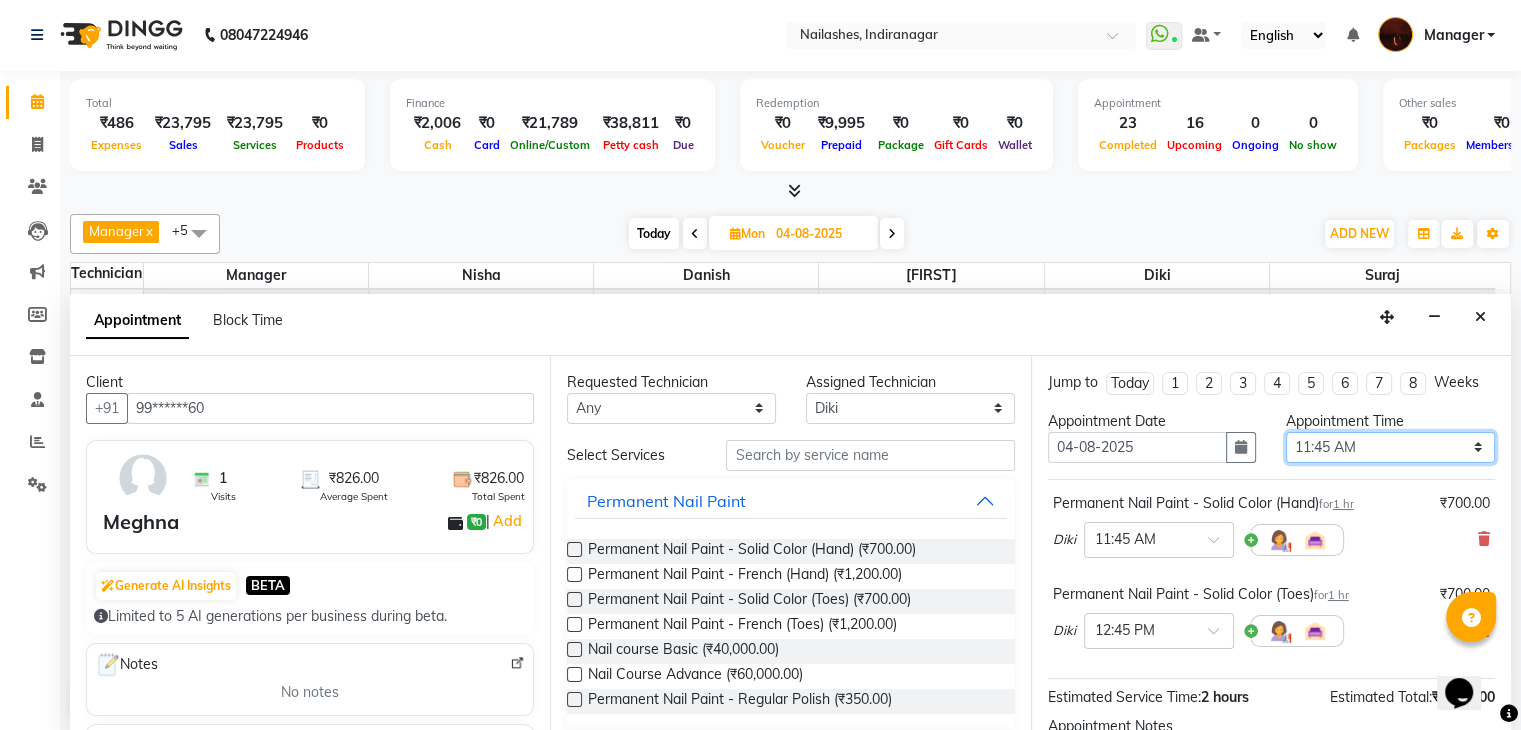 click on "Select 11:00 AM 11:15 AM 11:30 AM 11:45 AM 12:00 PM 12:15 PM 12:30 PM 12:45 PM 01:00 PM 01:15 PM 01:30 PM 01:45 PM 02:00 PM 02:15 PM 02:30 PM 02:45 PM 03:00 PM 03:15 PM 03:30 PM 03:45 PM 04:00 PM 04:15 PM 04:30 PM 04:45 PM 05:00 PM 05:15 PM 05:30 PM 05:45 PM 06:00 PM 06:15 PM 06:30 PM 06:45 PM 07:00 PM 07:15 PM 07:30 PM 07:45 PM 08:00 PM 08:15 PM 08:30 PM 08:45 PM 09:00 PM 09:15 PM 09:30 PM 09:45 PM 10:00 PM" at bounding box center [1390, 447] 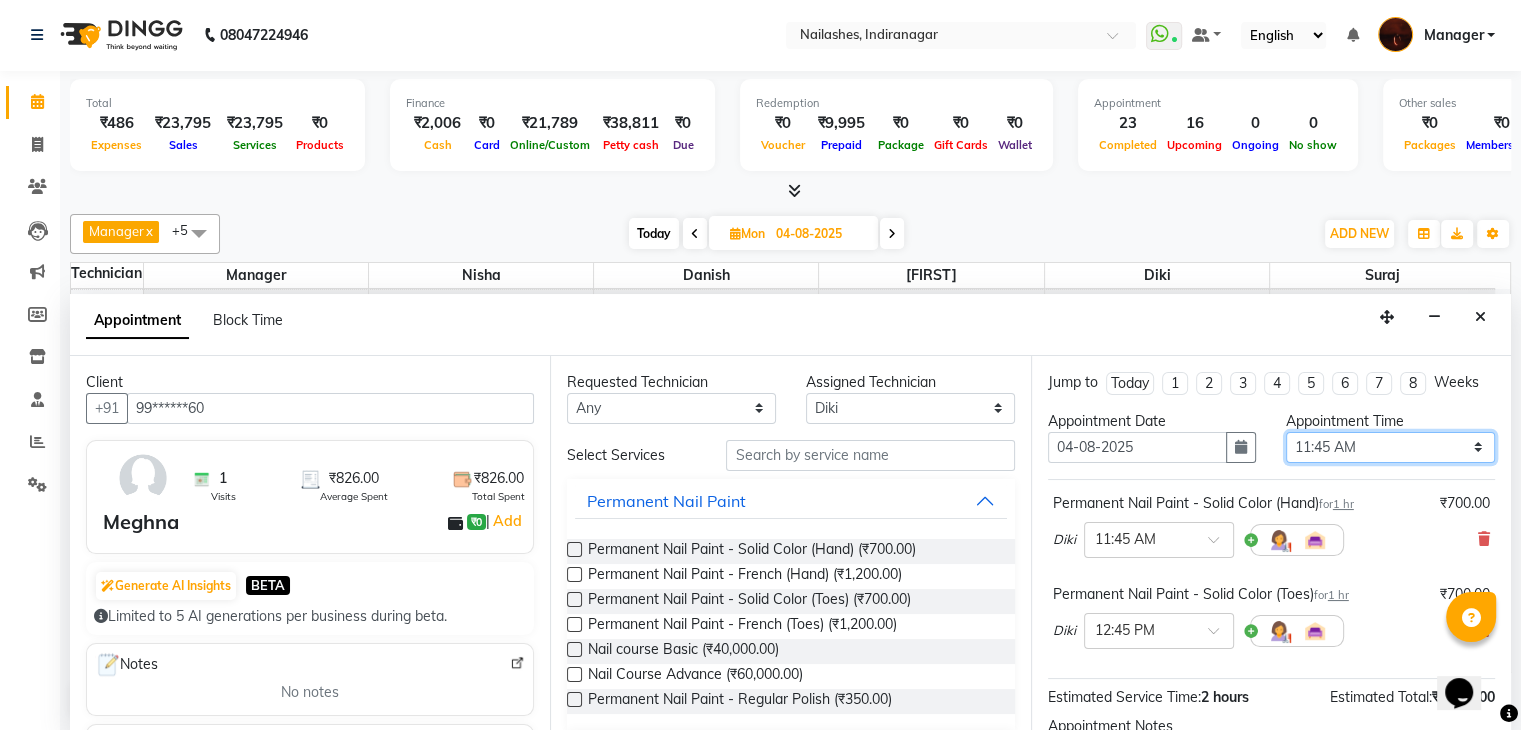 select on "690" 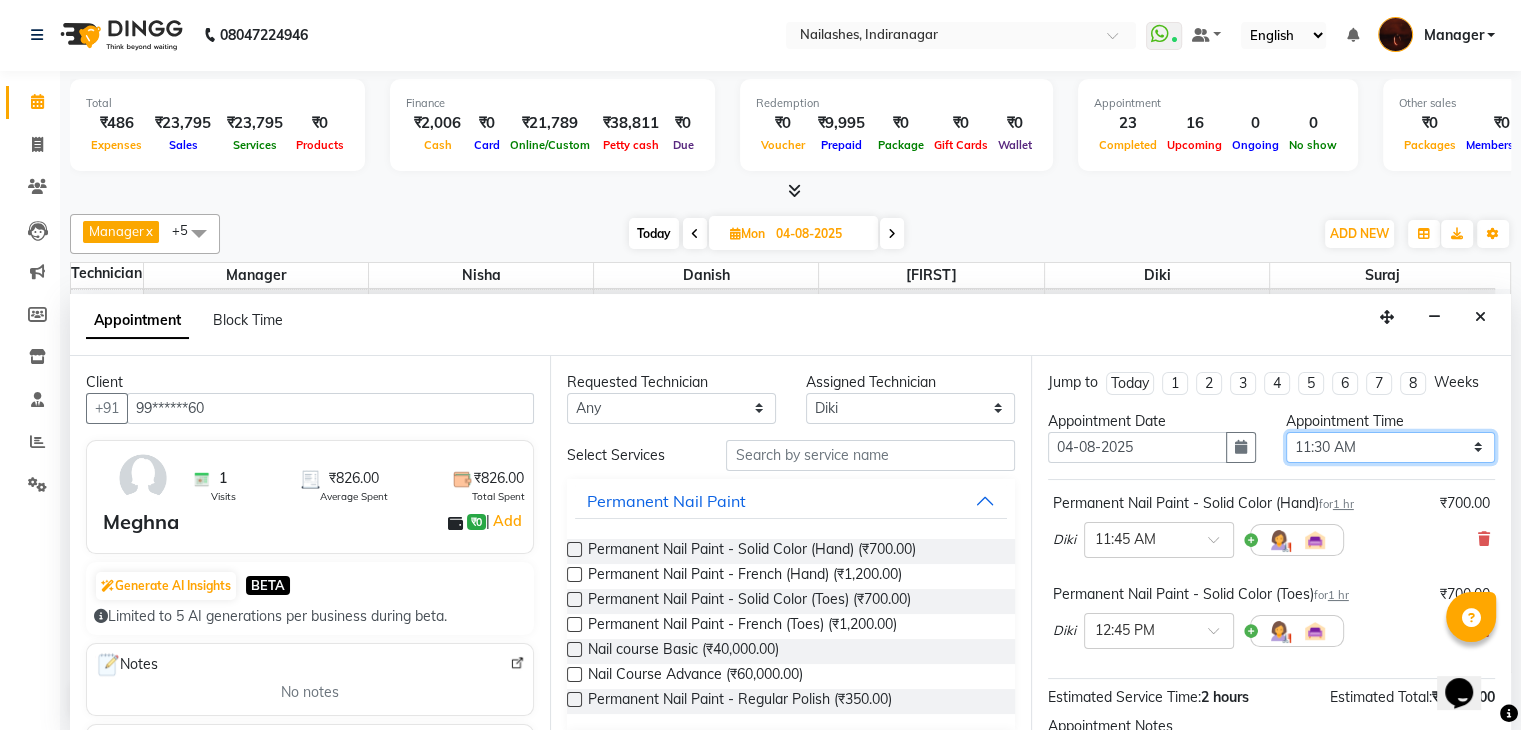 click on "Select 11:00 AM 11:15 AM 11:30 AM 11:45 AM 12:00 PM 12:15 PM 12:30 PM 12:45 PM 01:00 PM 01:15 PM 01:30 PM 01:45 PM 02:00 PM 02:15 PM 02:30 PM 02:45 PM 03:00 PM 03:15 PM 03:30 PM 03:45 PM 04:00 PM 04:15 PM 04:30 PM 04:45 PM 05:00 PM 05:15 PM 05:30 PM 05:45 PM 06:00 PM 06:15 PM 06:30 PM 06:45 PM 07:00 PM 07:15 PM 07:30 PM 07:45 PM 08:00 PM 08:15 PM 08:30 PM 08:45 PM 09:00 PM 09:15 PM 09:30 PM 09:45 PM 10:00 PM" at bounding box center (1390, 447) 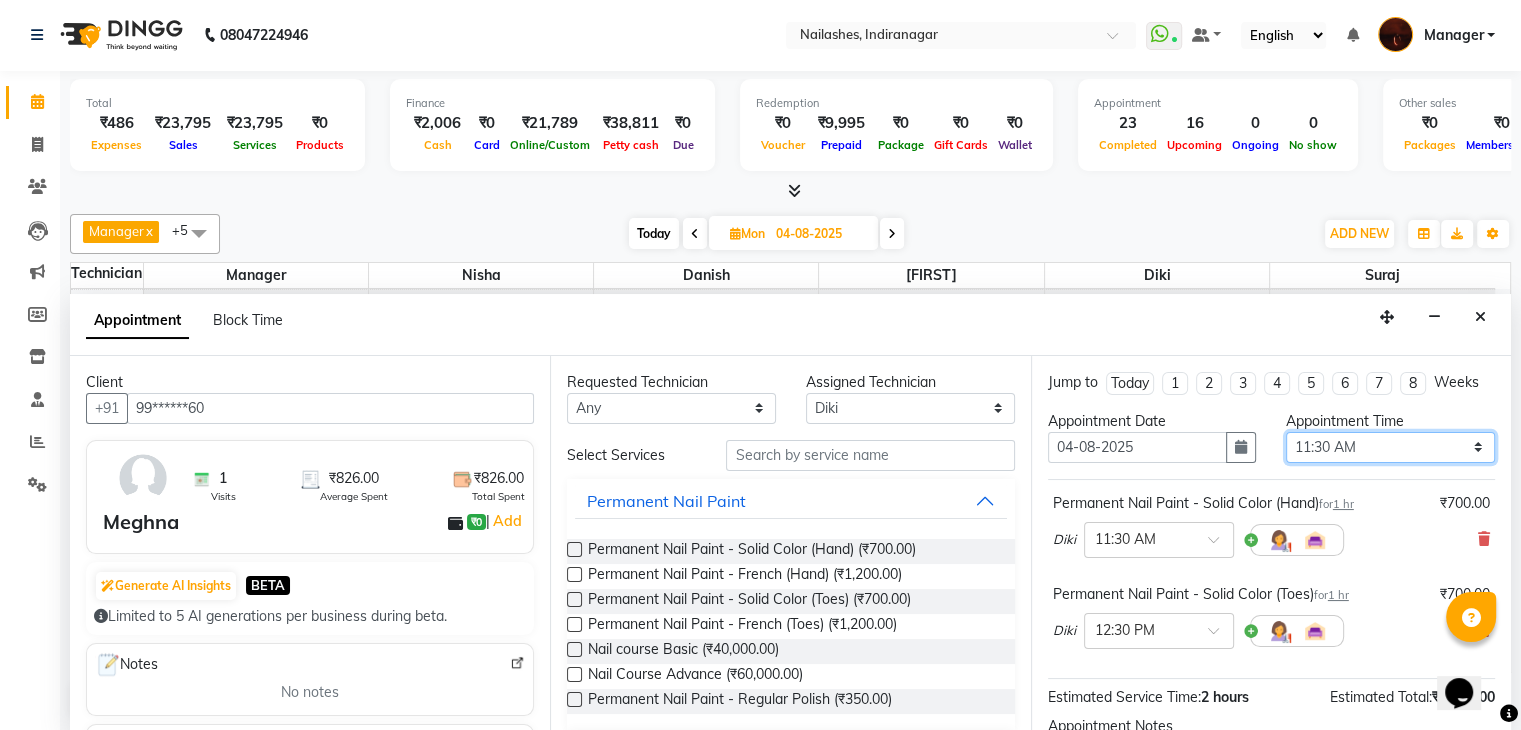 scroll, scrollTop: 220, scrollLeft: 0, axis: vertical 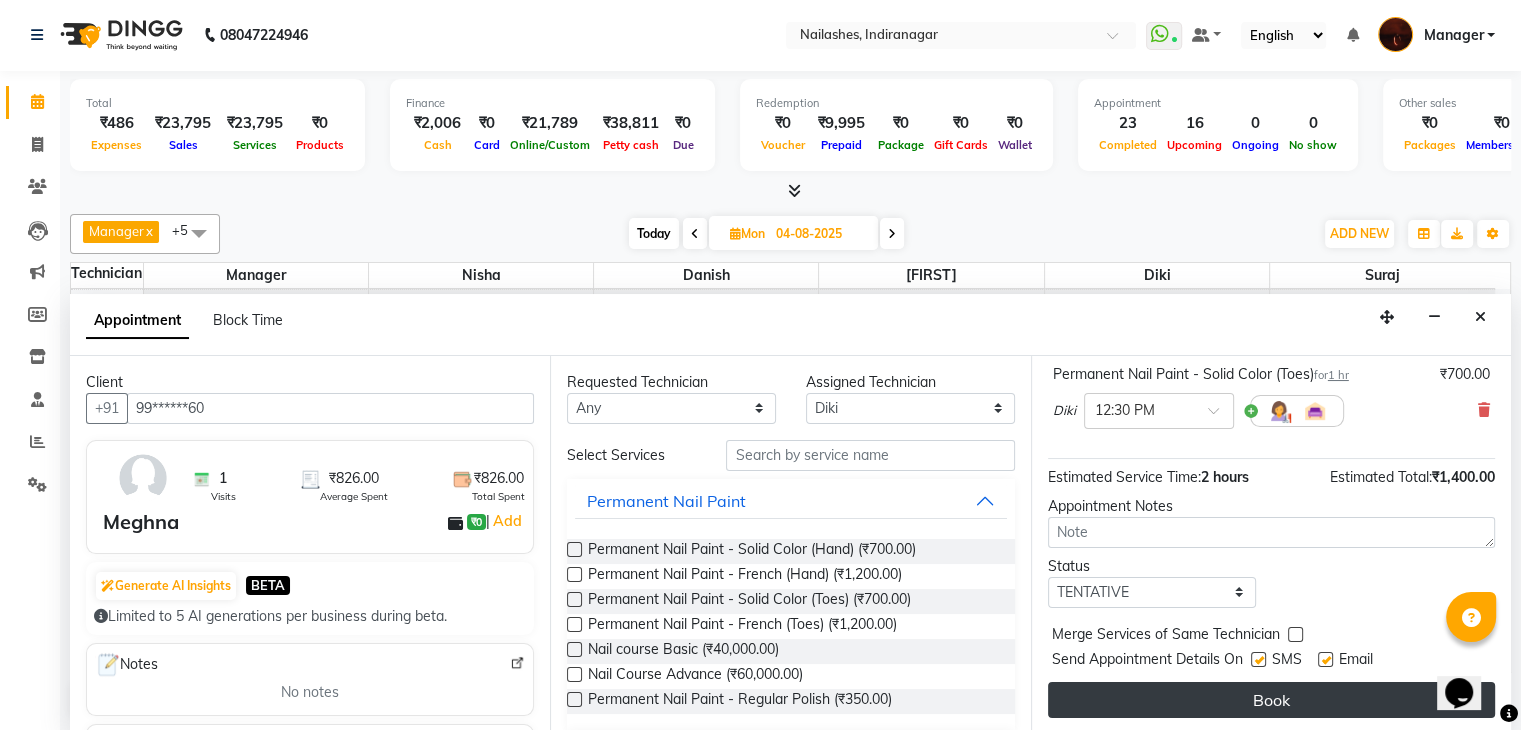 click on "Book" at bounding box center [1271, 700] 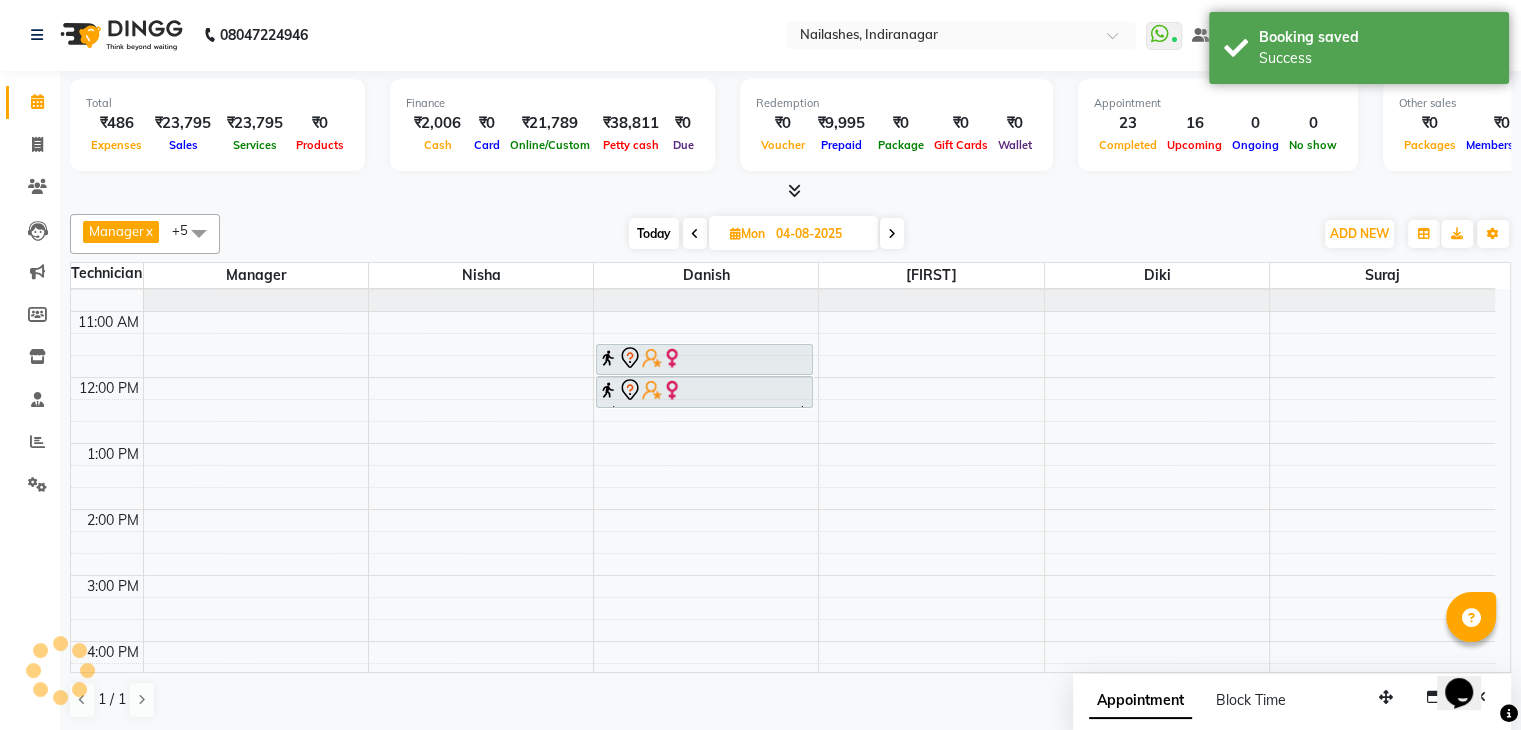 scroll, scrollTop: 0, scrollLeft: 0, axis: both 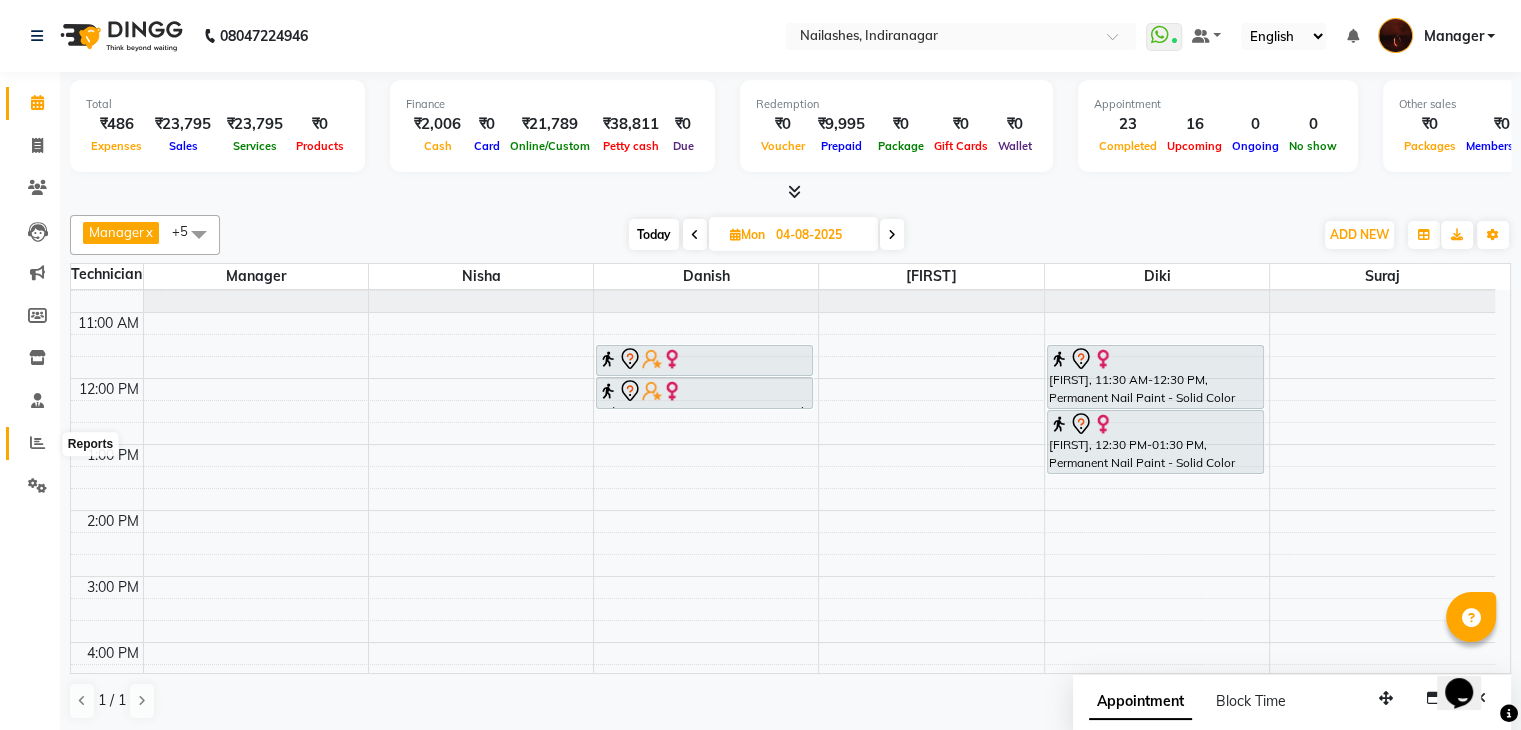 click 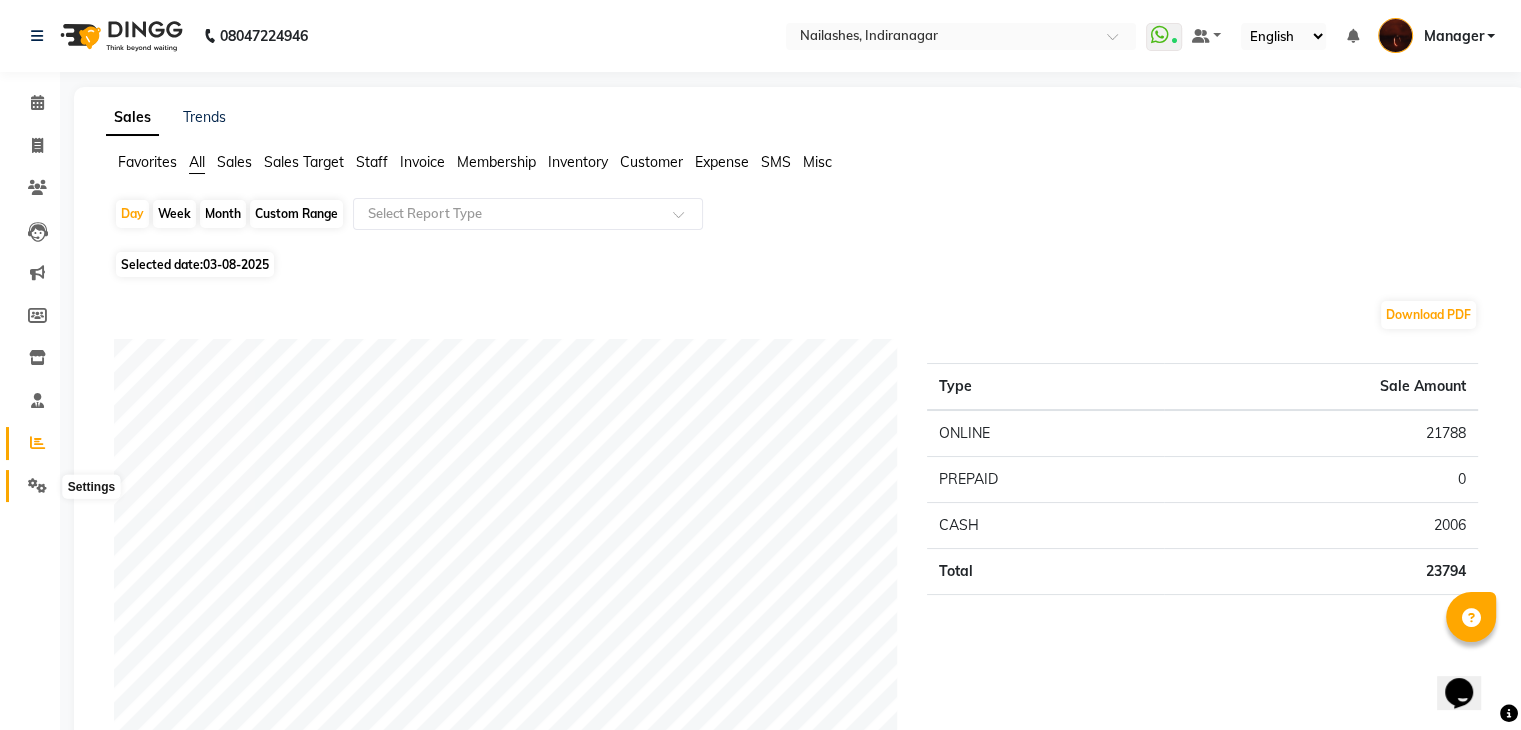 click 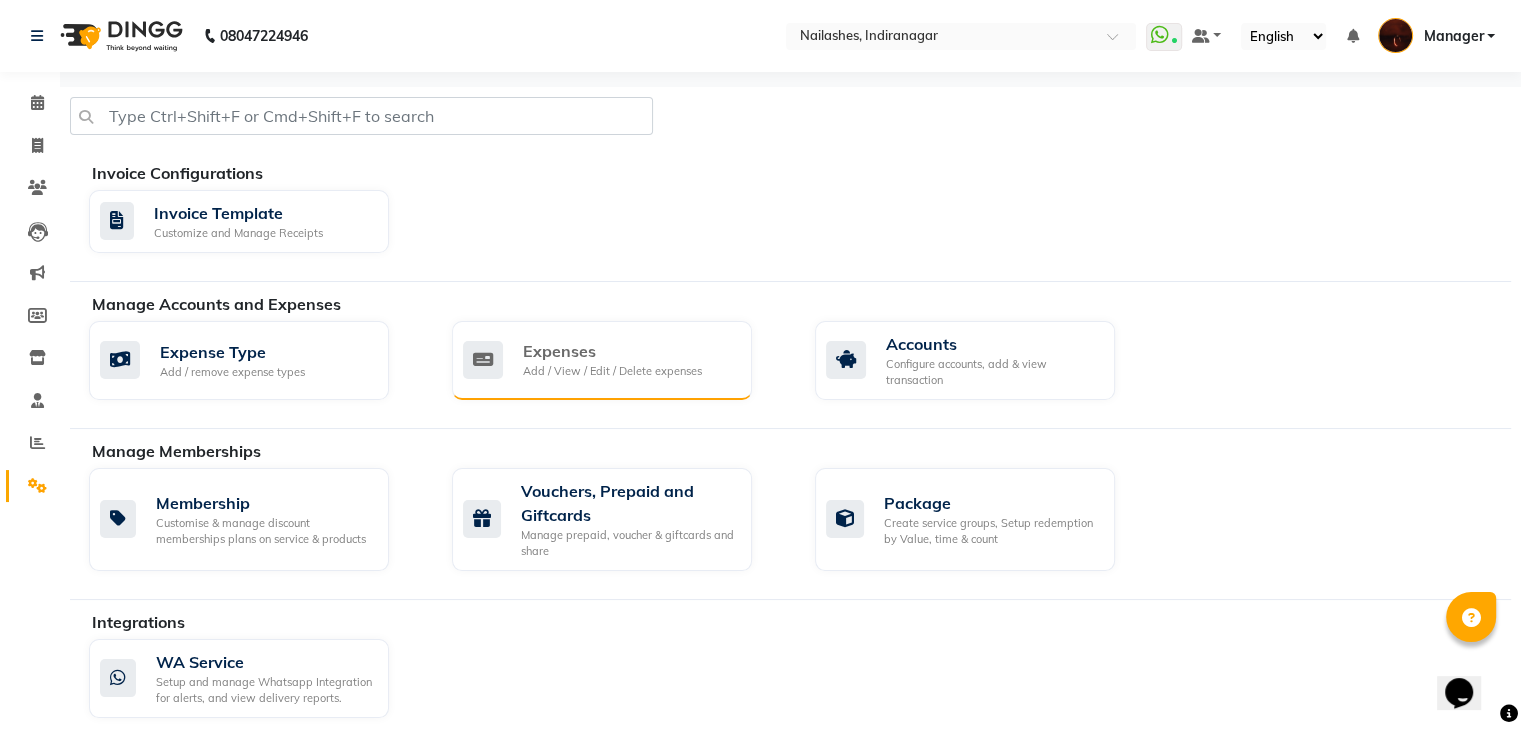 click on "Add / View / Edit / Delete expenses" 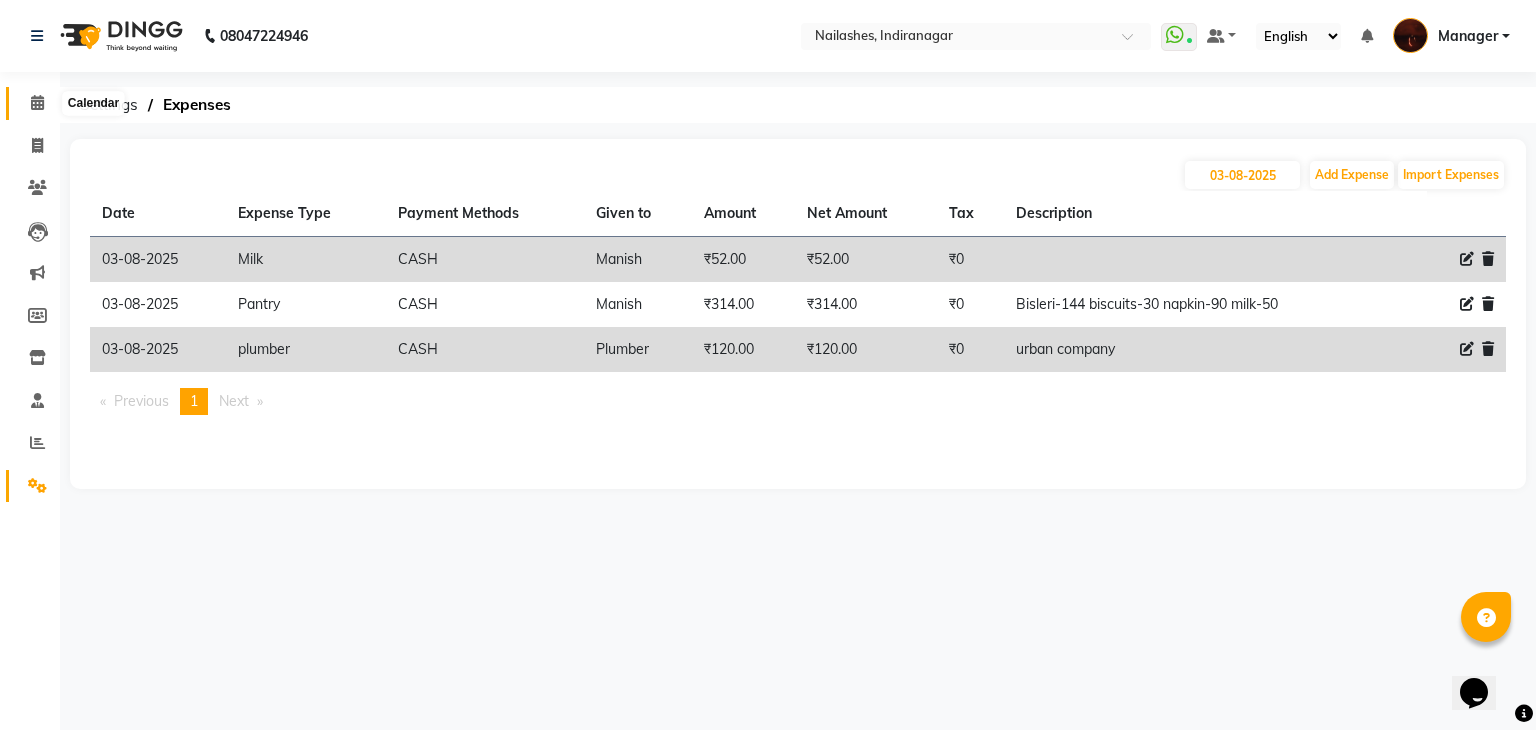 click 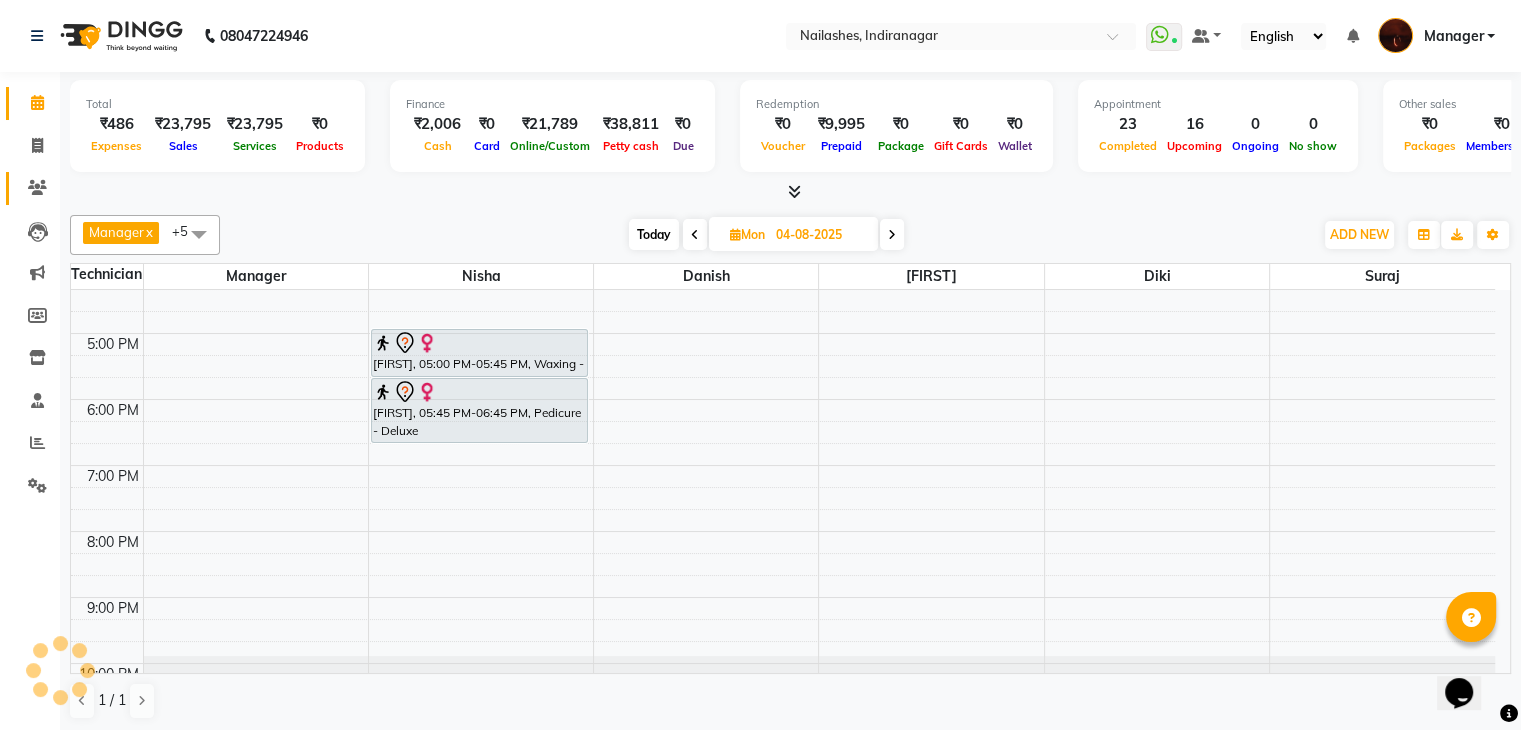 scroll, scrollTop: 0, scrollLeft: 0, axis: both 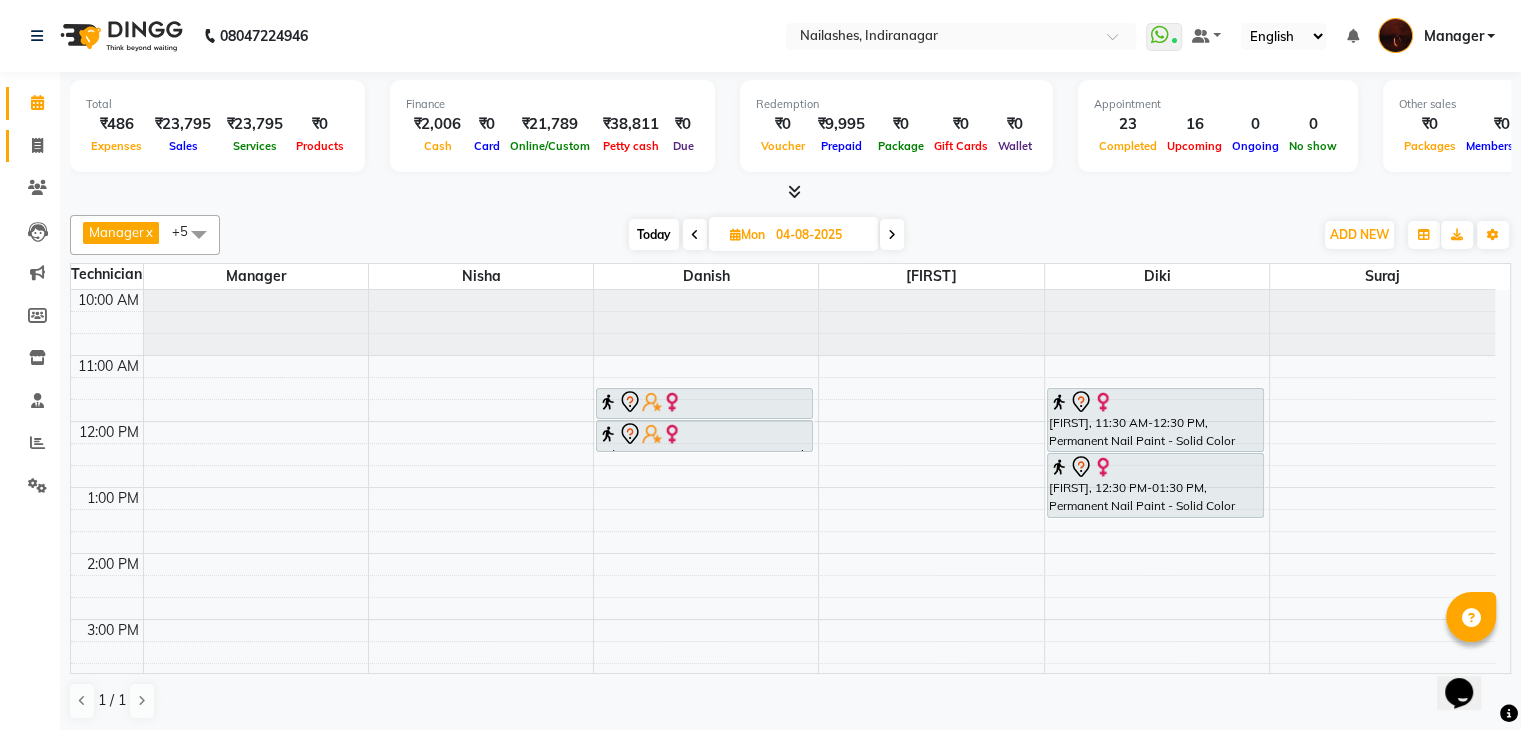 click 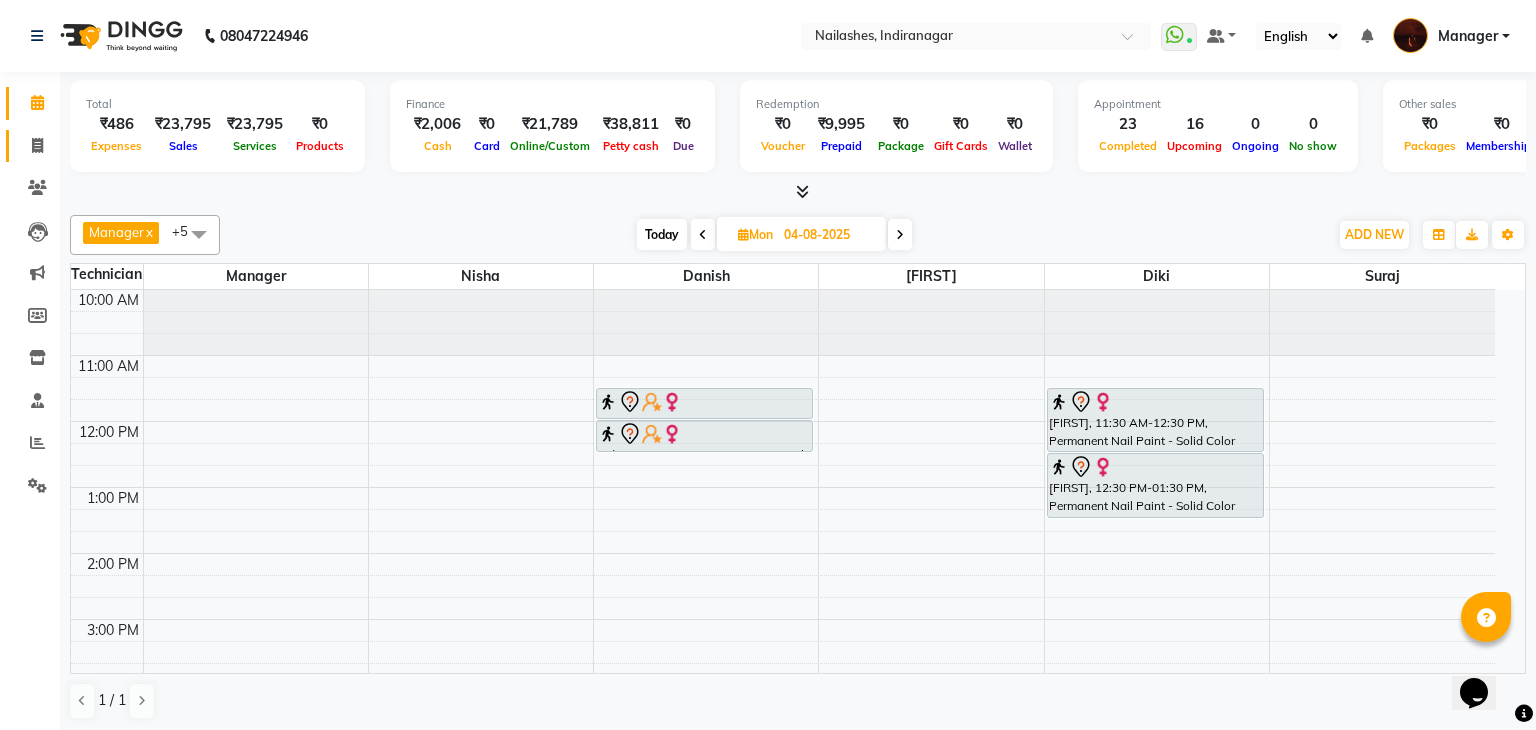 select on "service" 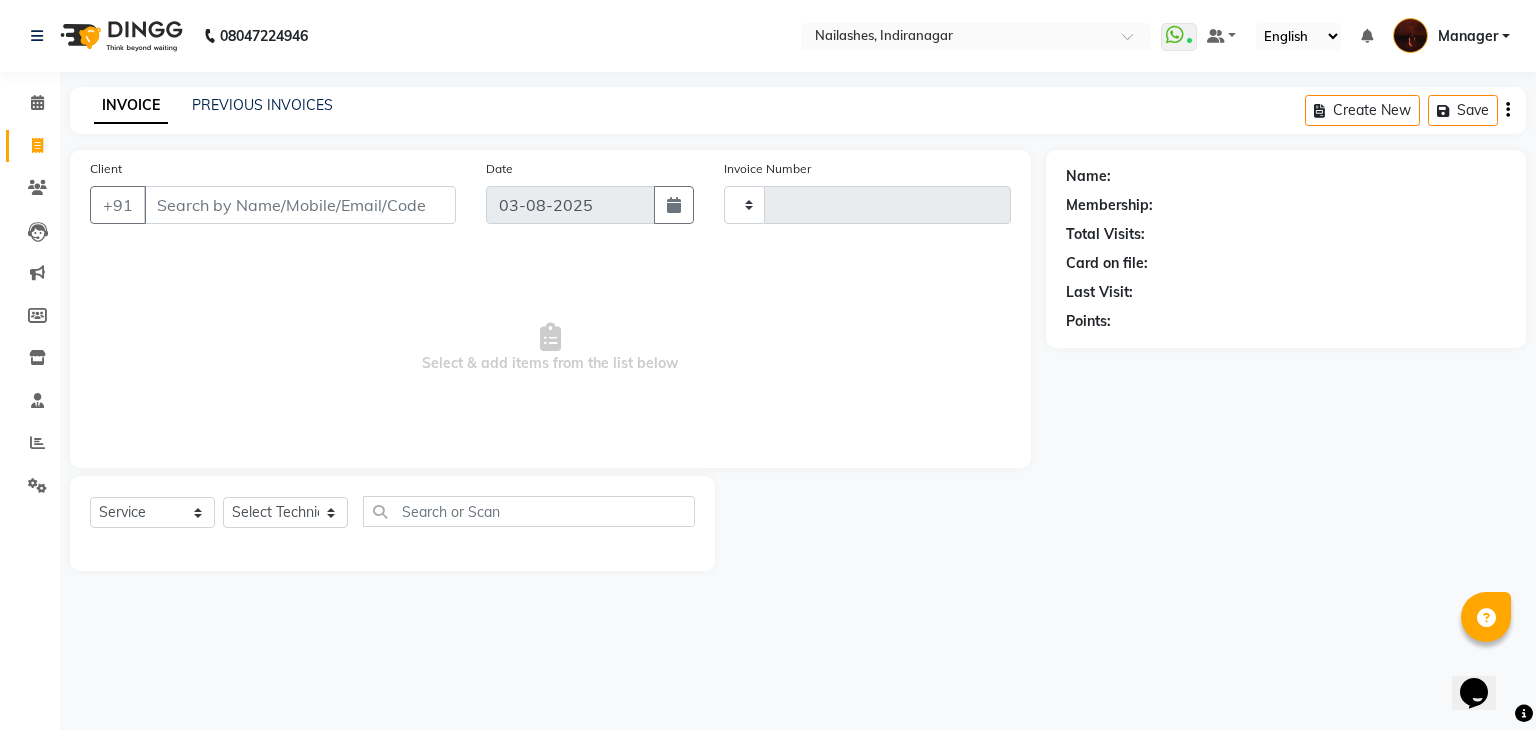 type on "1441" 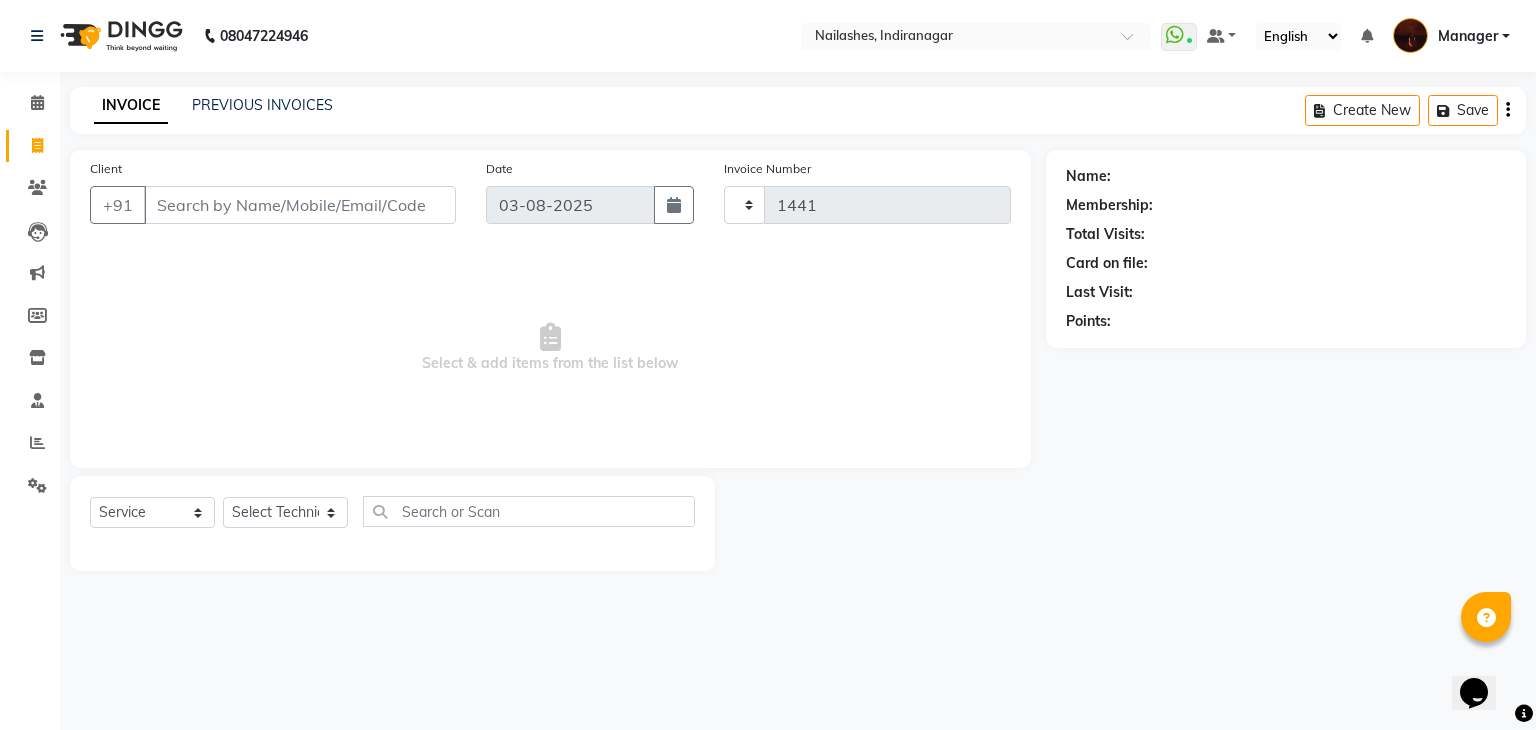 select on "4063" 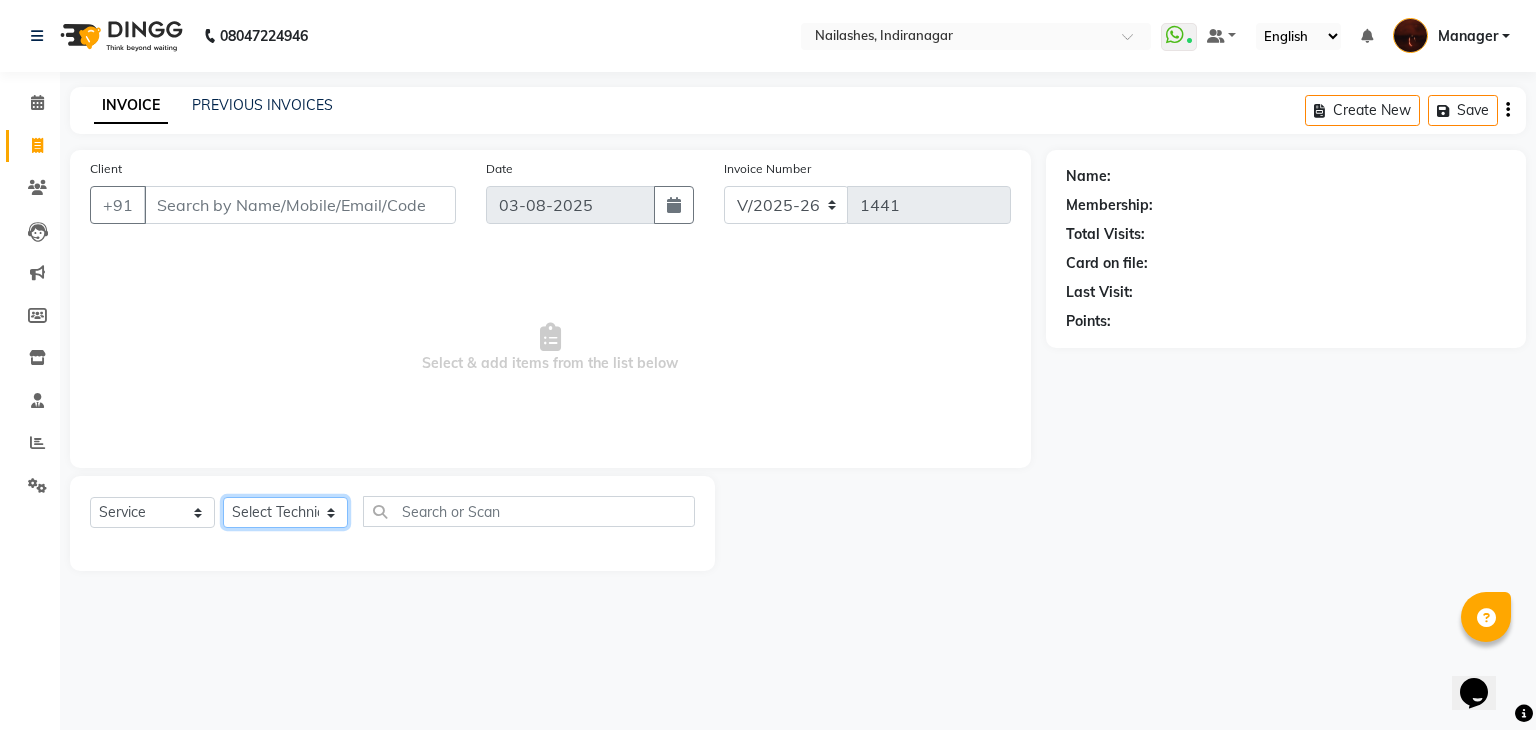 click on "Select Technician Adesh amir Danish Diki  Geeta Himanshu jenifer Manager megna Nisha Pooja roshni Sameer sudeb Sudhir Accounting suraj" 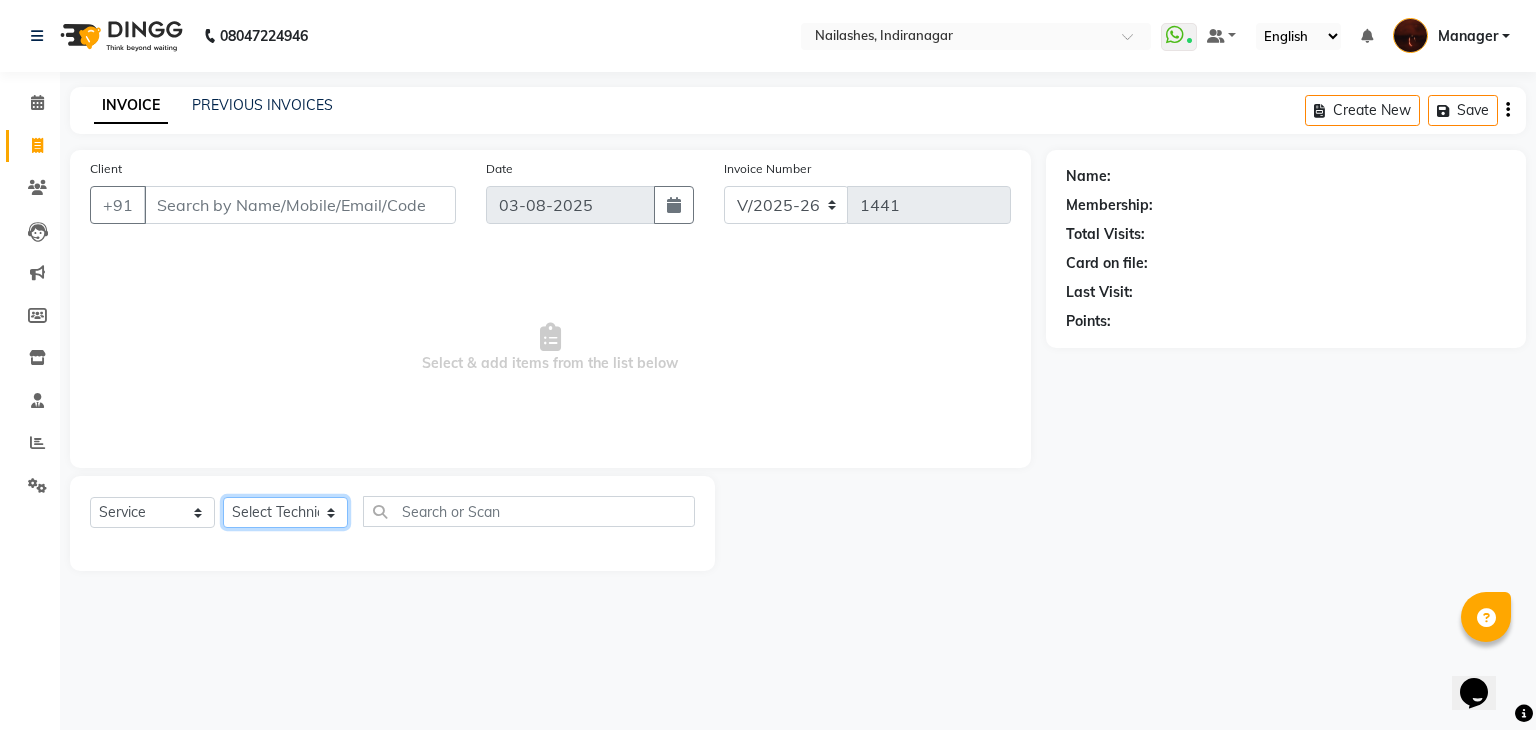 select on "35072" 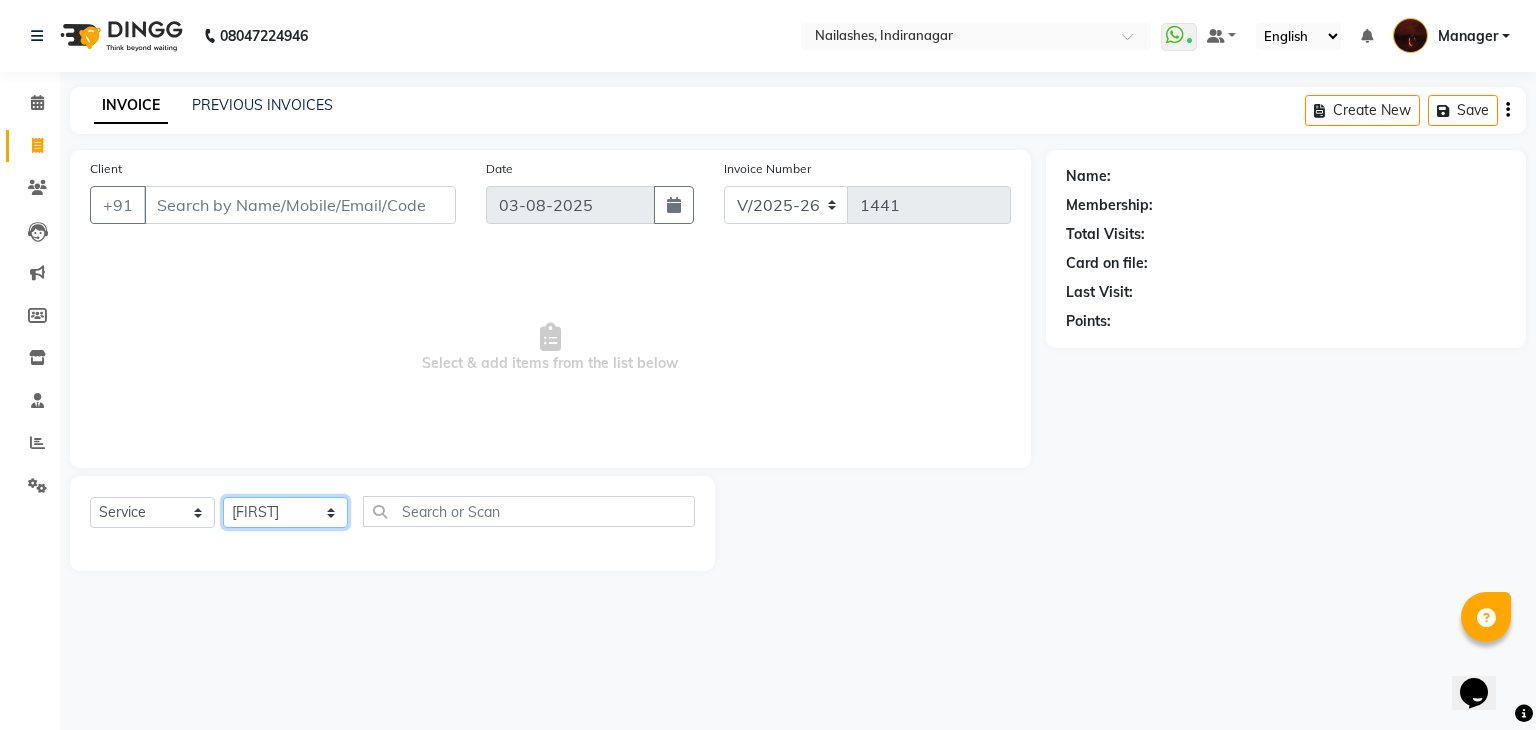 click on "Select Technician Adesh amir Danish Diki  Geeta Himanshu jenifer Manager megna Nisha Pooja roshni Sameer sudeb Sudhir Accounting suraj" 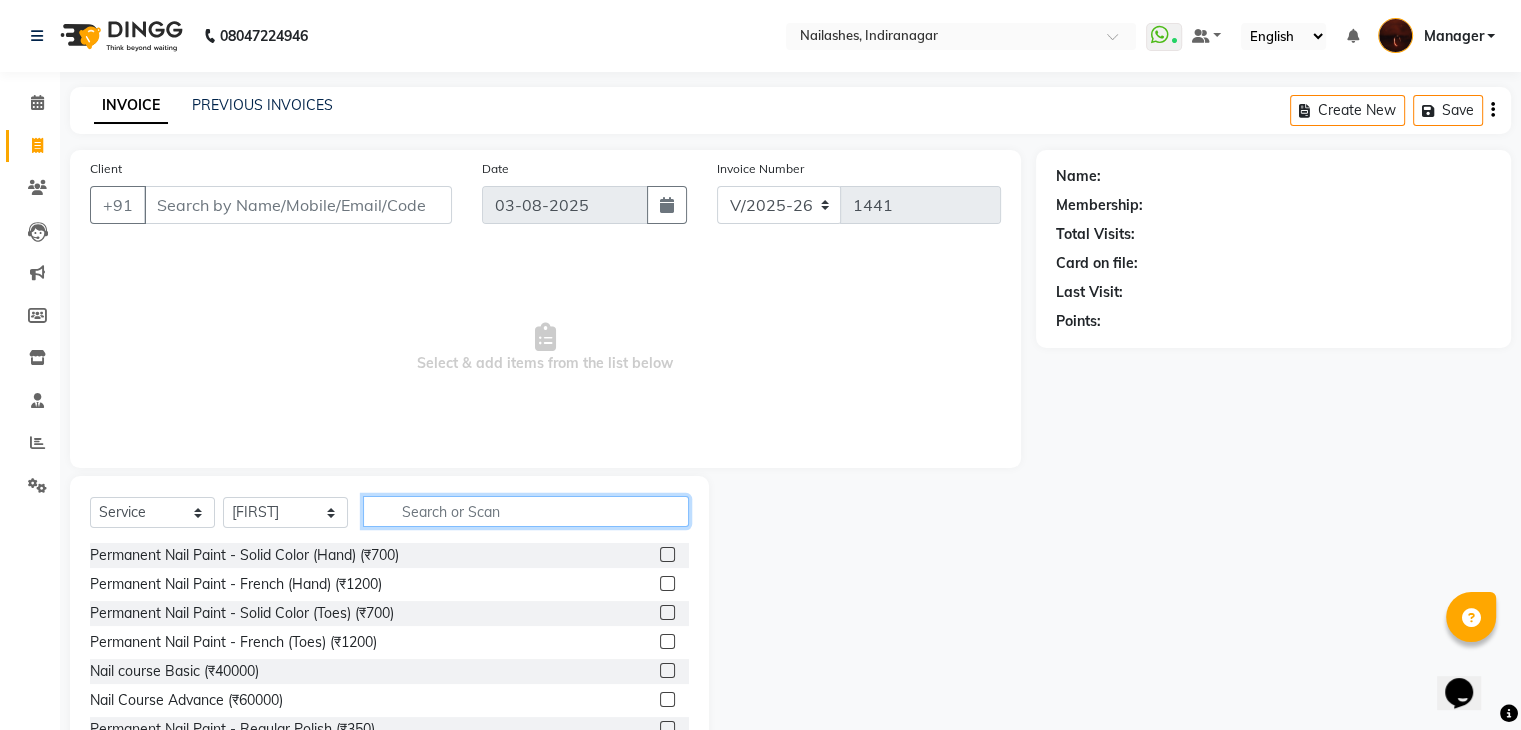 click 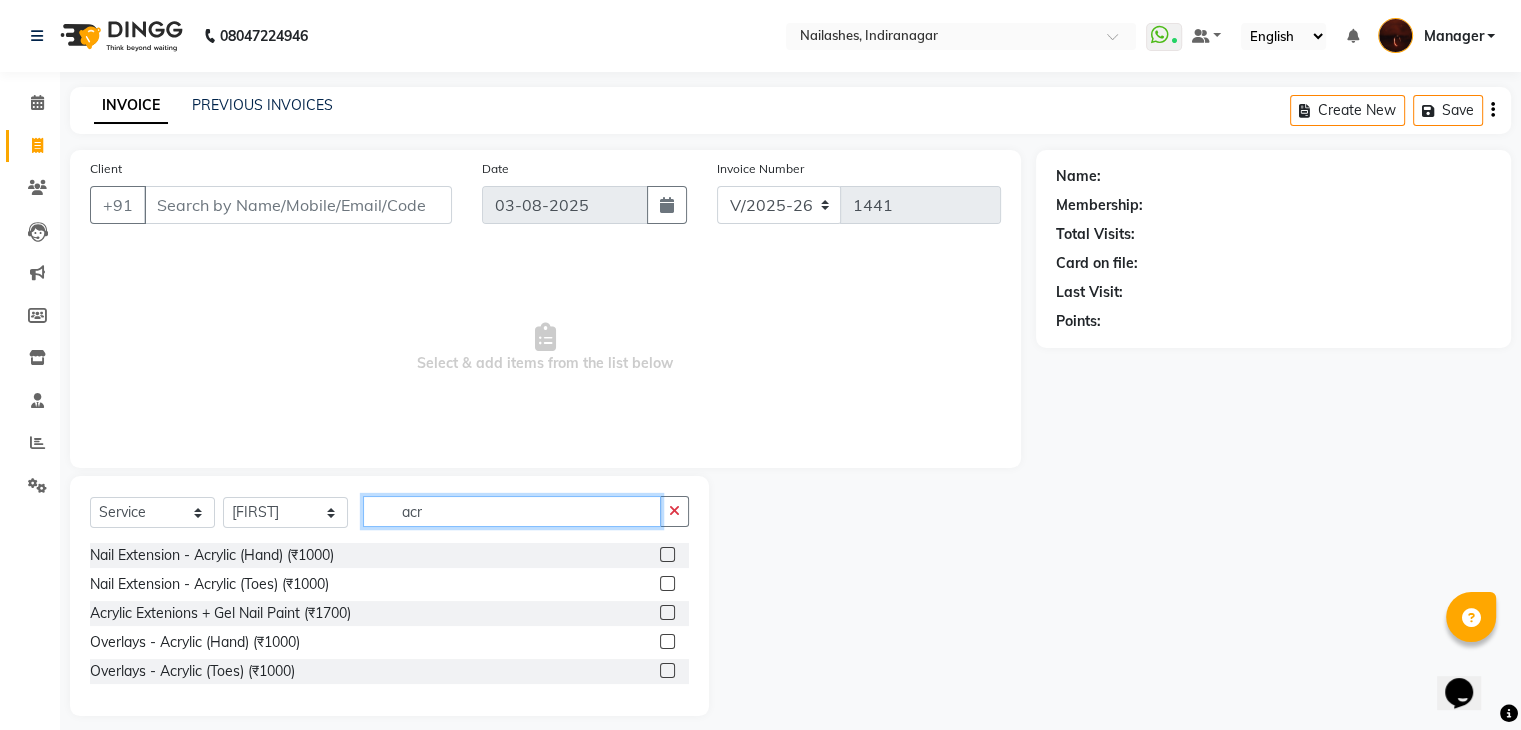 type on "acr" 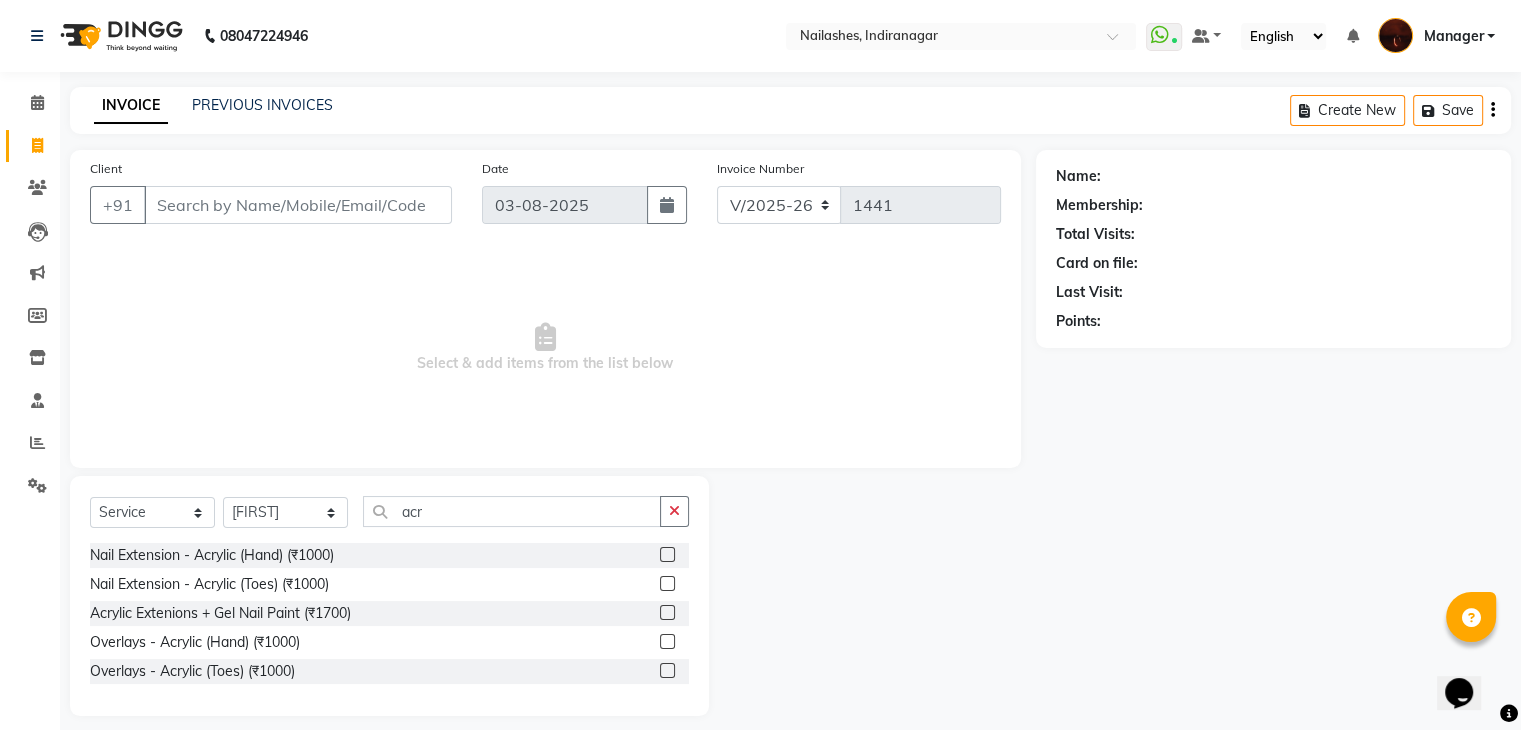 click 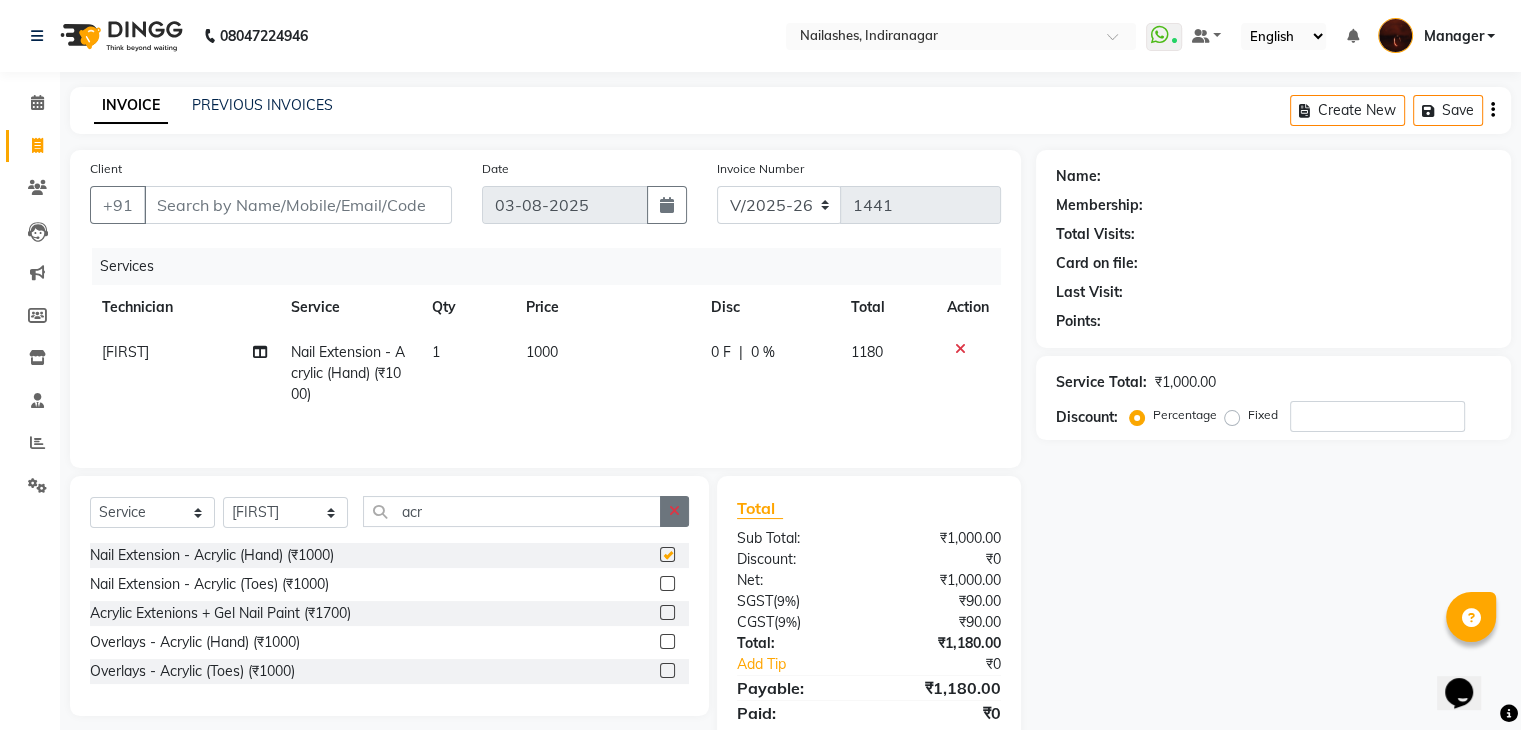 checkbox on "false" 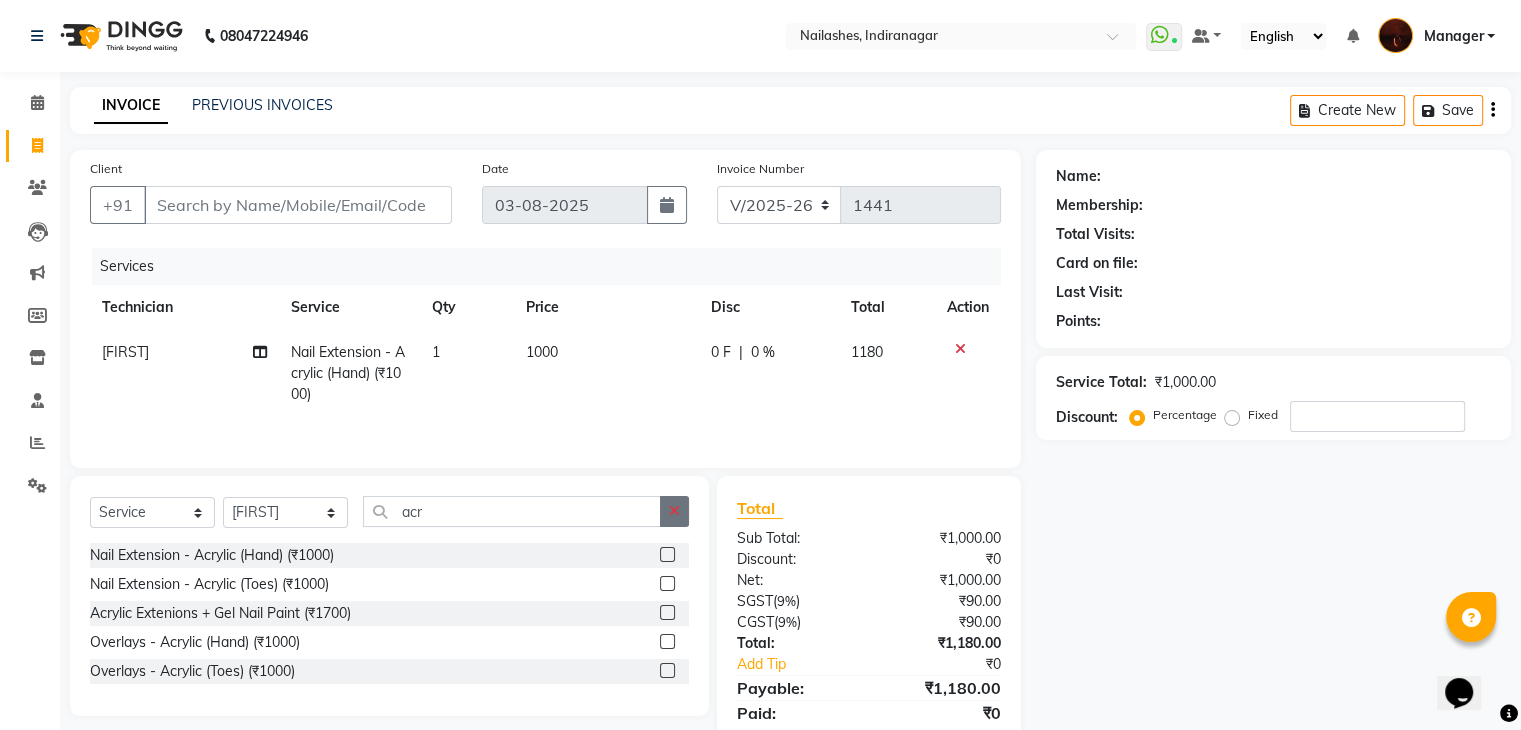 click 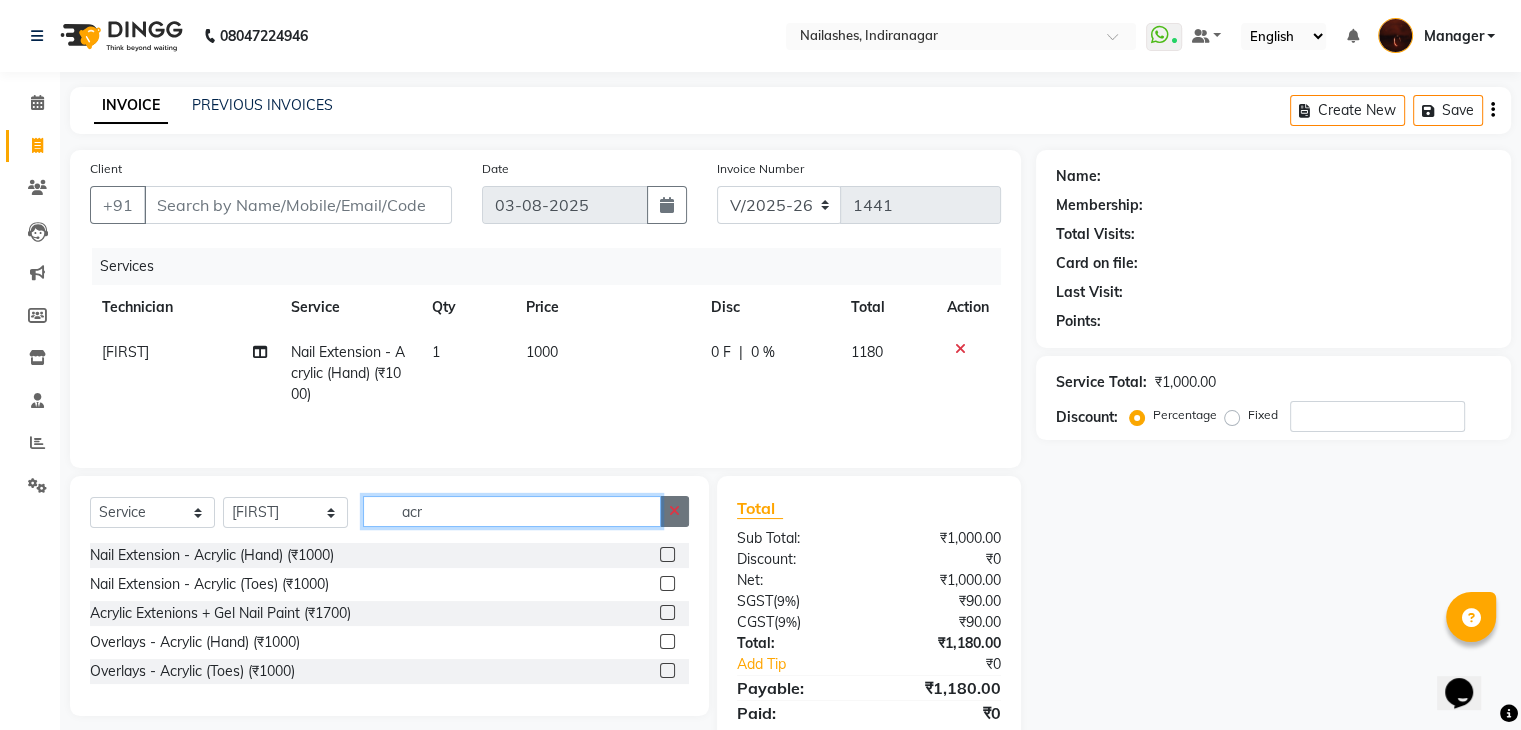 type 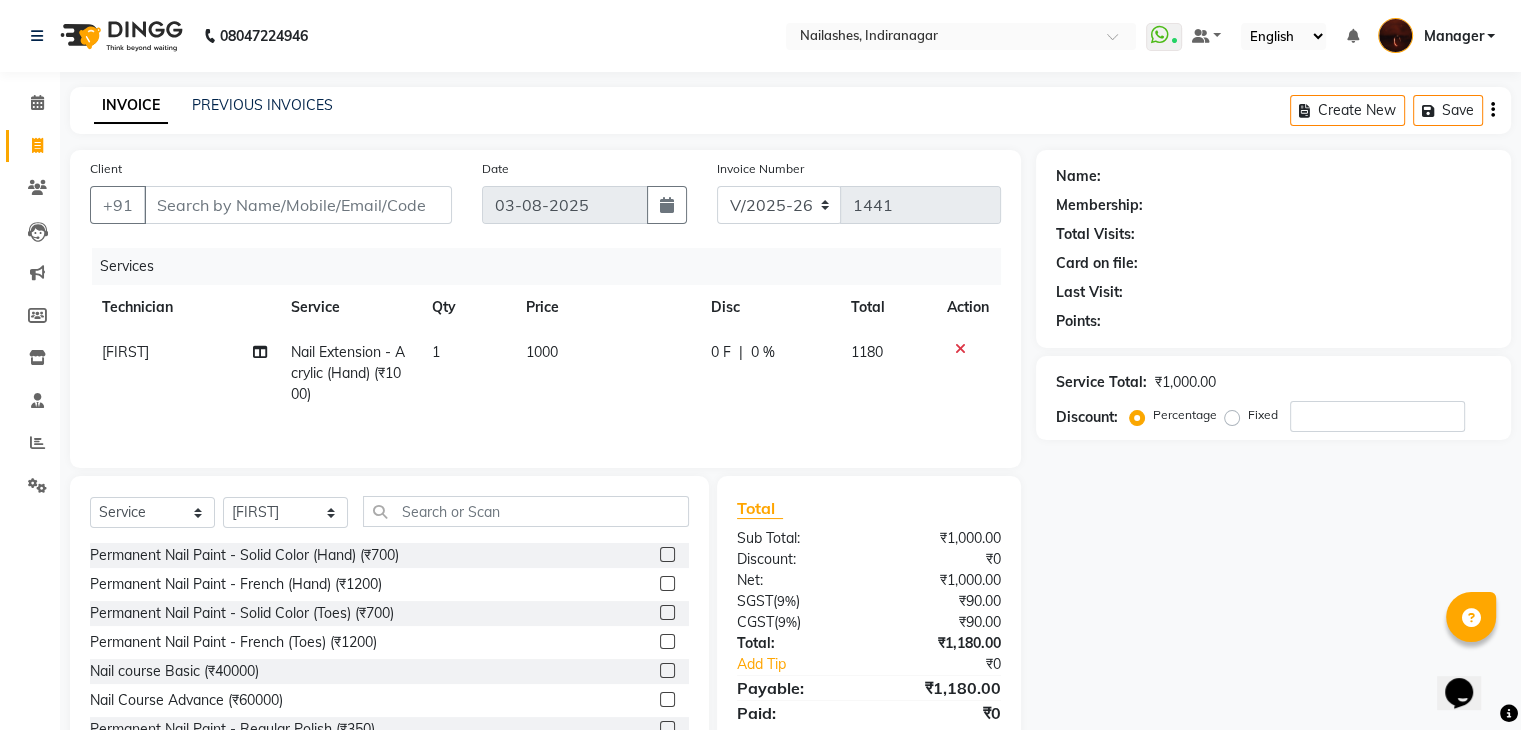click 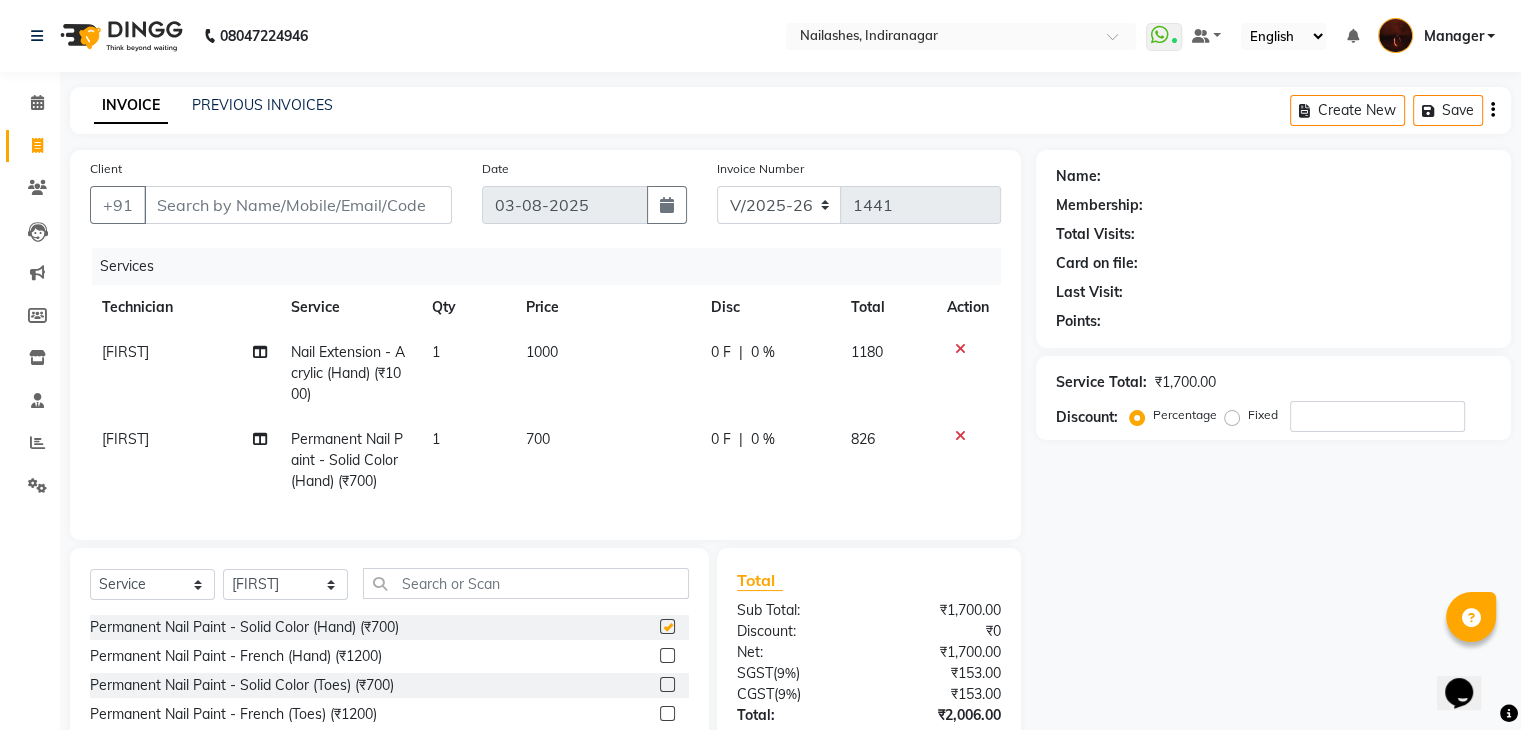 checkbox on "false" 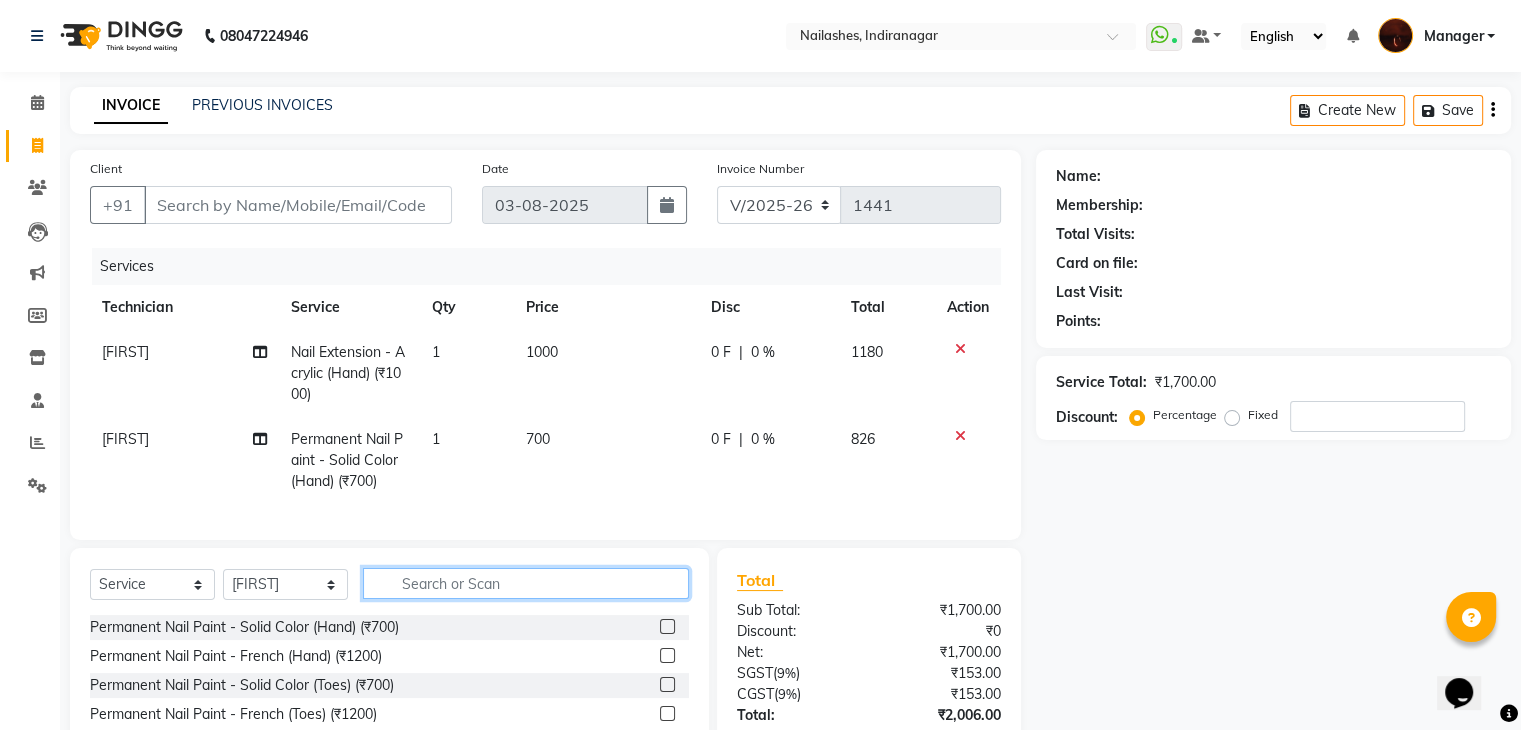 click 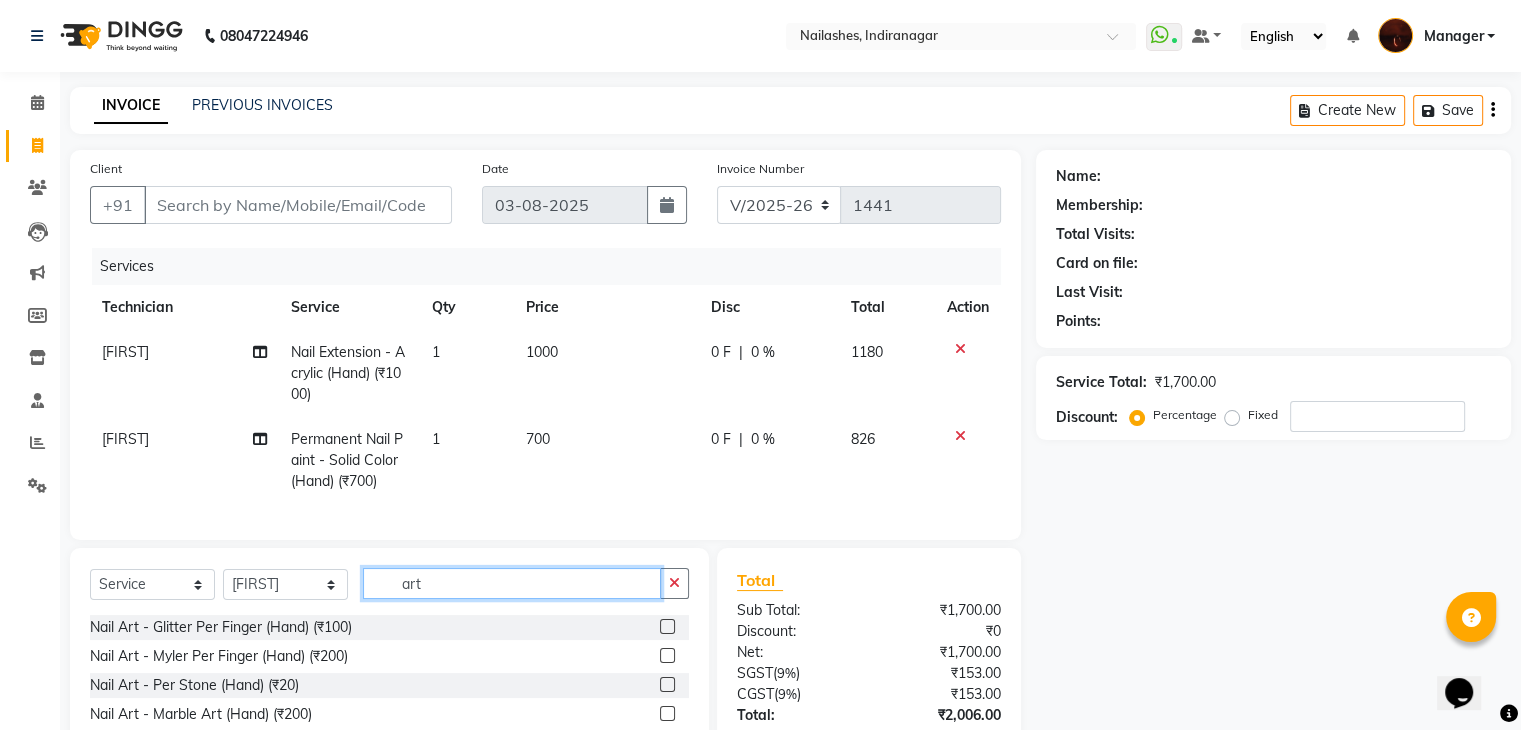 type on "art" 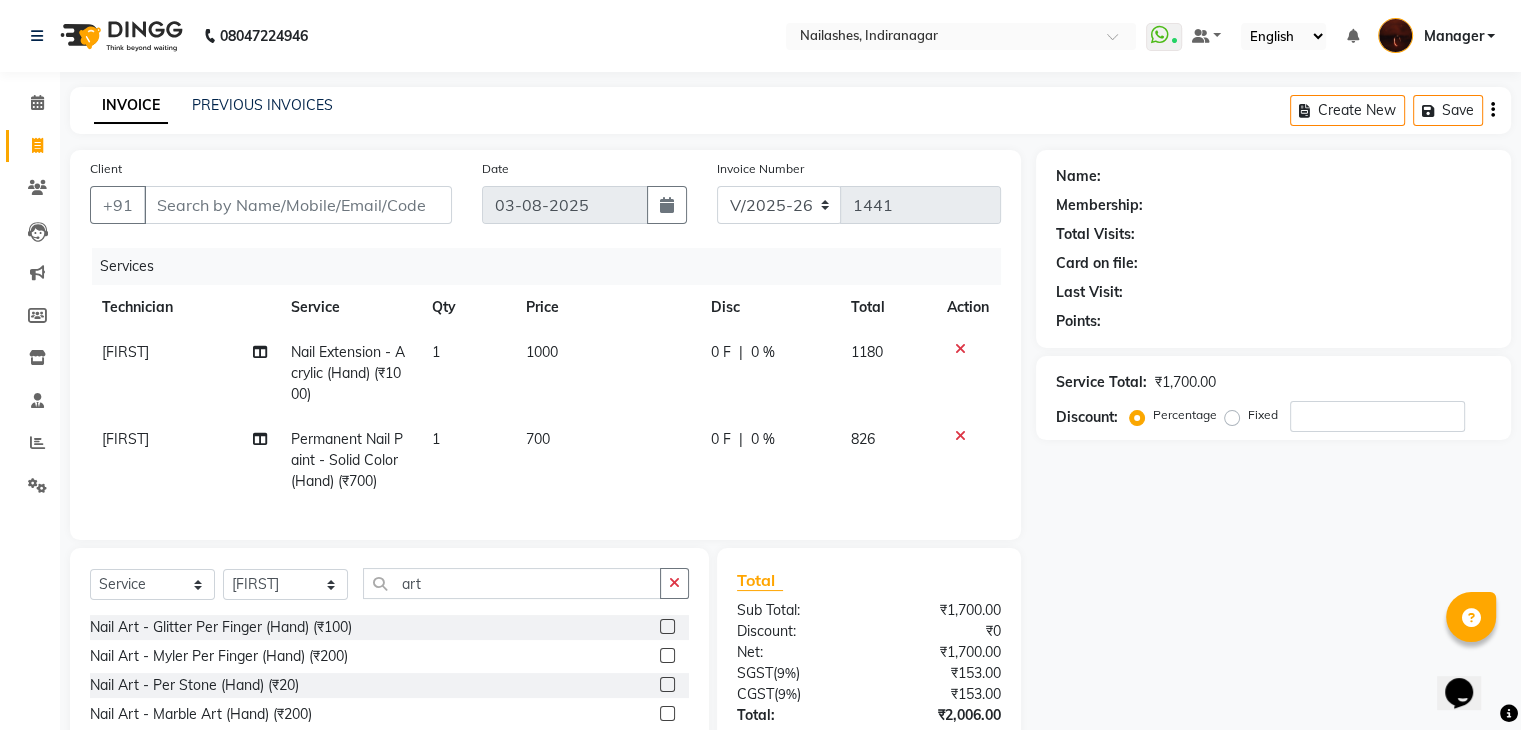 click 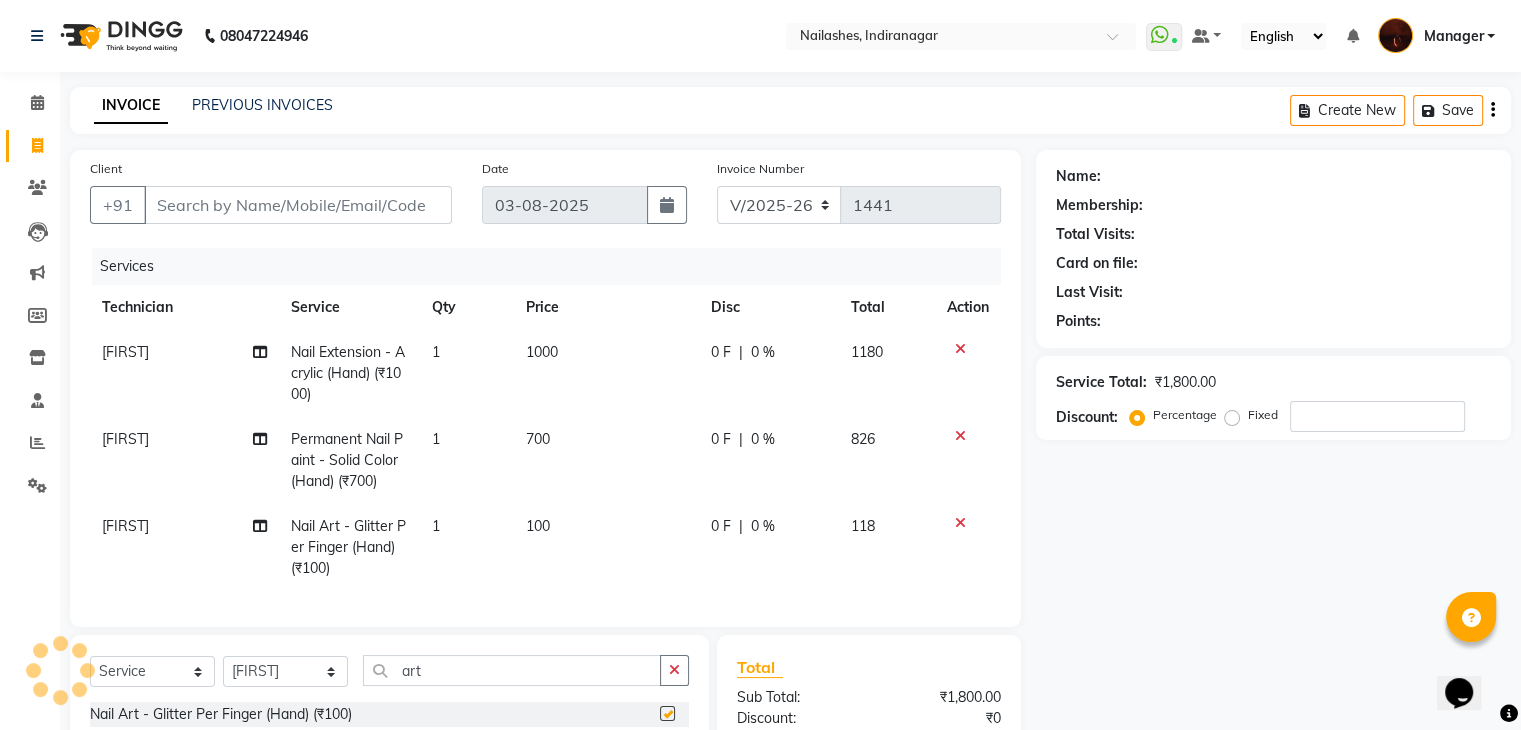 checkbox on "false" 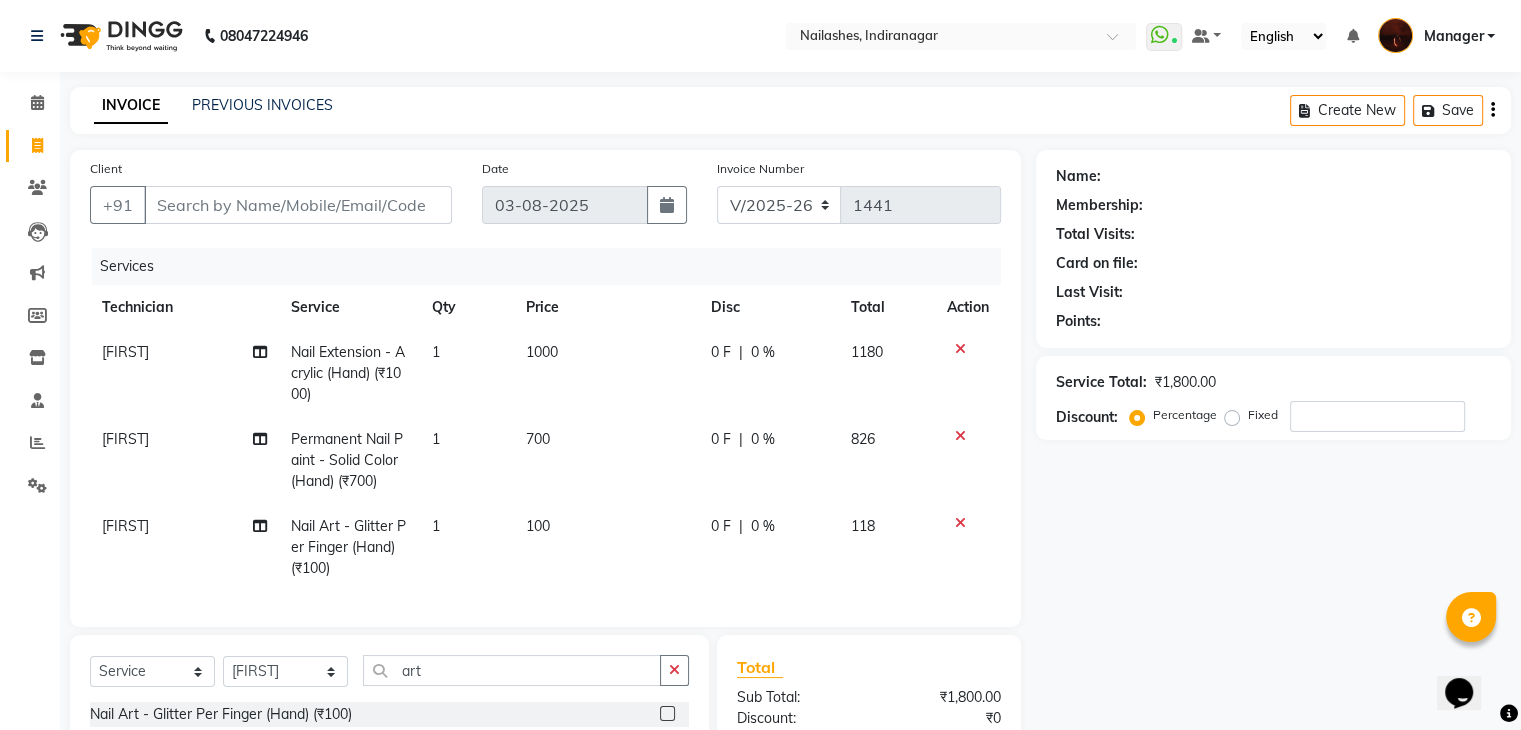click on "Nail Art - Glitter Per Finger (Hand) (₹100)" 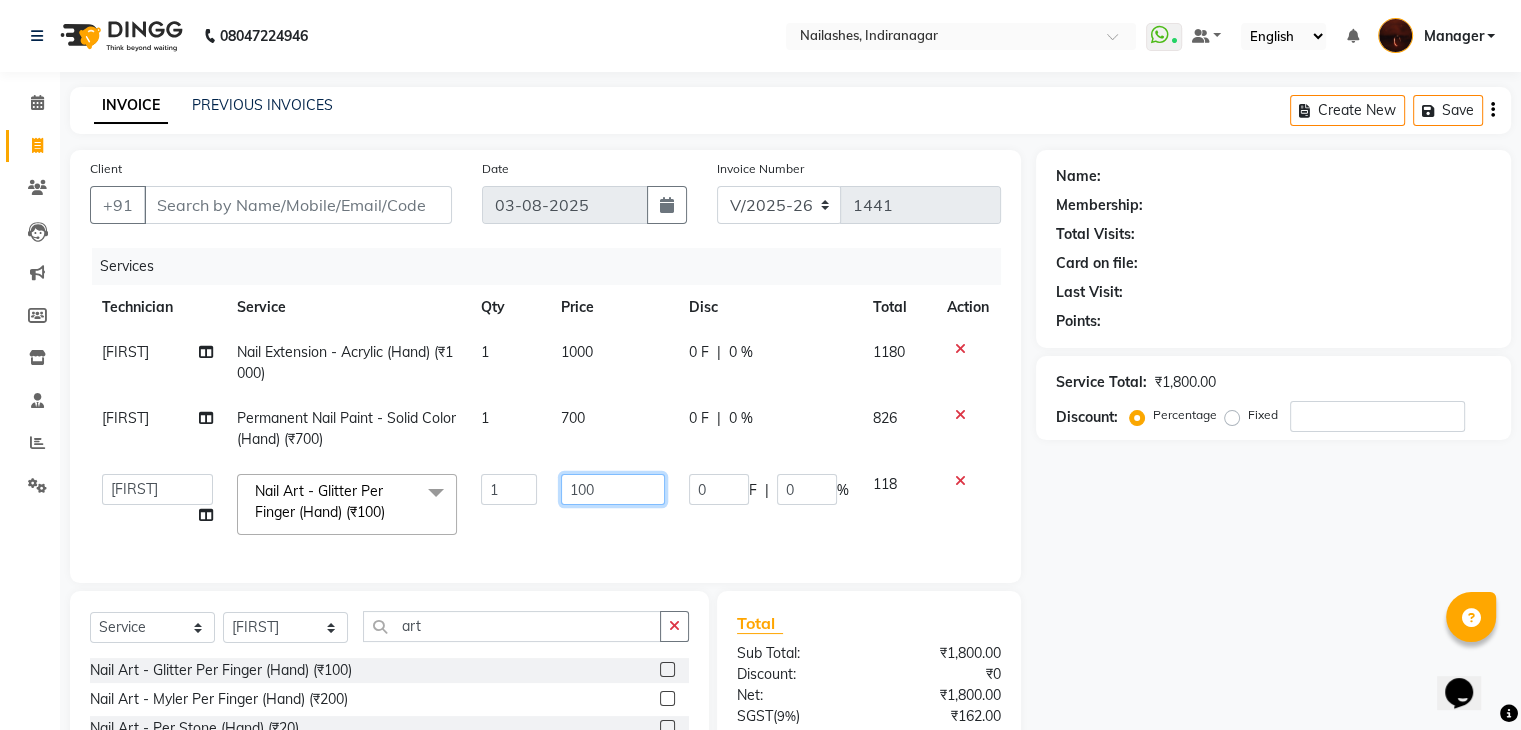click on "100" 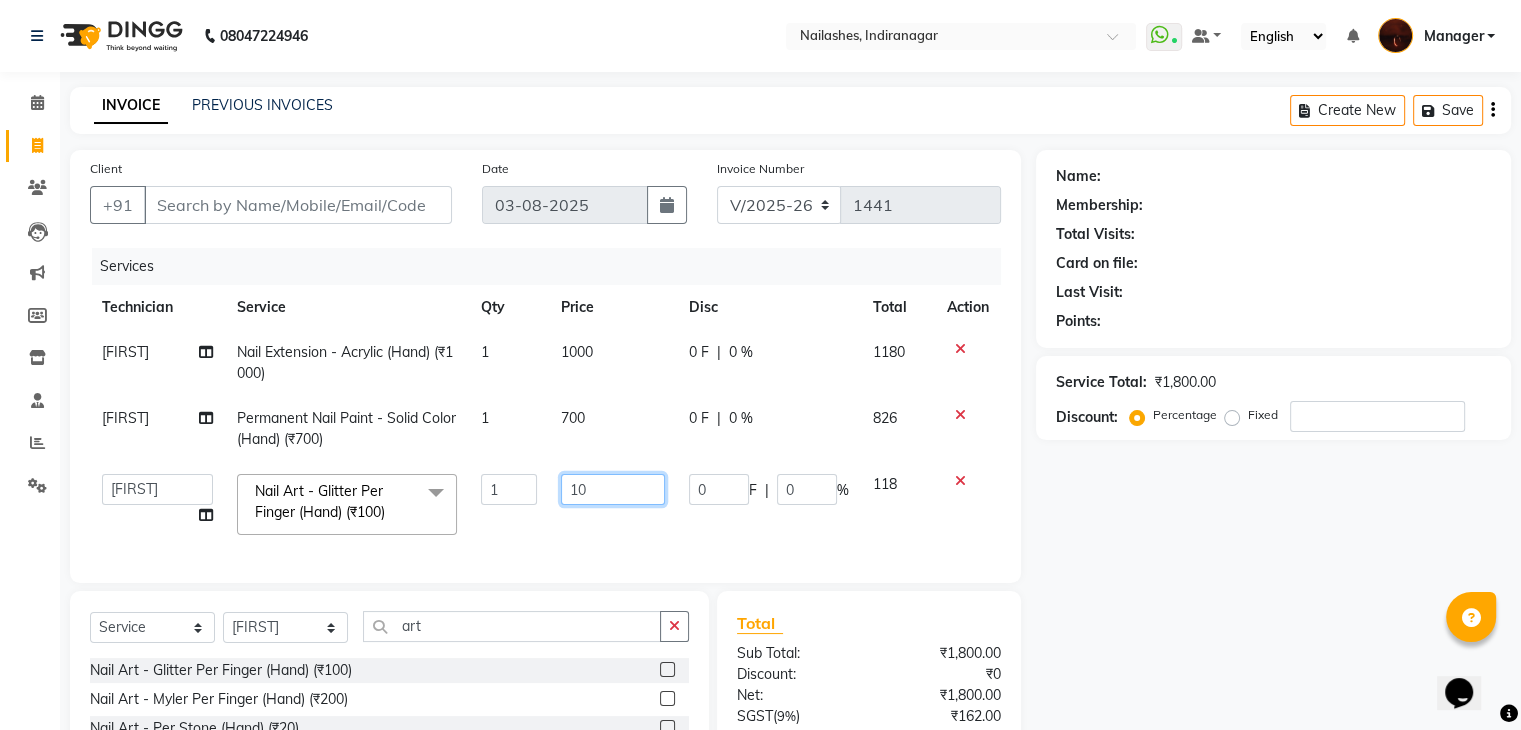 type on "1" 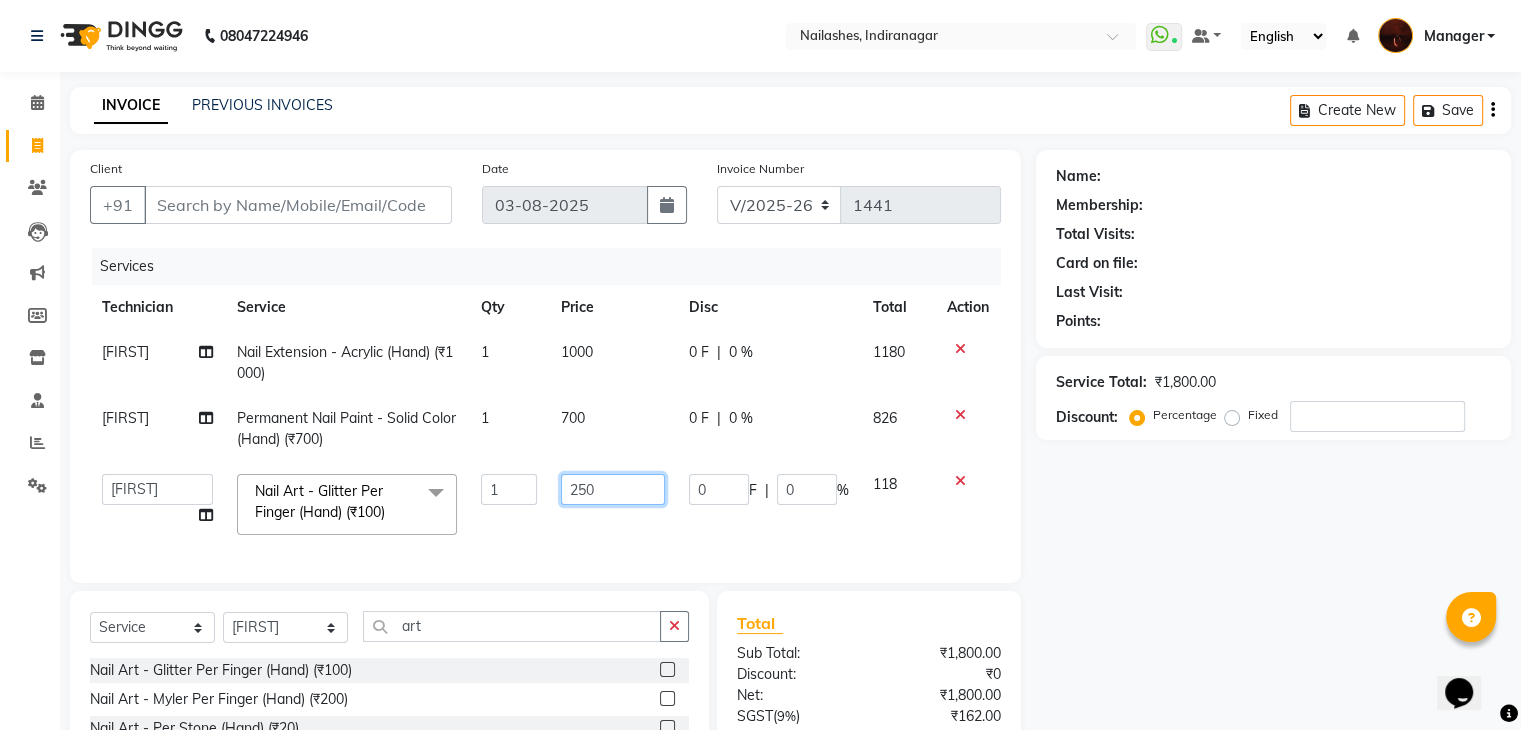 type on "2500" 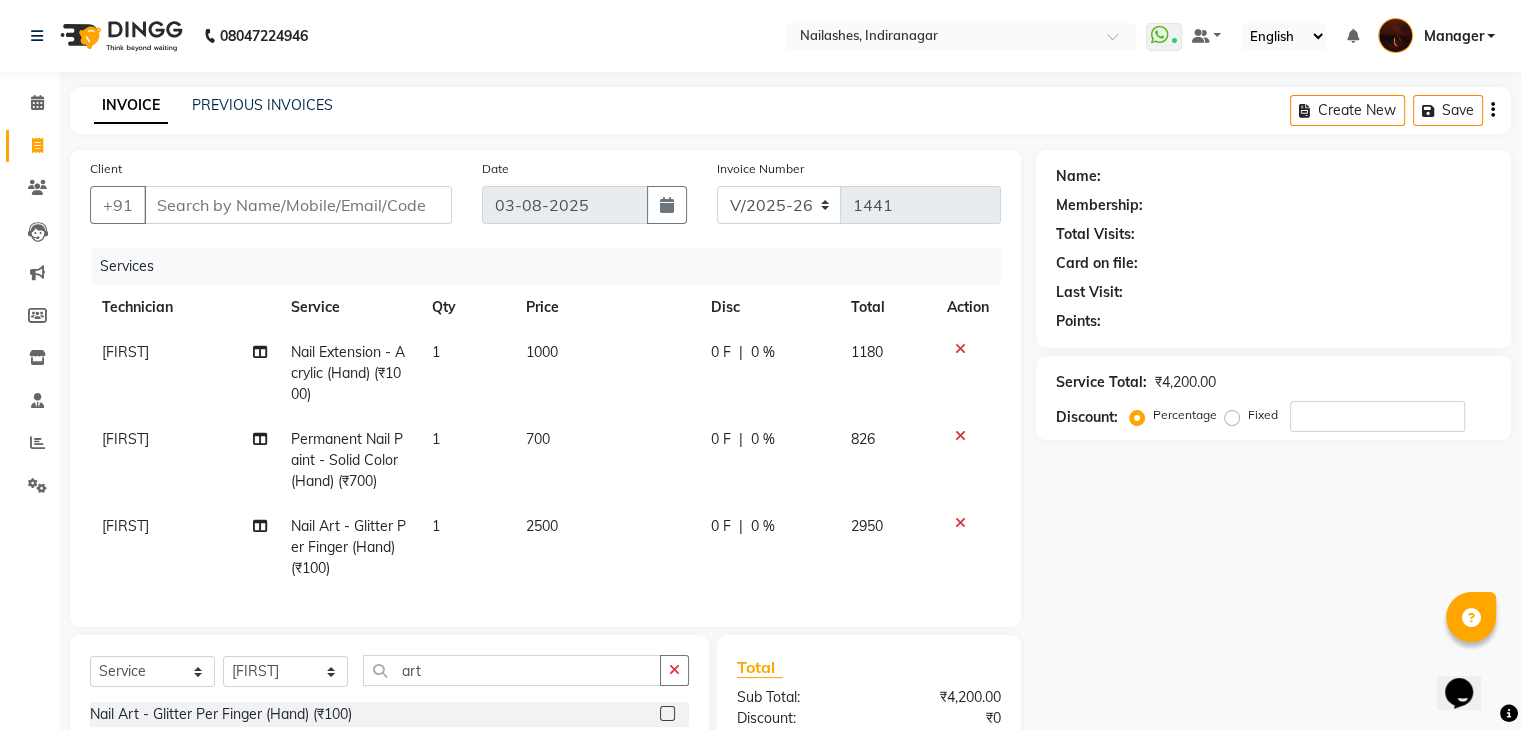 click on "2500" 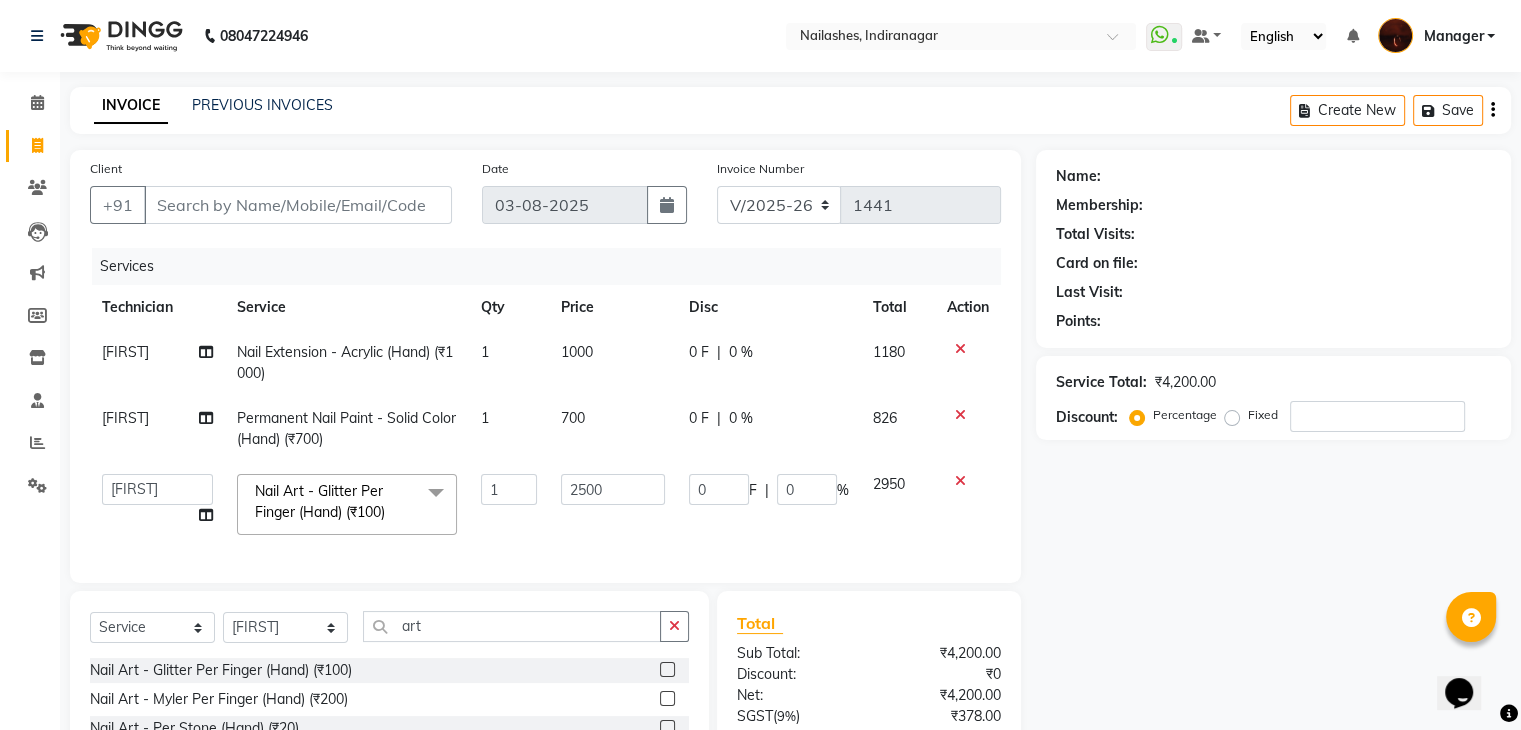 scroll, scrollTop: 201, scrollLeft: 0, axis: vertical 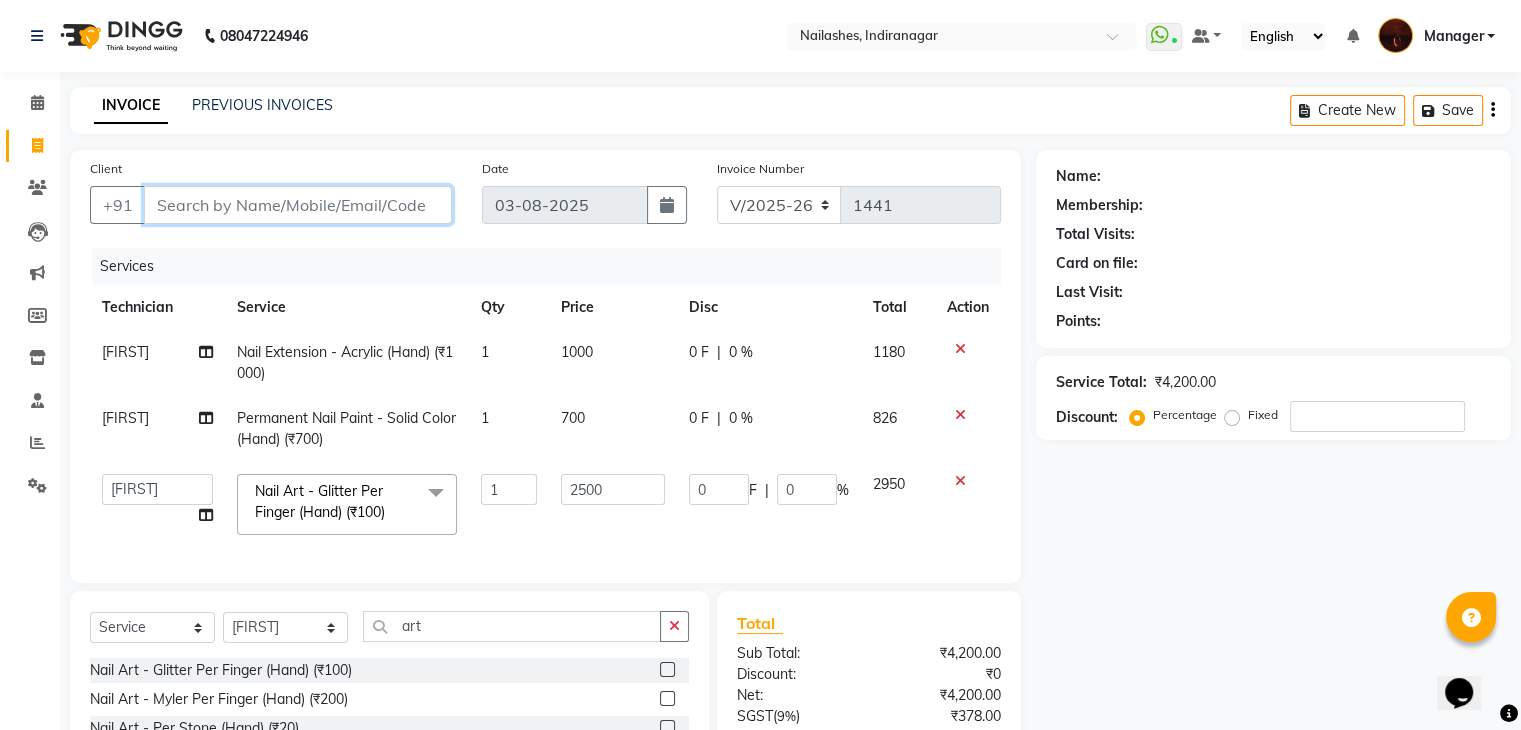 click on "Client" at bounding box center [298, 205] 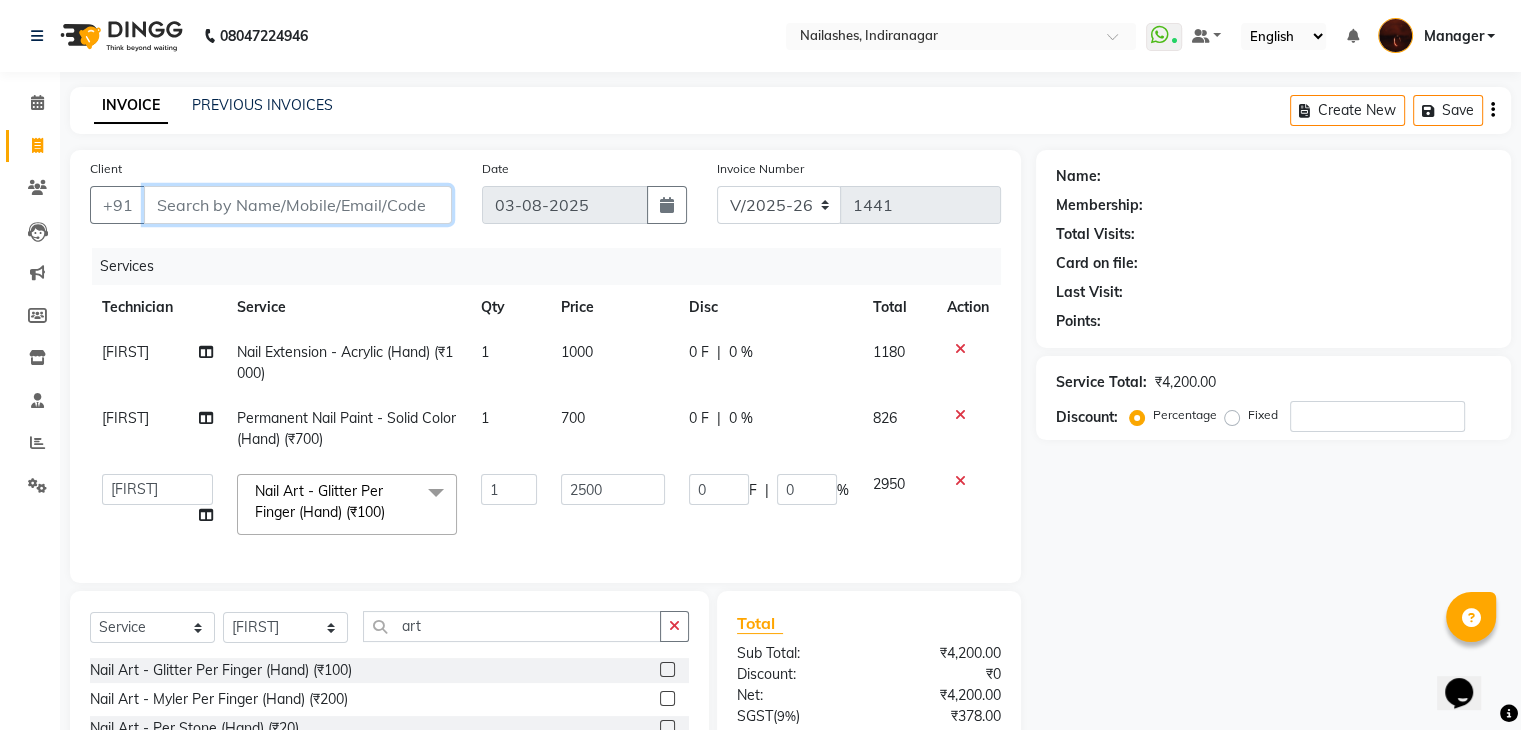 type on "0" 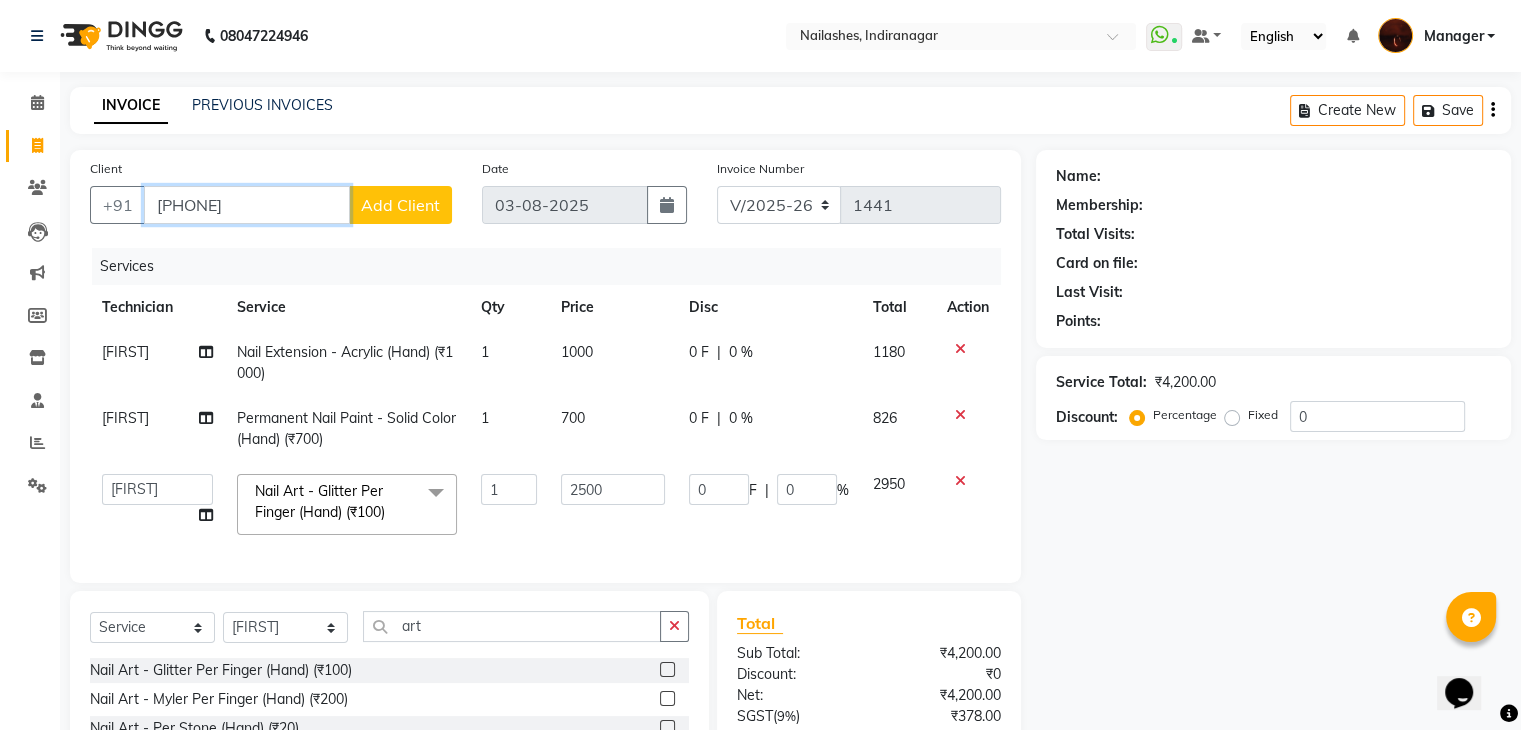 type on "[PHONE]" 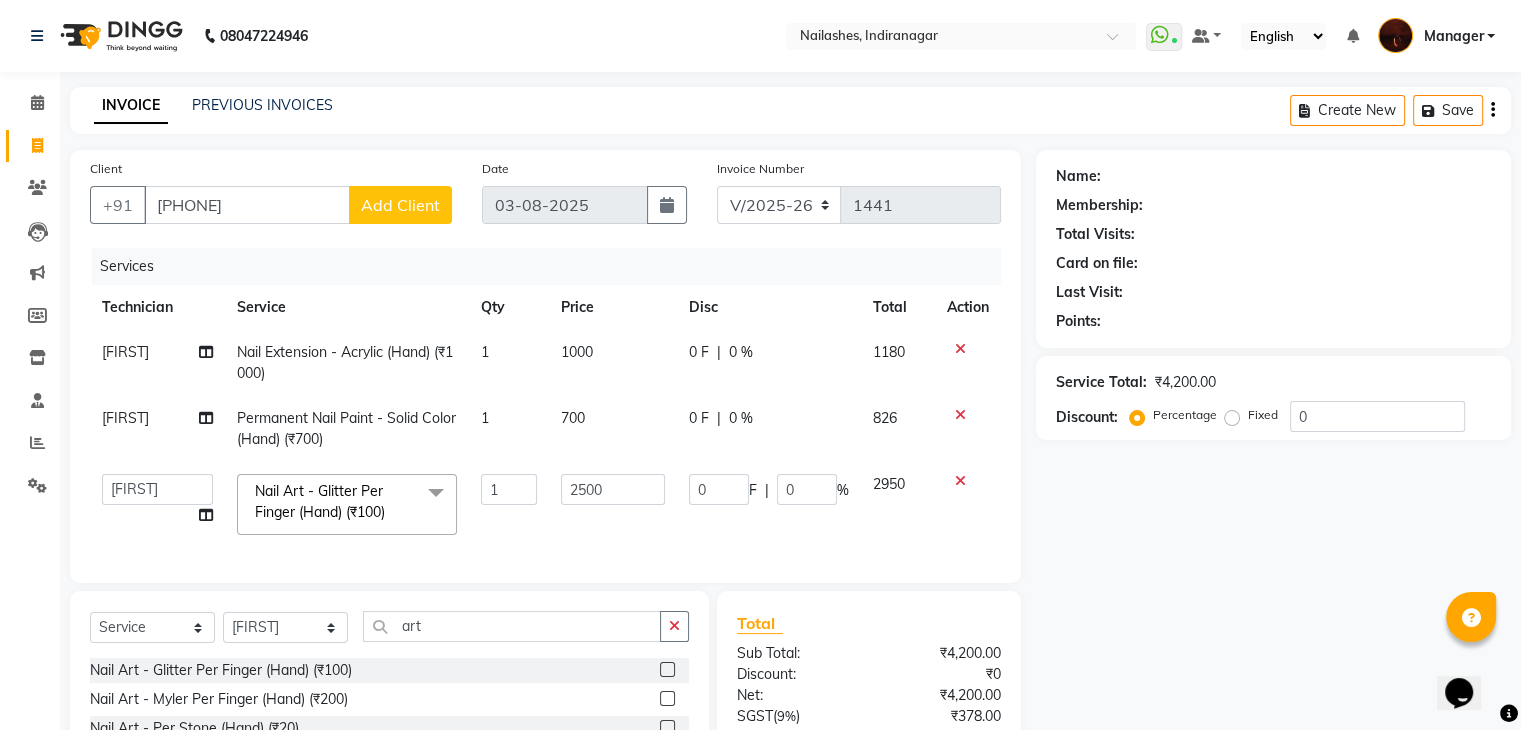 click on "Add Client" 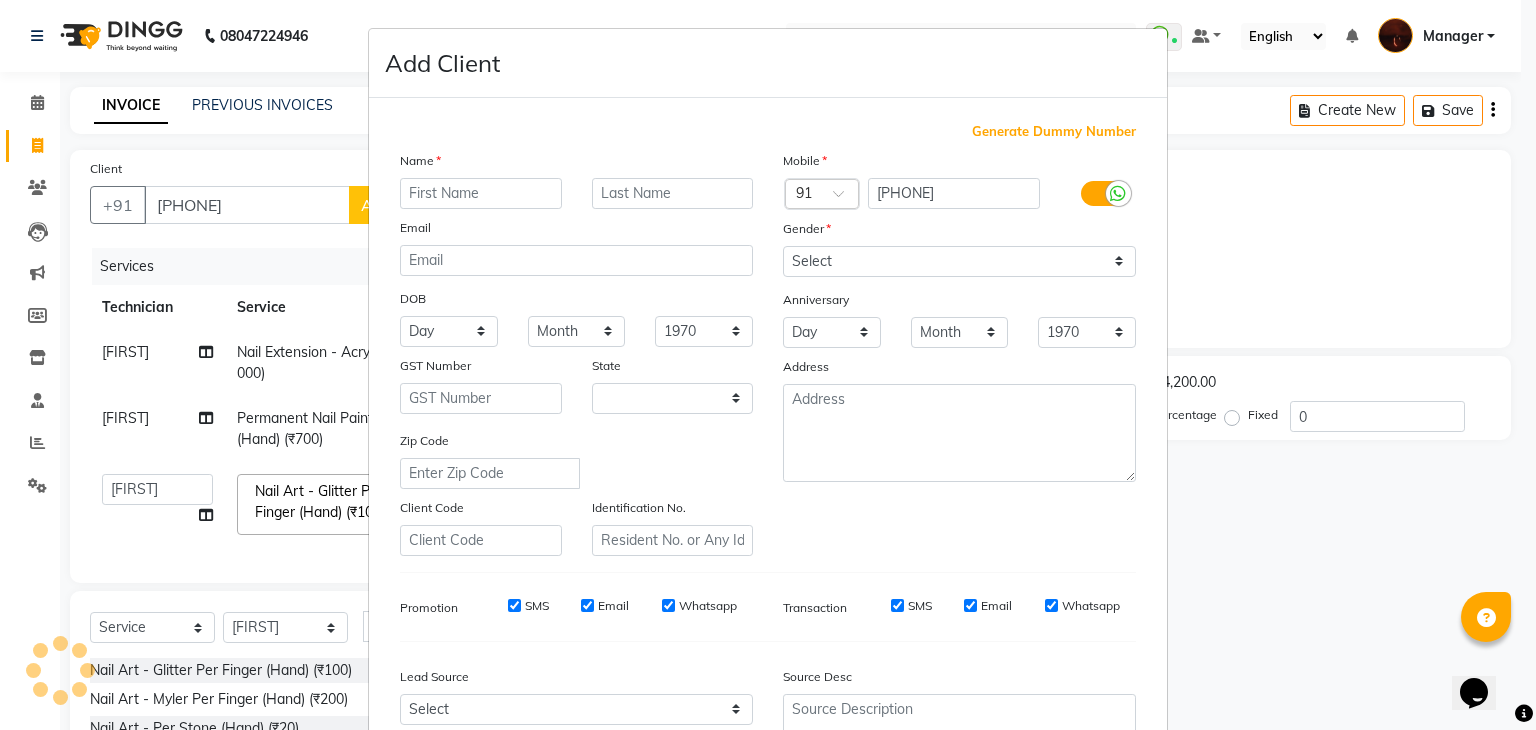 select on "21" 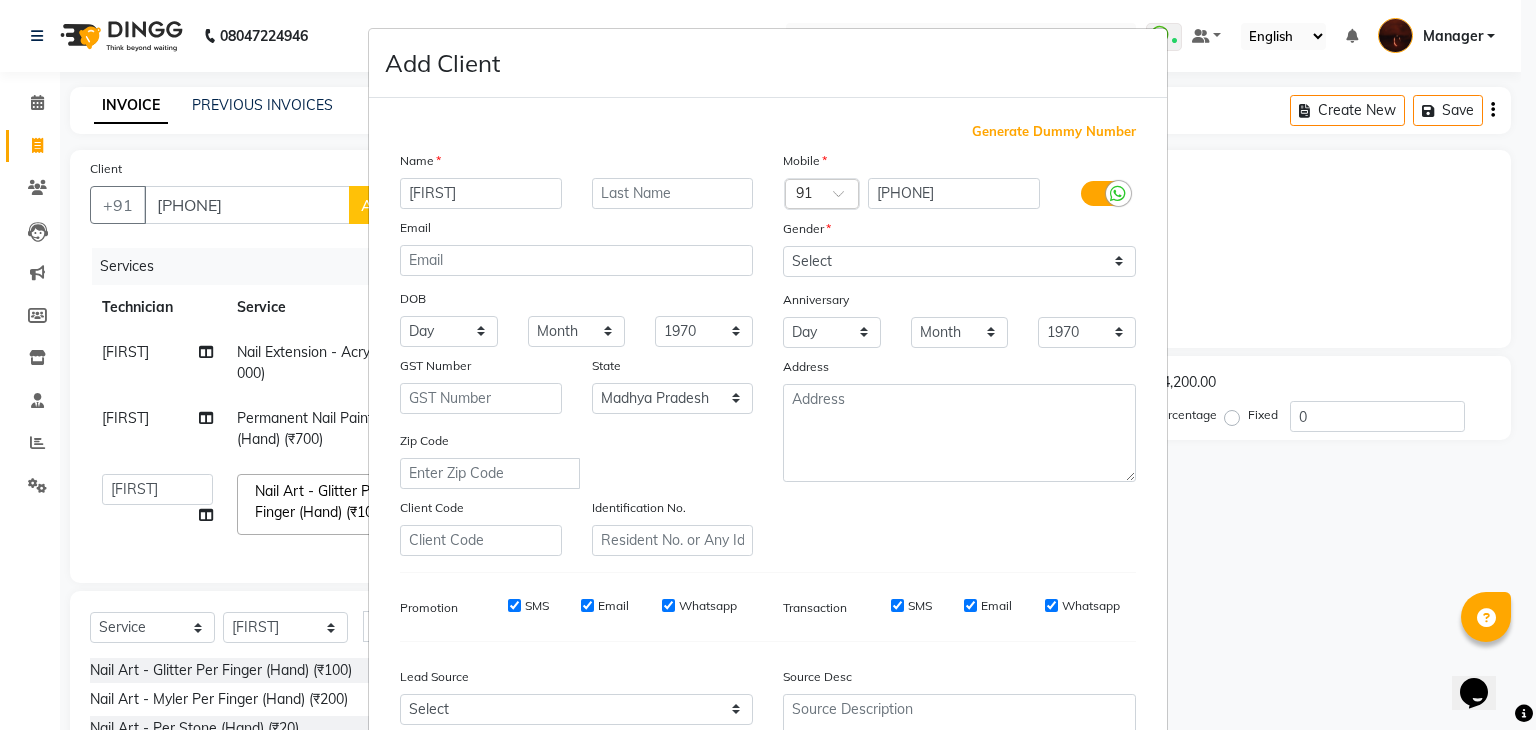 type on "[FIRST]" 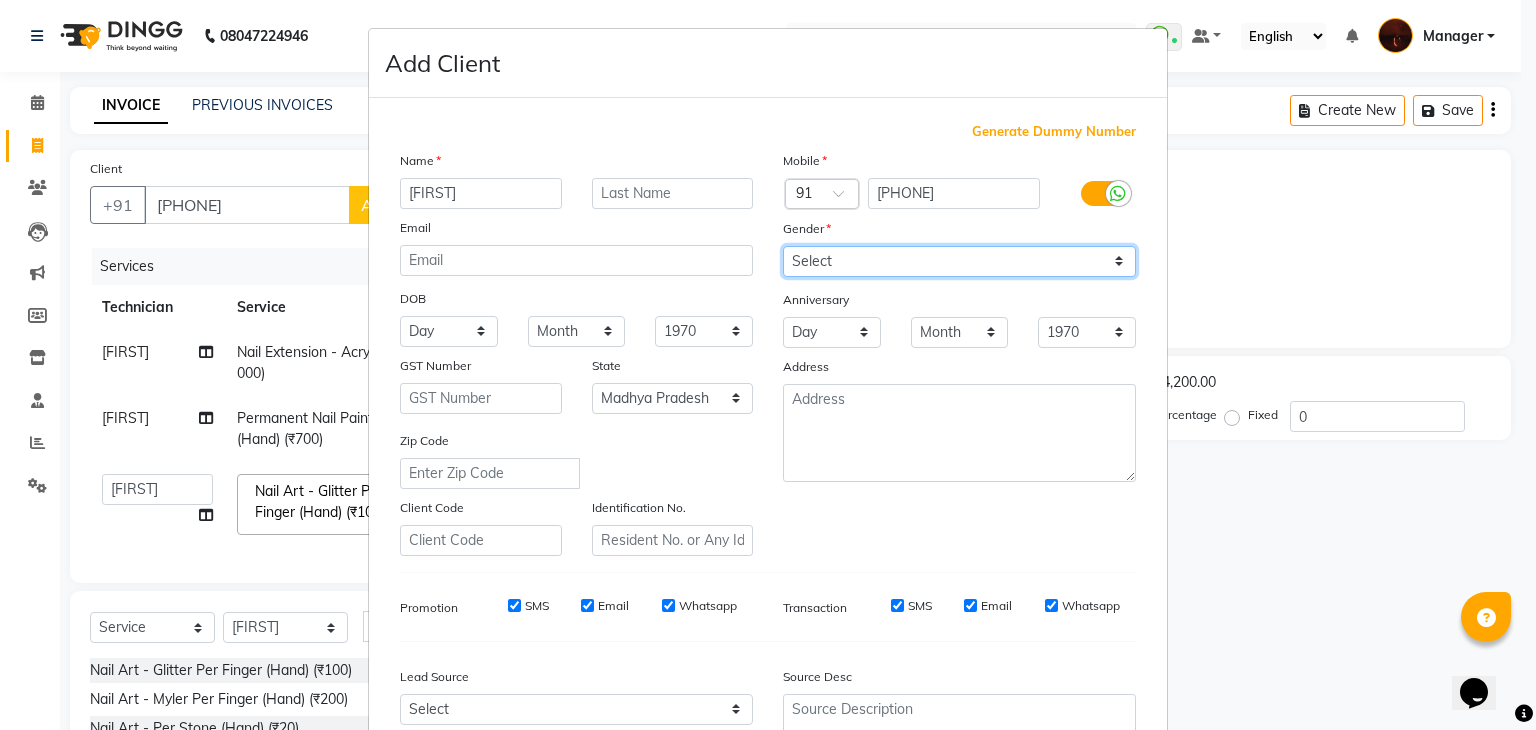 click on "Select Male Female Other Prefer Not To Say" at bounding box center [959, 261] 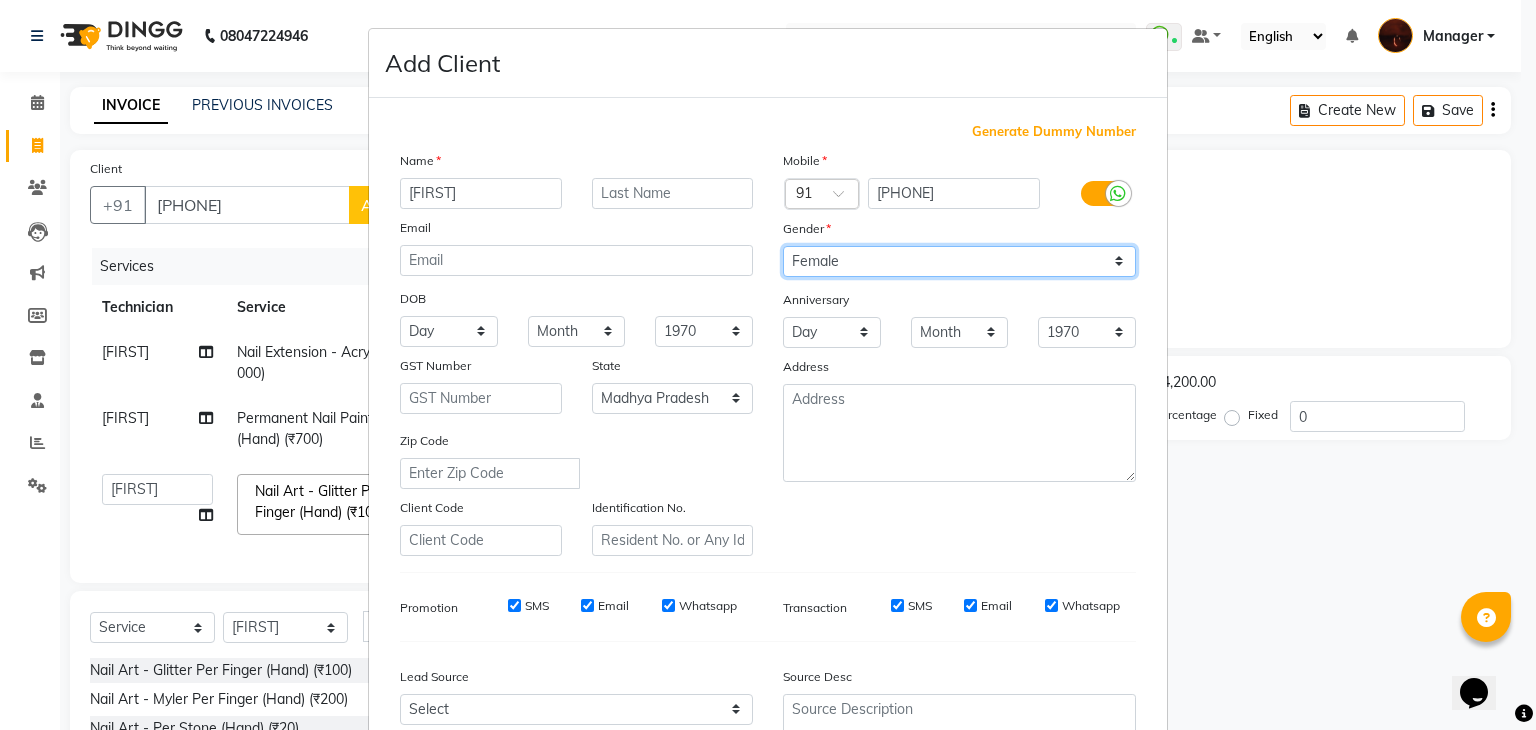 click on "Select Male Female Other Prefer Not To Say" at bounding box center [959, 261] 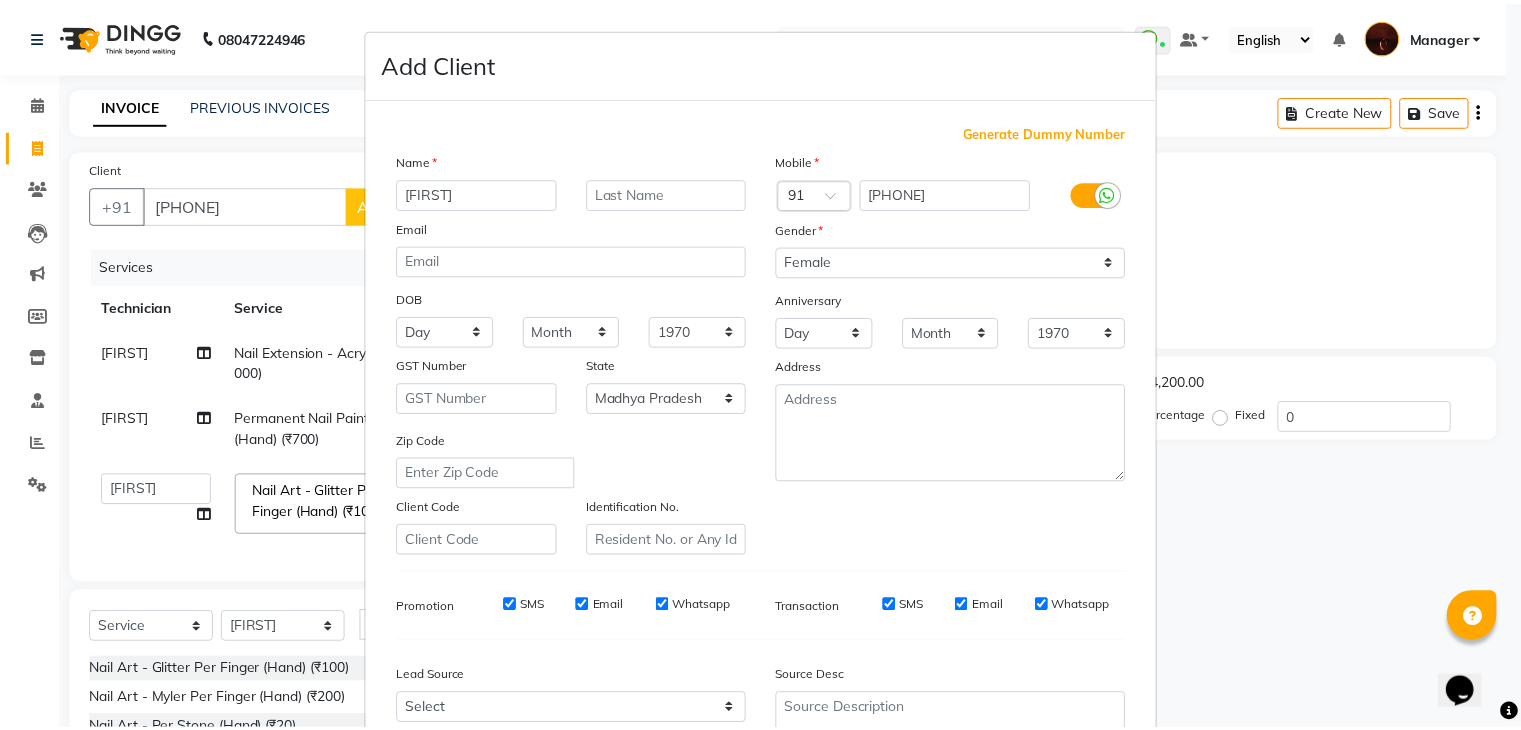 scroll, scrollTop: 203, scrollLeft: 0, axis: vertical 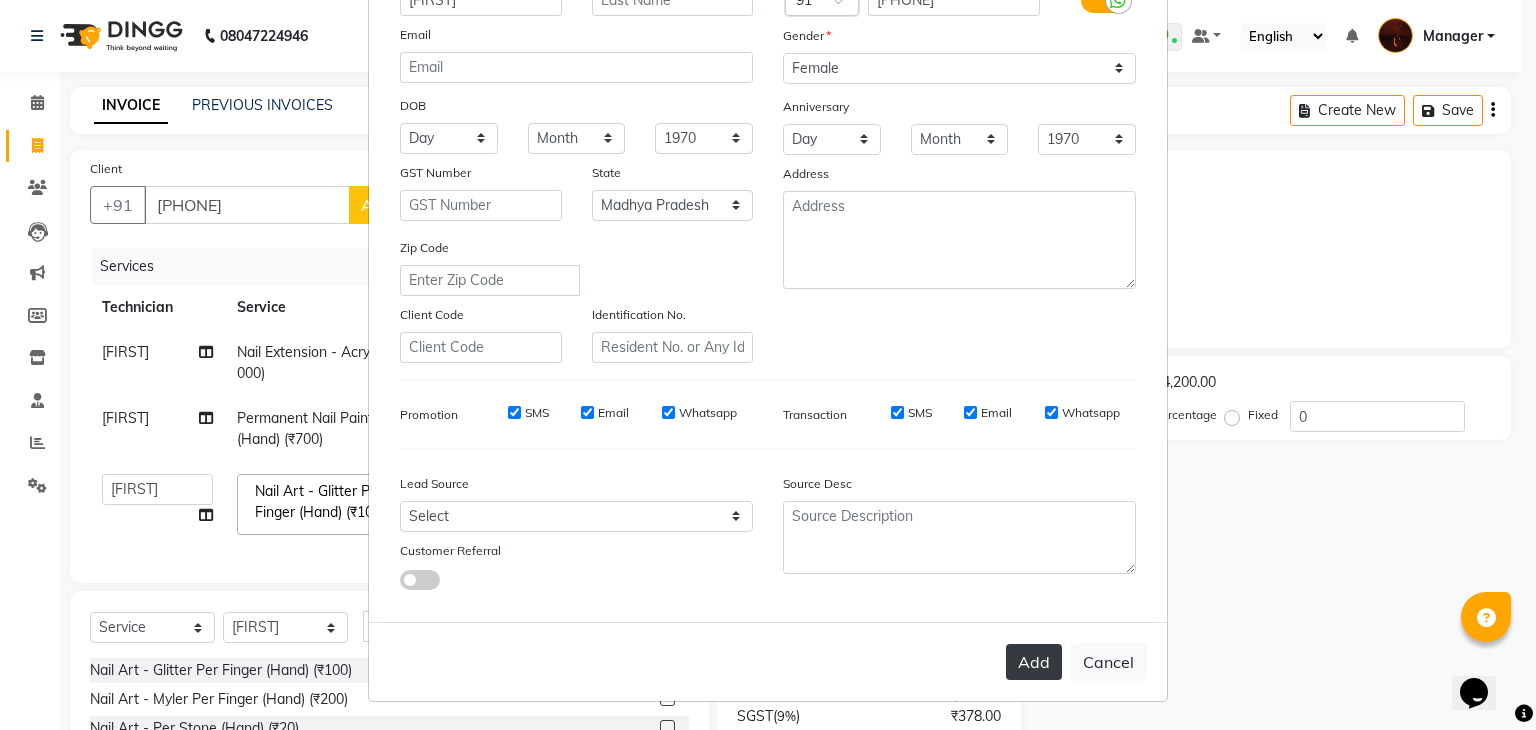 click on "Add" at bounding box center (1034, 662) 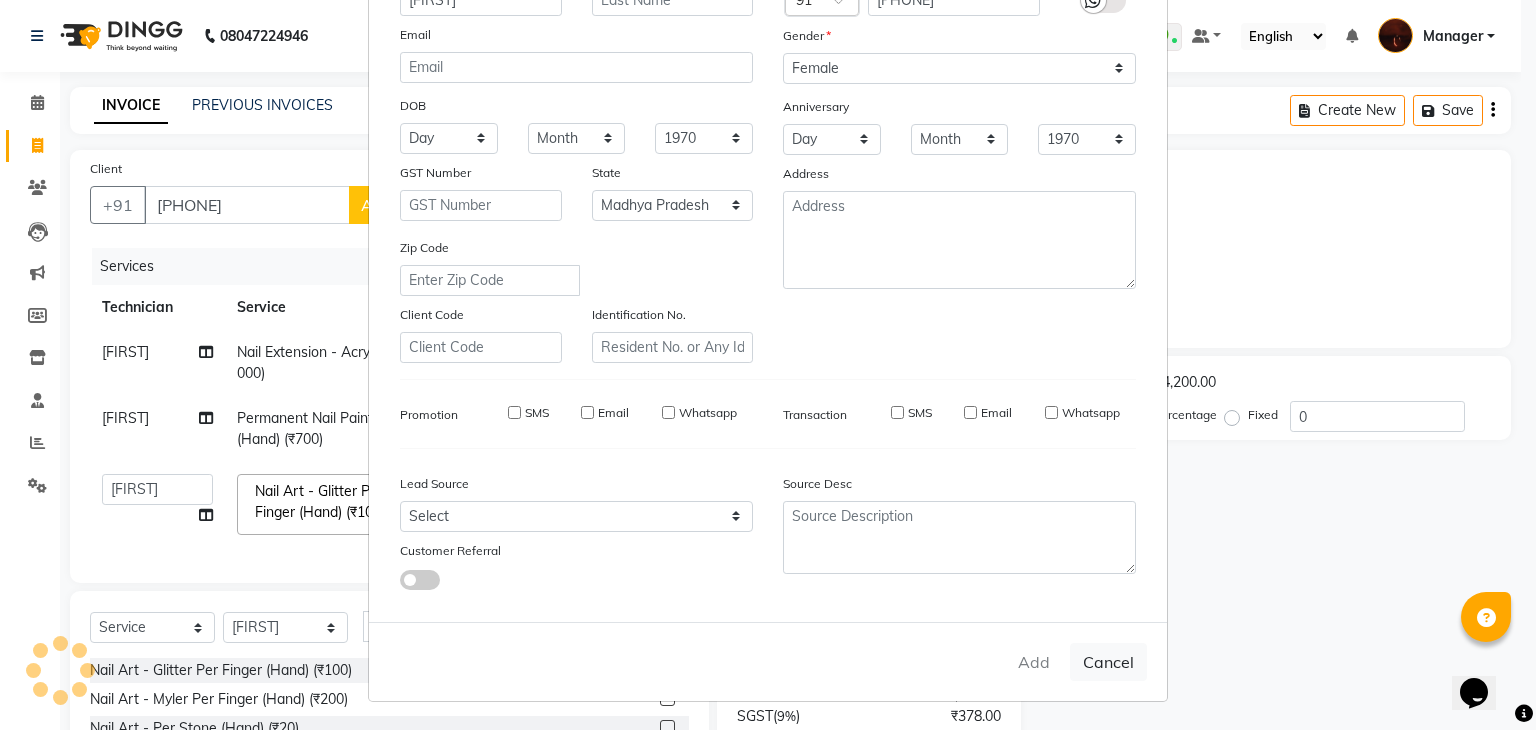 type on "93******75" 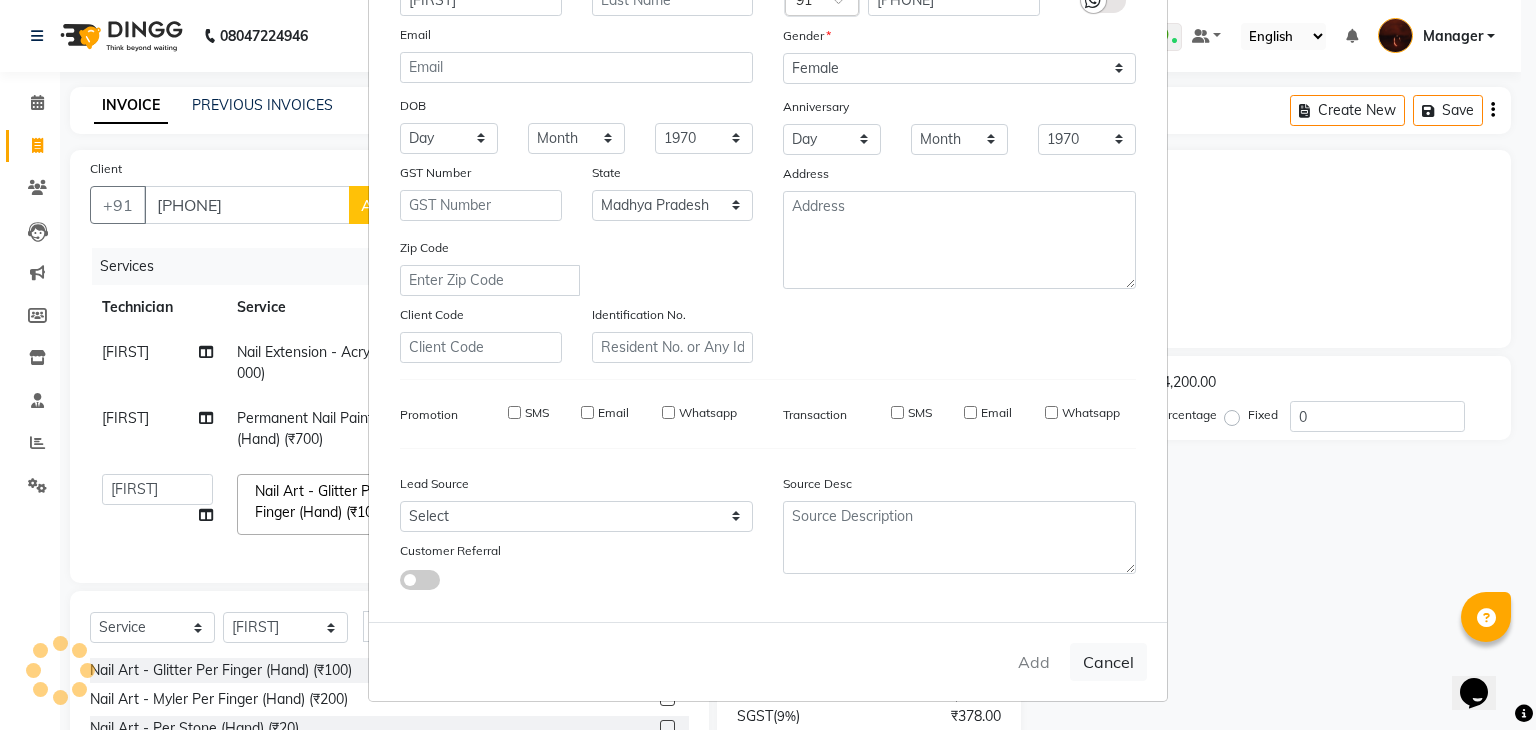 type 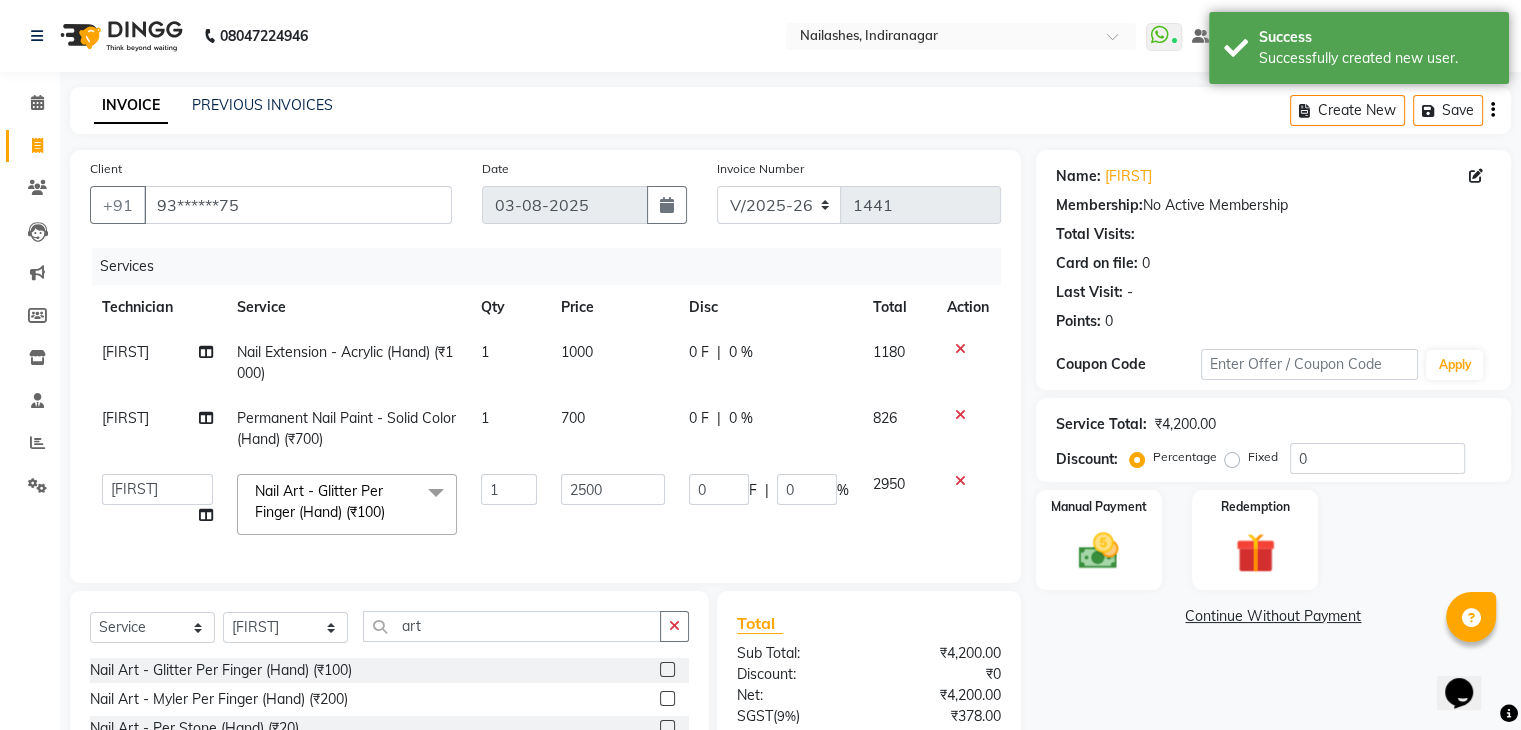 scroll, scrollTop: 201, scrollLeft: 0, axis: vertical 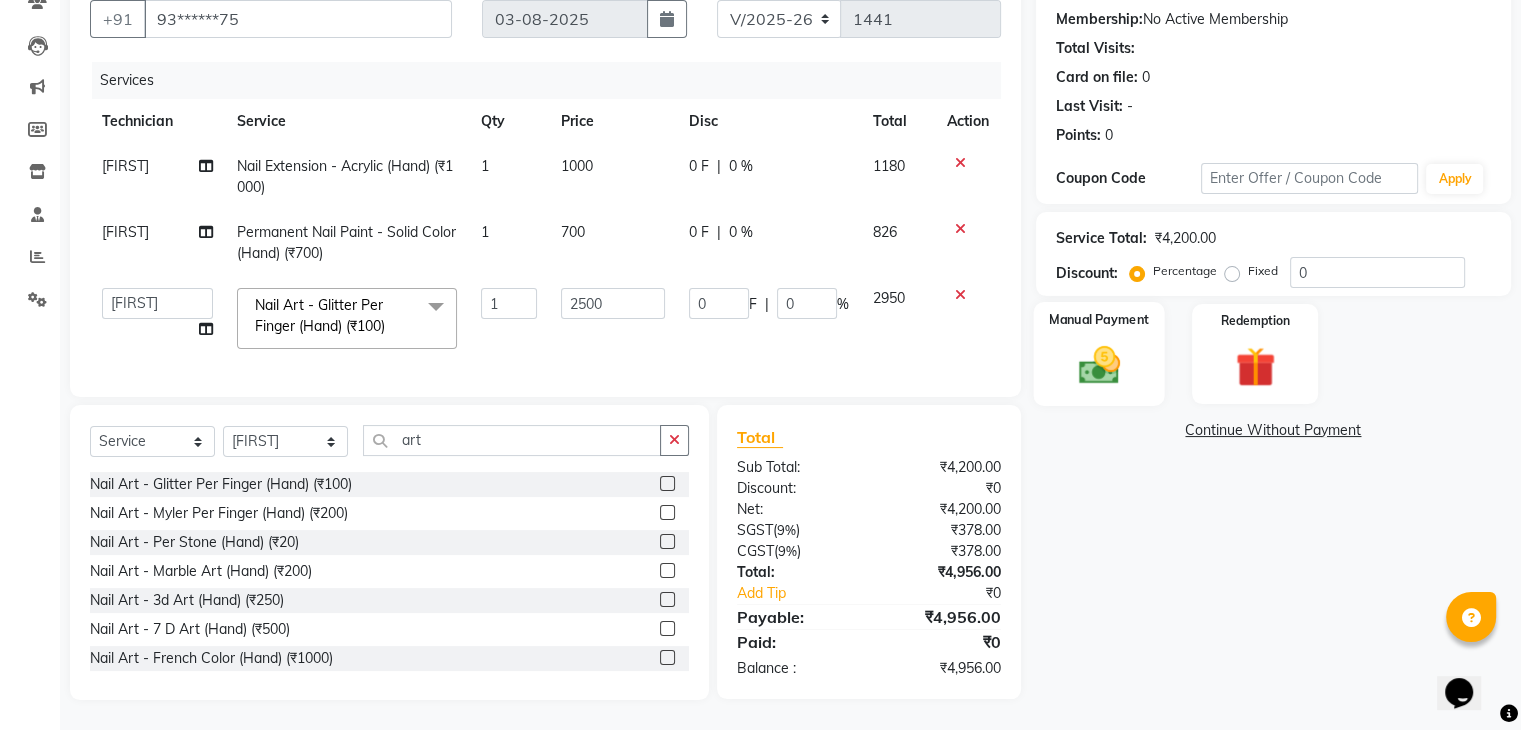 click 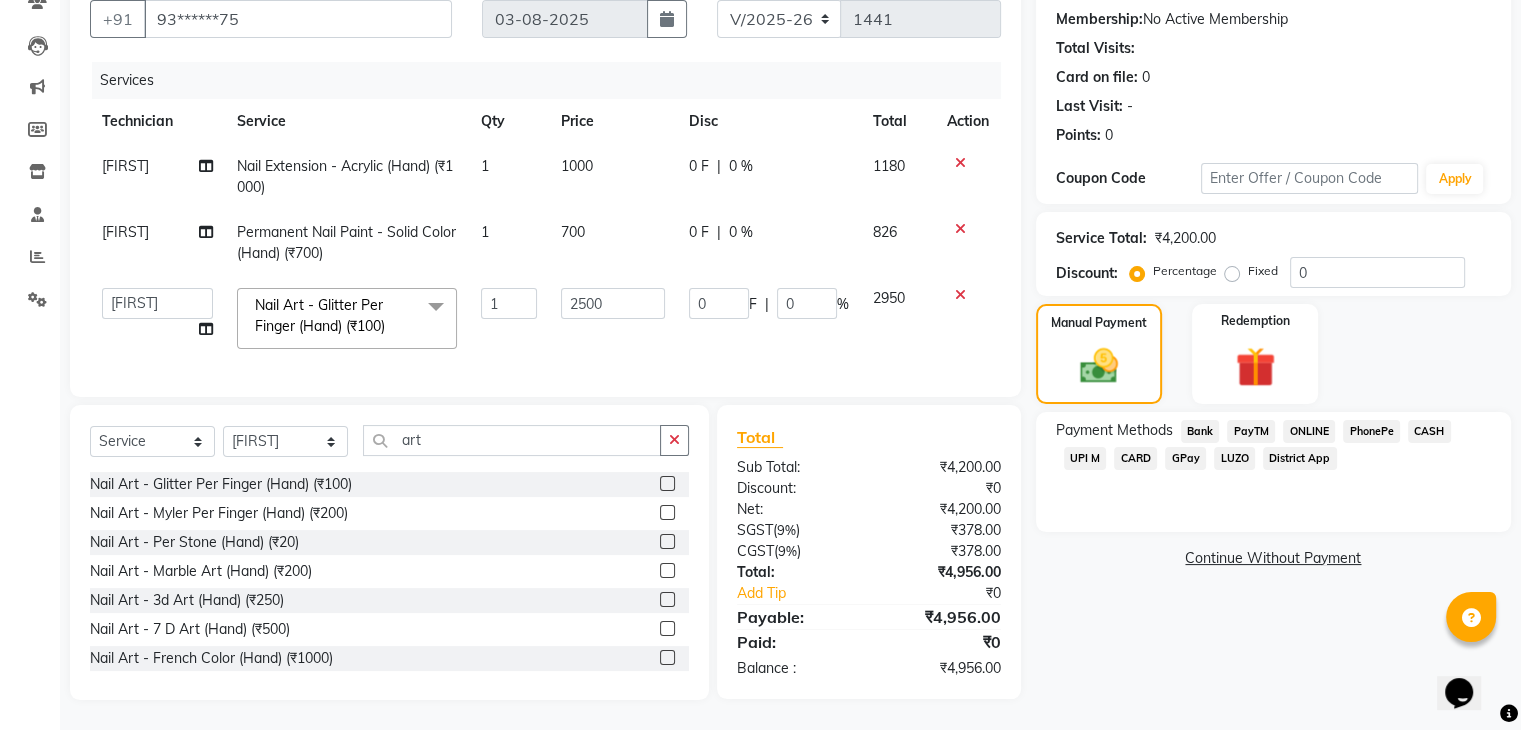 click on "ONLINE" 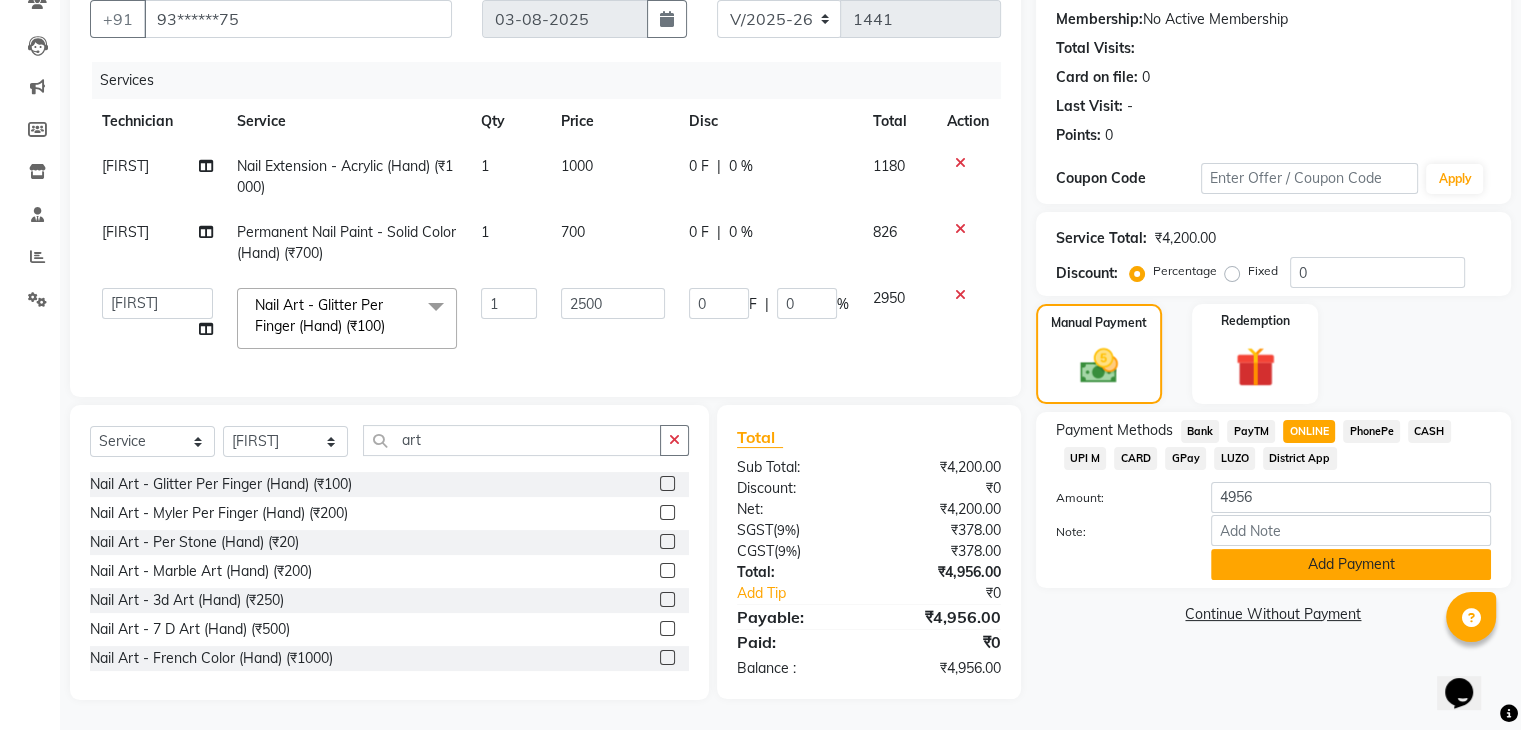 click on "Add Payment" 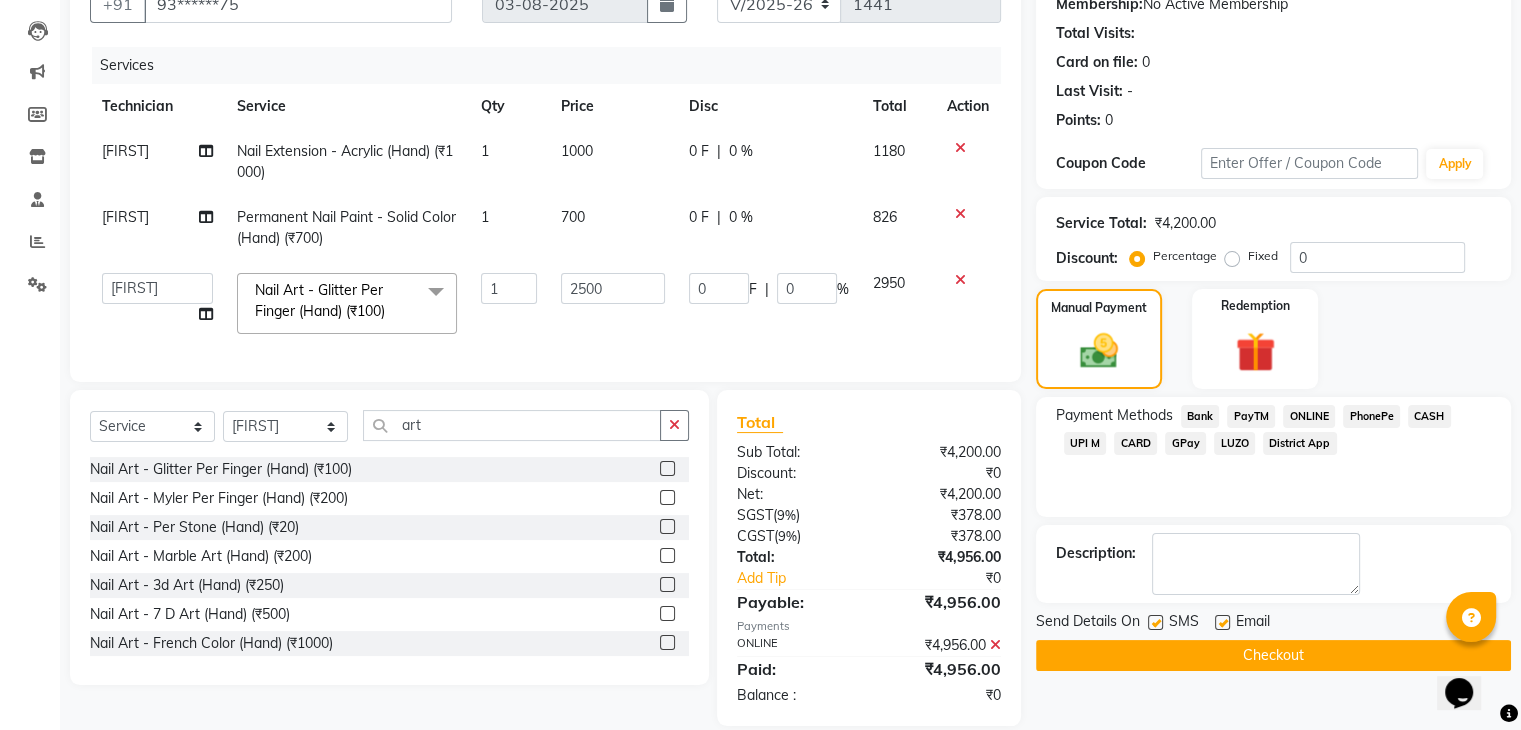 scroll, scrollTop: 242, scrollLeft: 0, axis: vertical 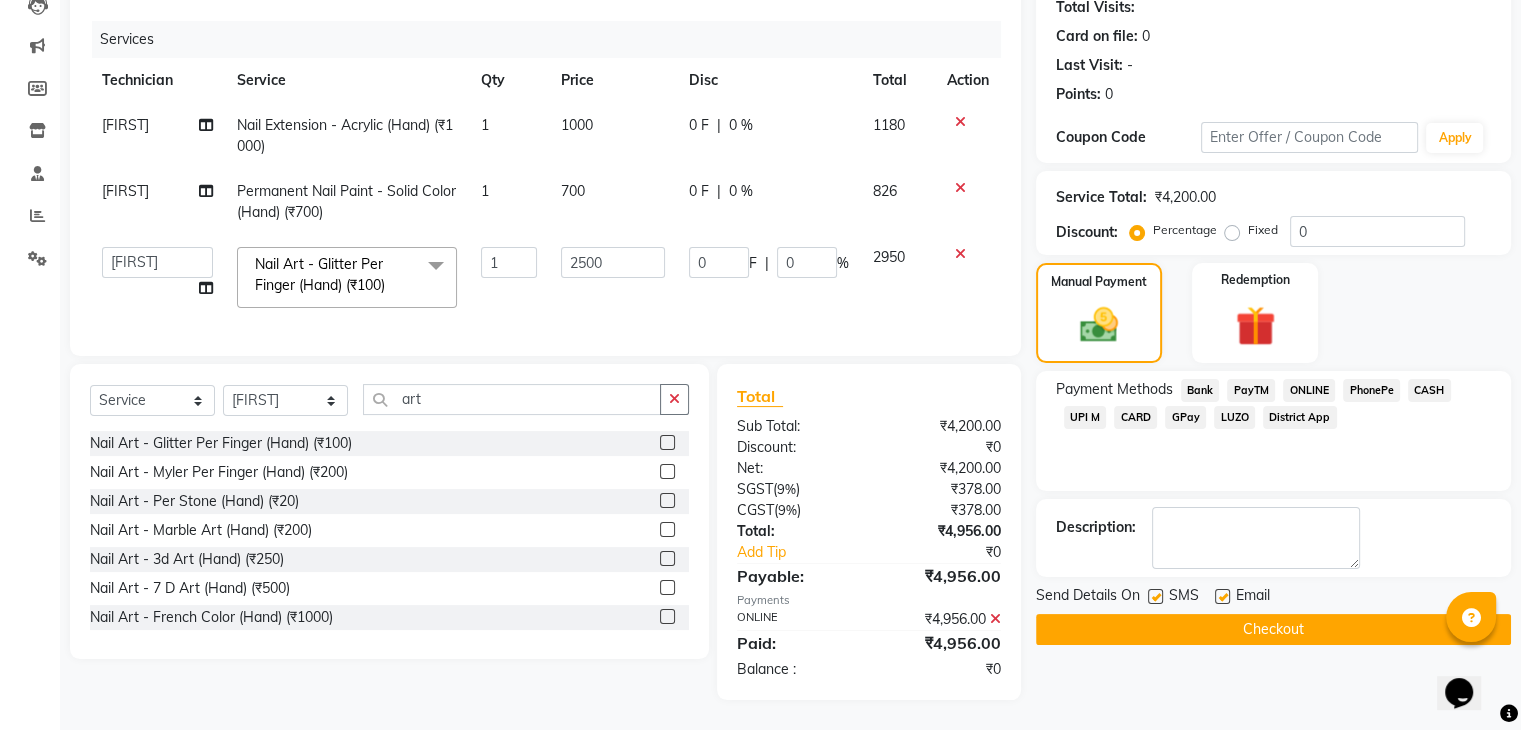 click on "Checkout" 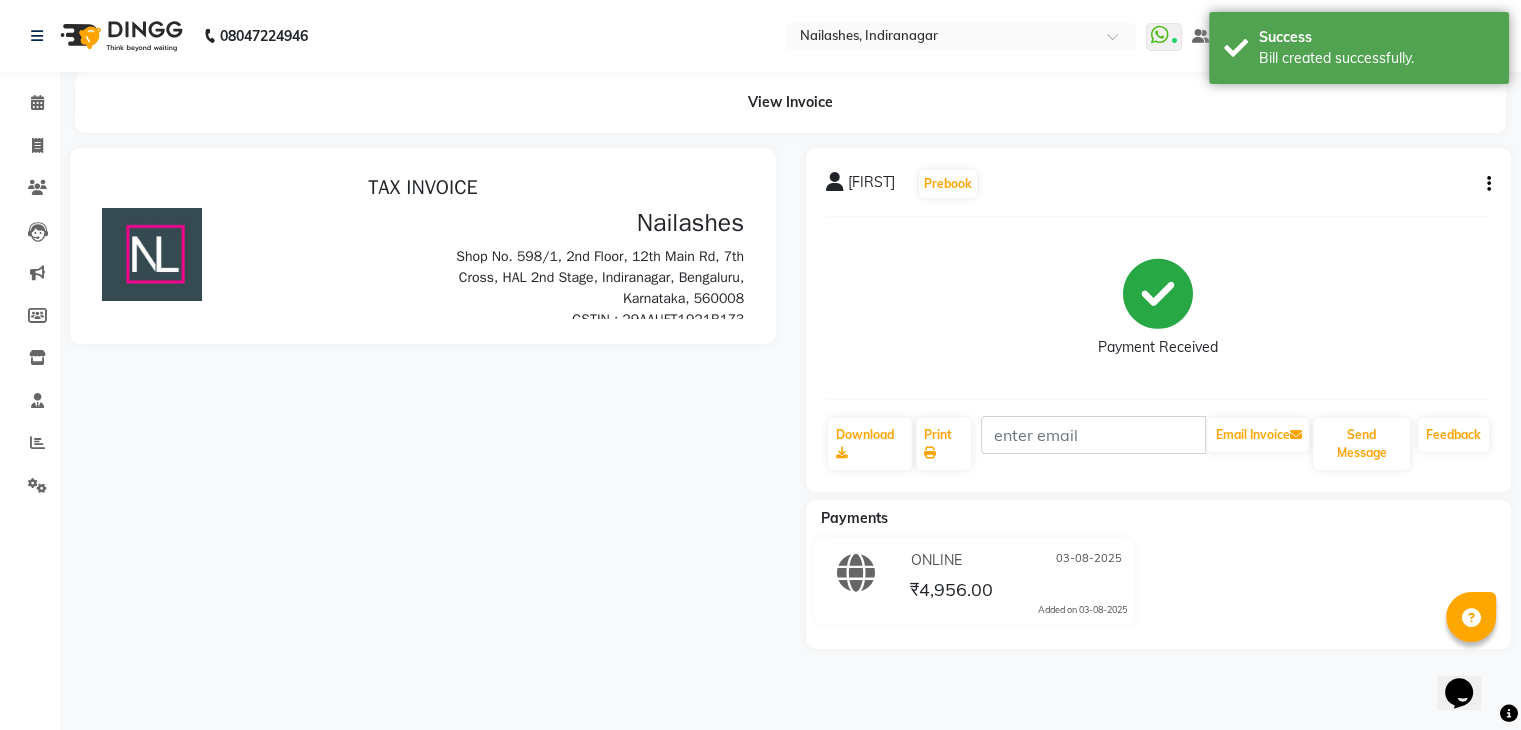 scroll, scrollTop: 0, scrollLeft: 0, axis: both 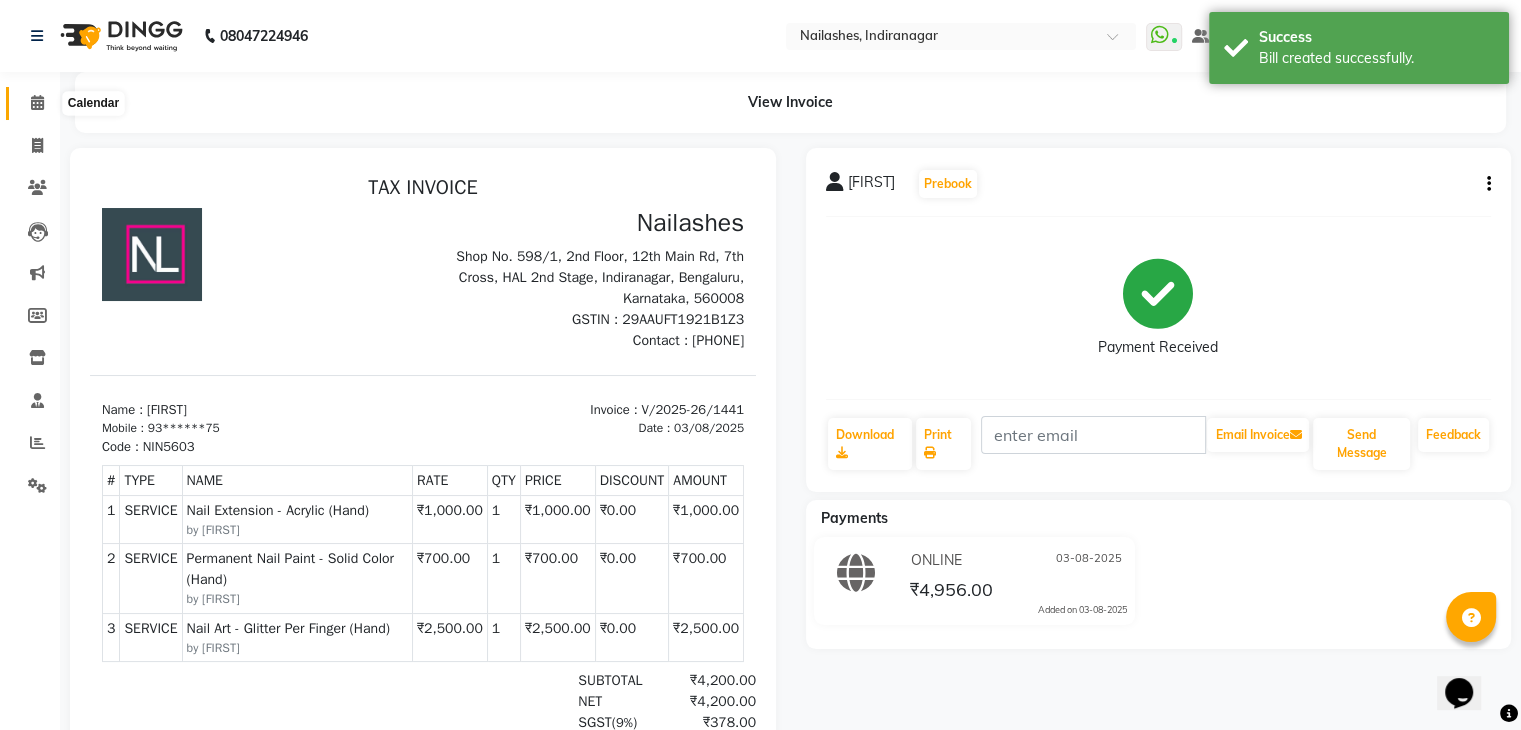 click 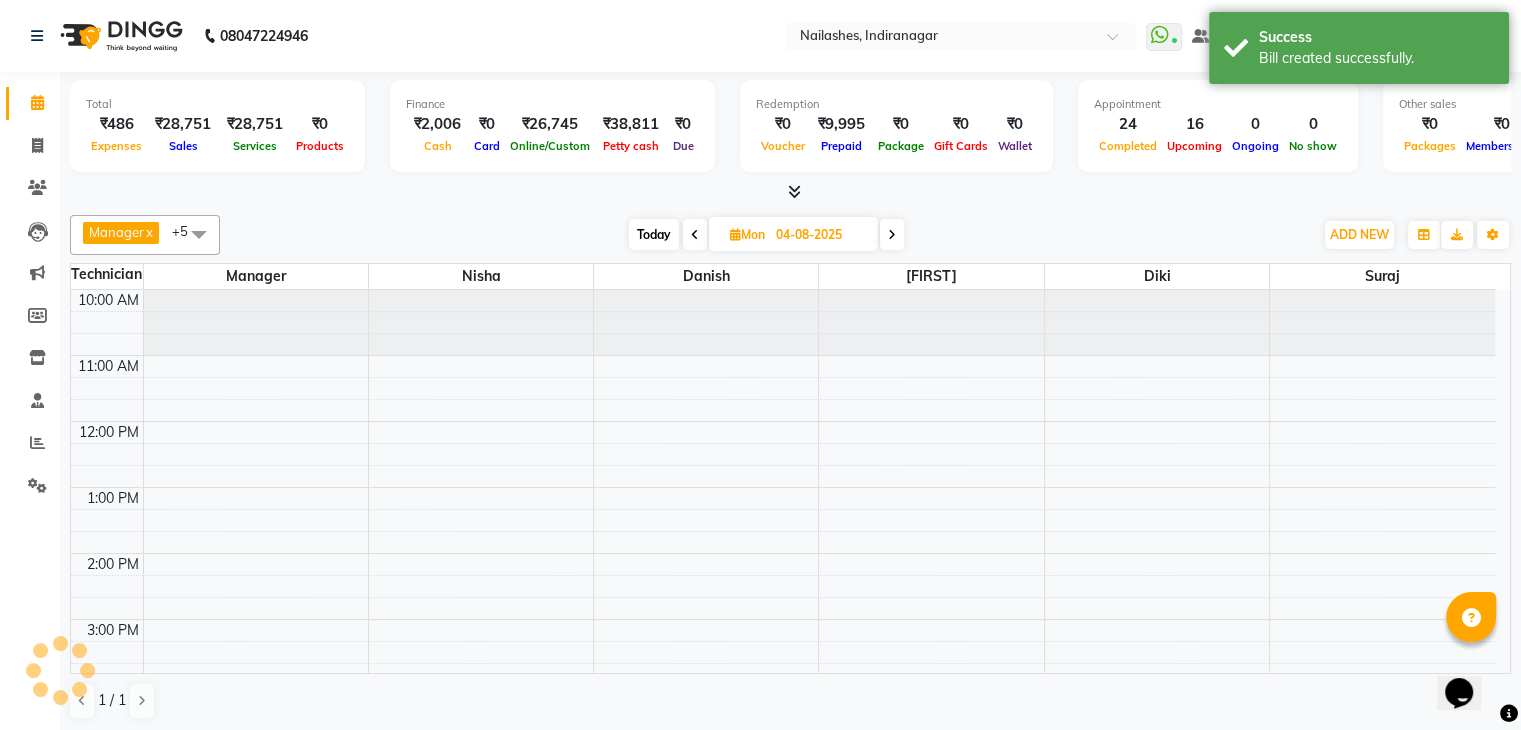 scroll, scrollTop: 0, scrollLeft: 0, axis: both 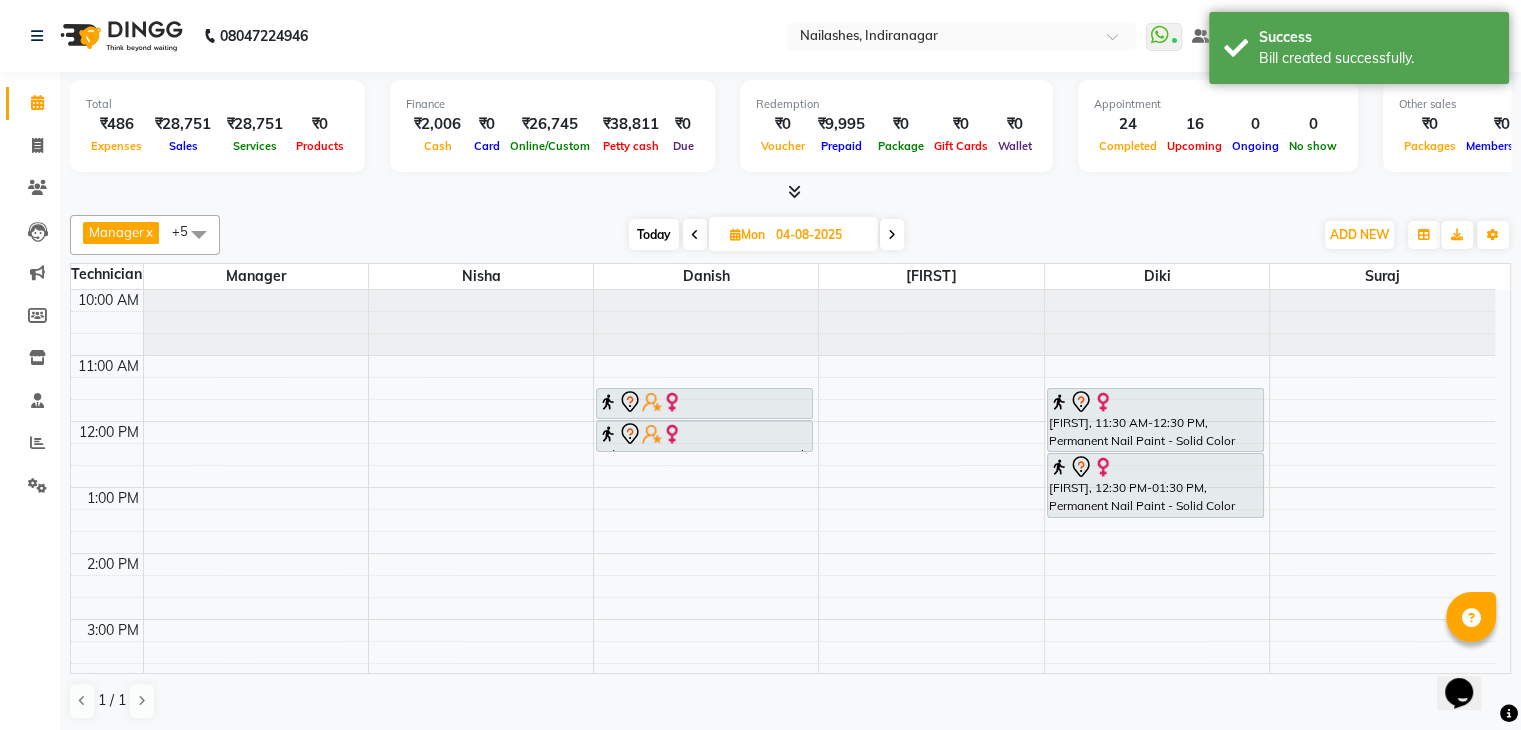 click at bounding box center (794, 191) 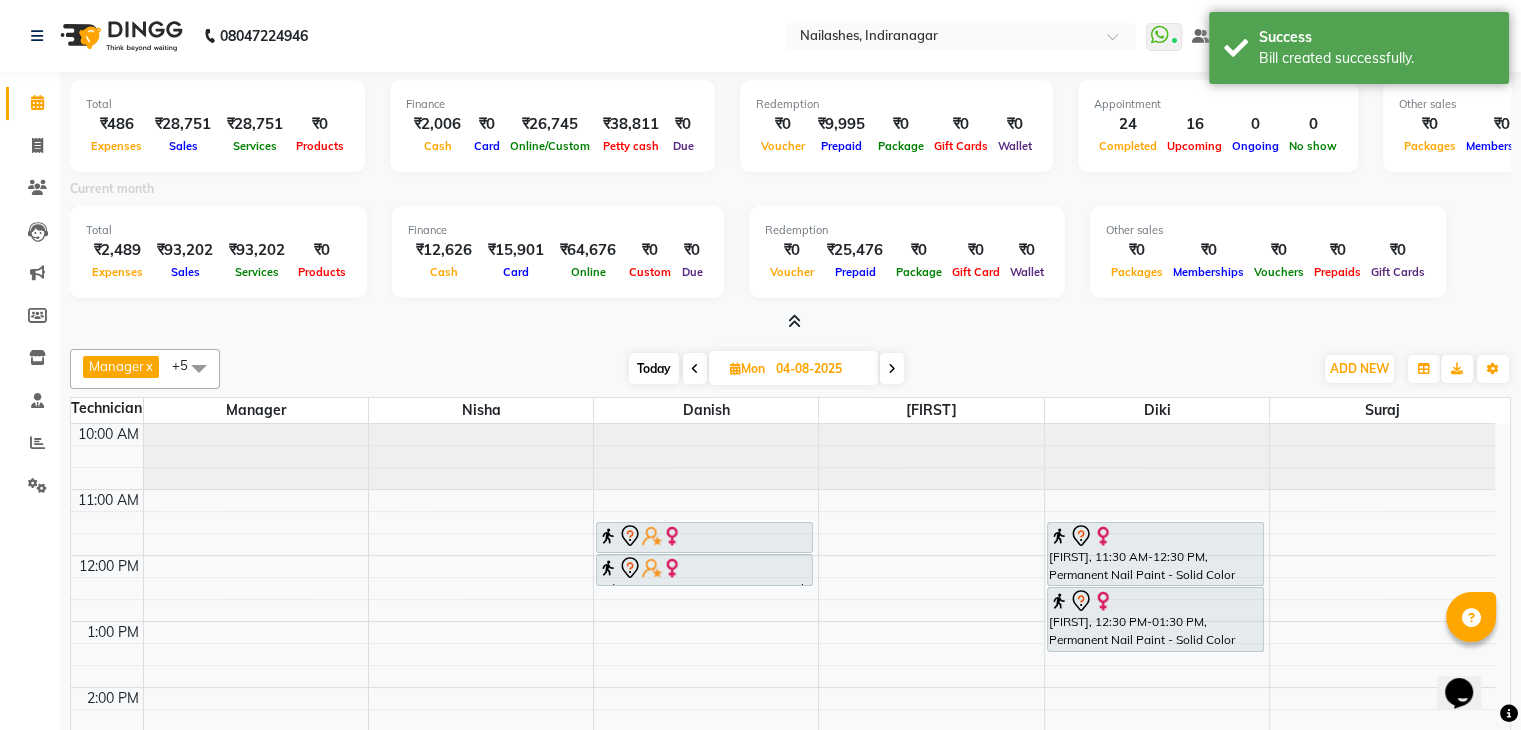 click at bounding box center (794, 321) 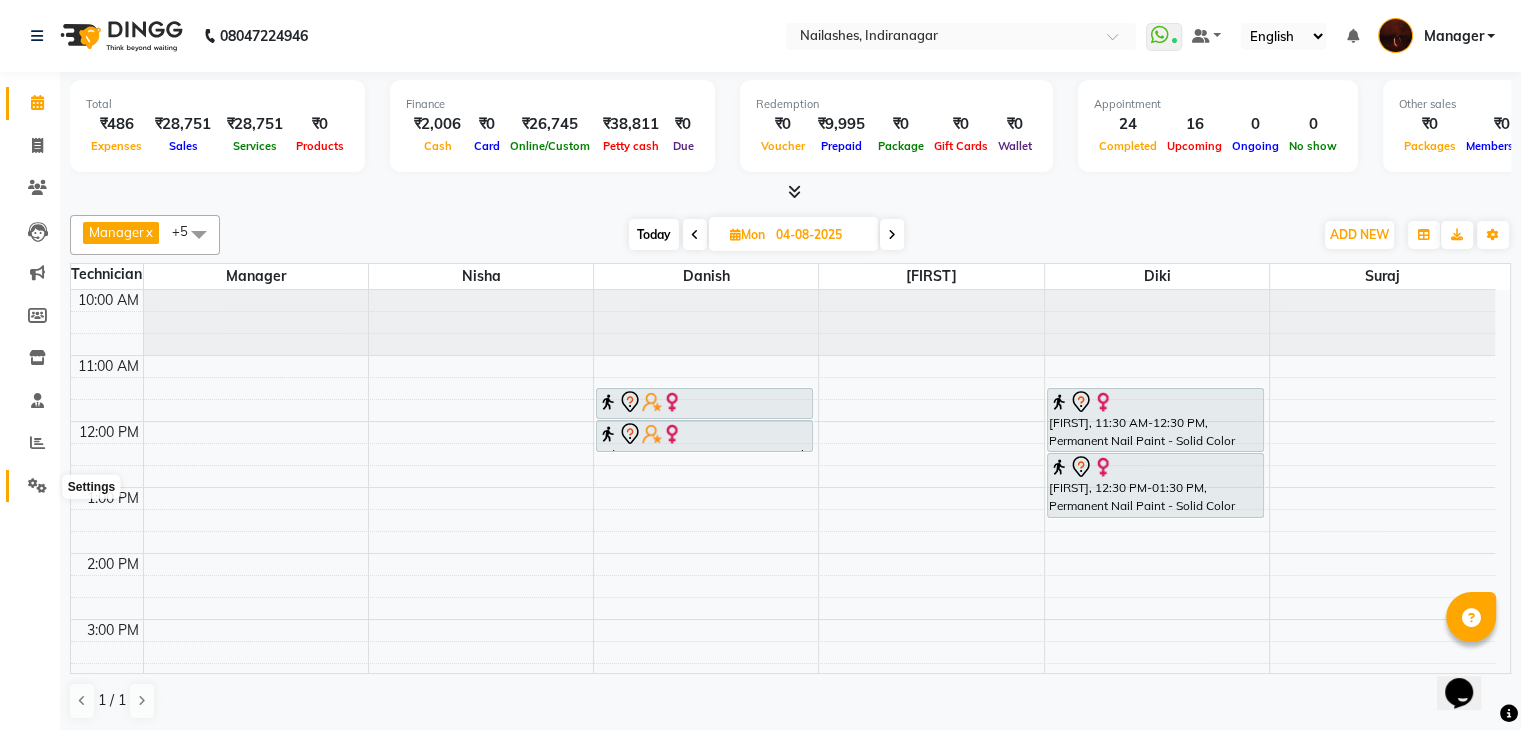 click 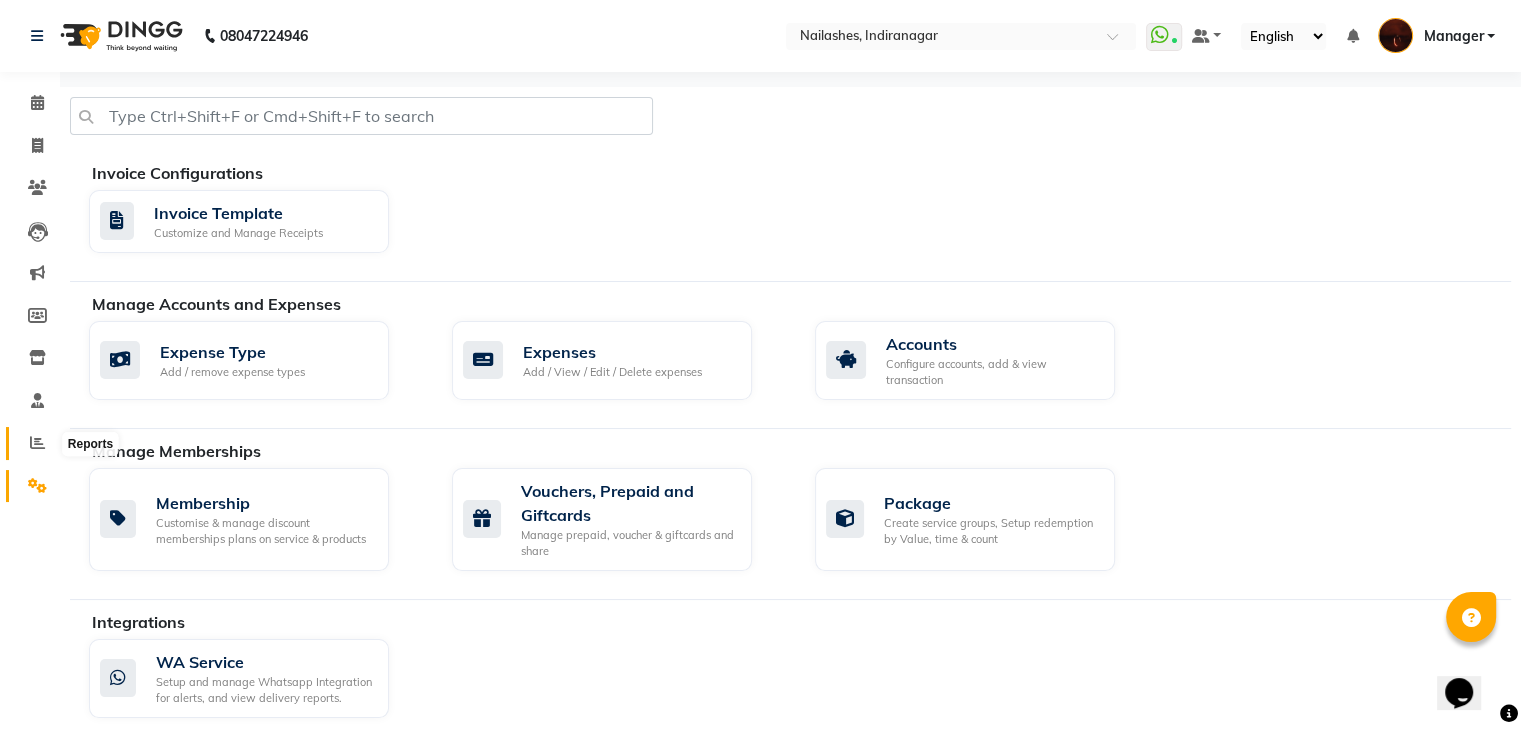 click 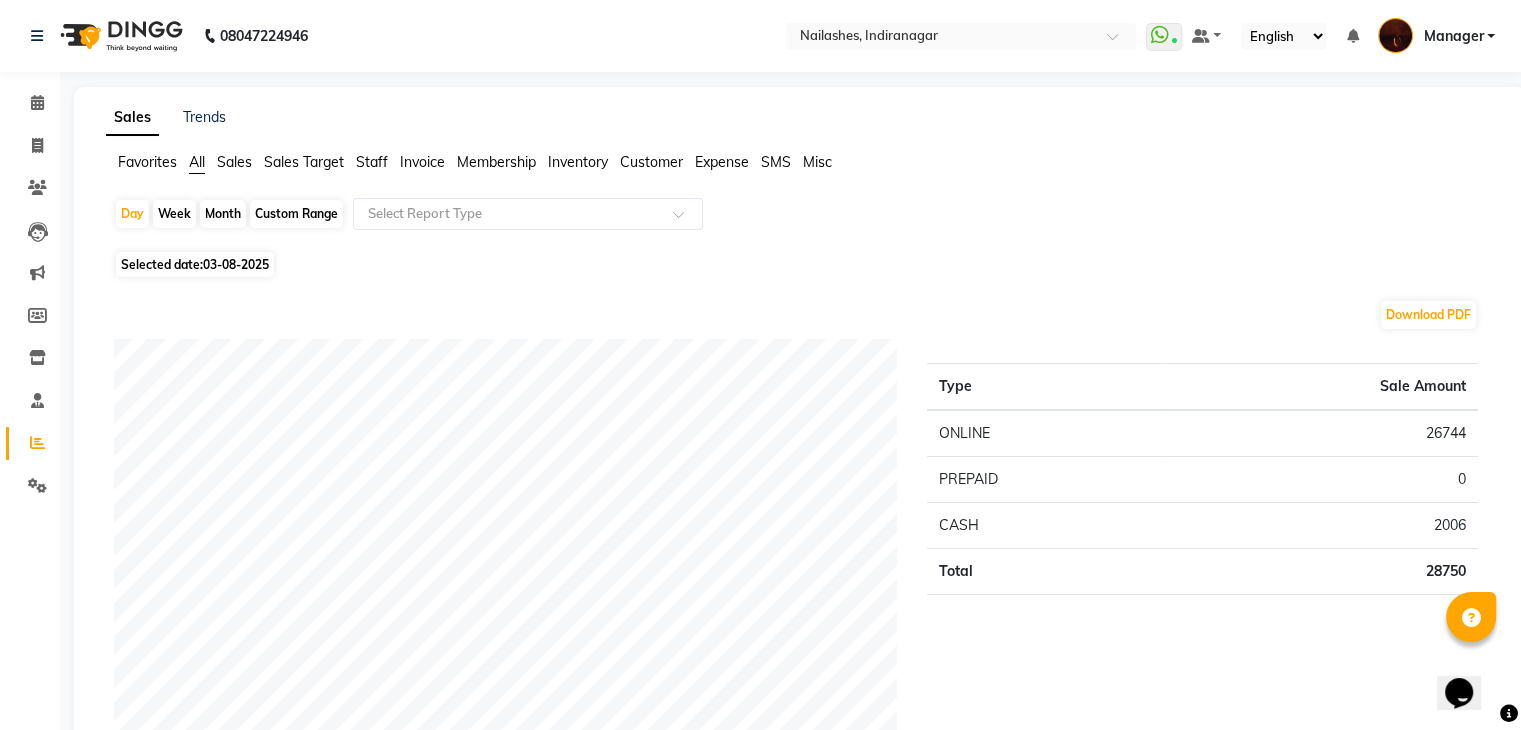 click on "Staff" 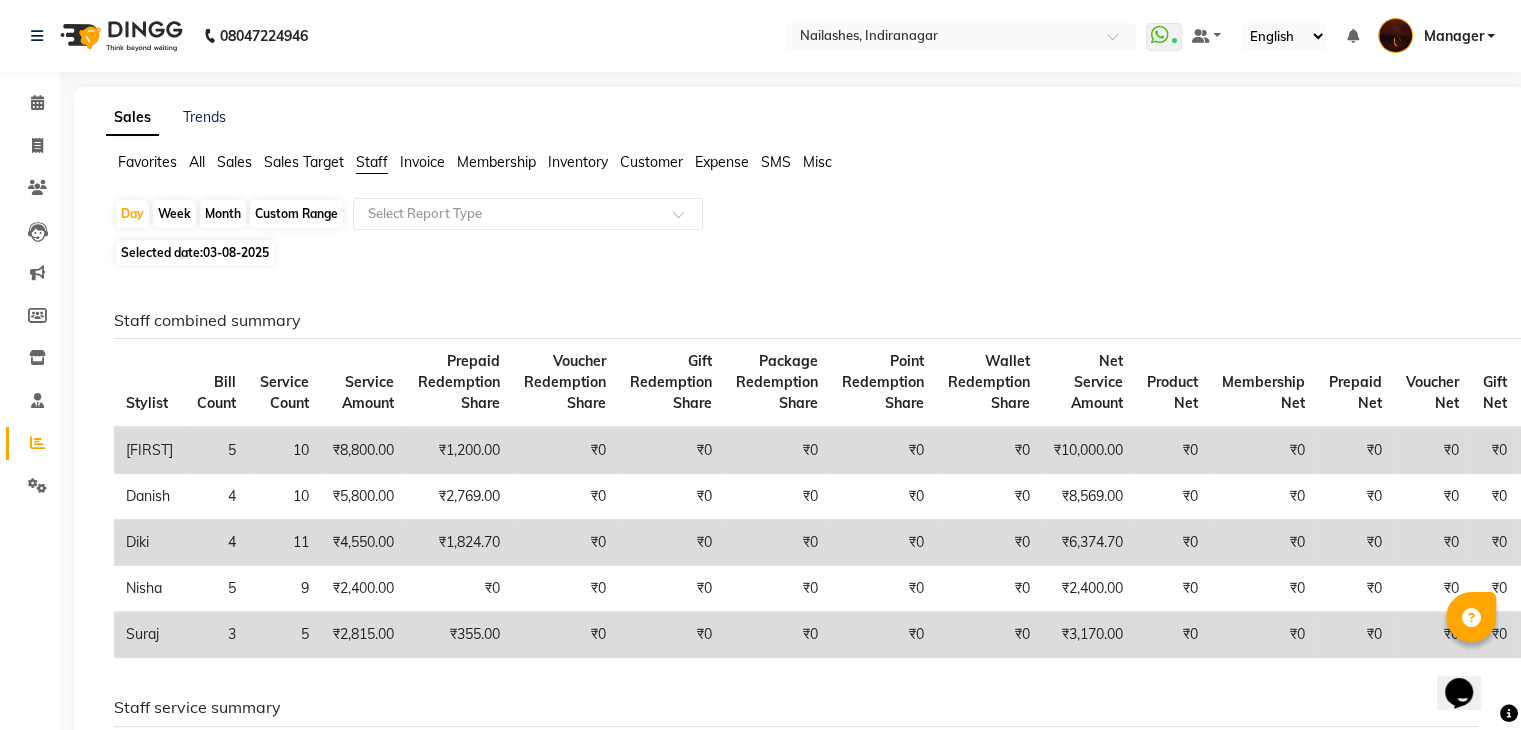 click on "Month" 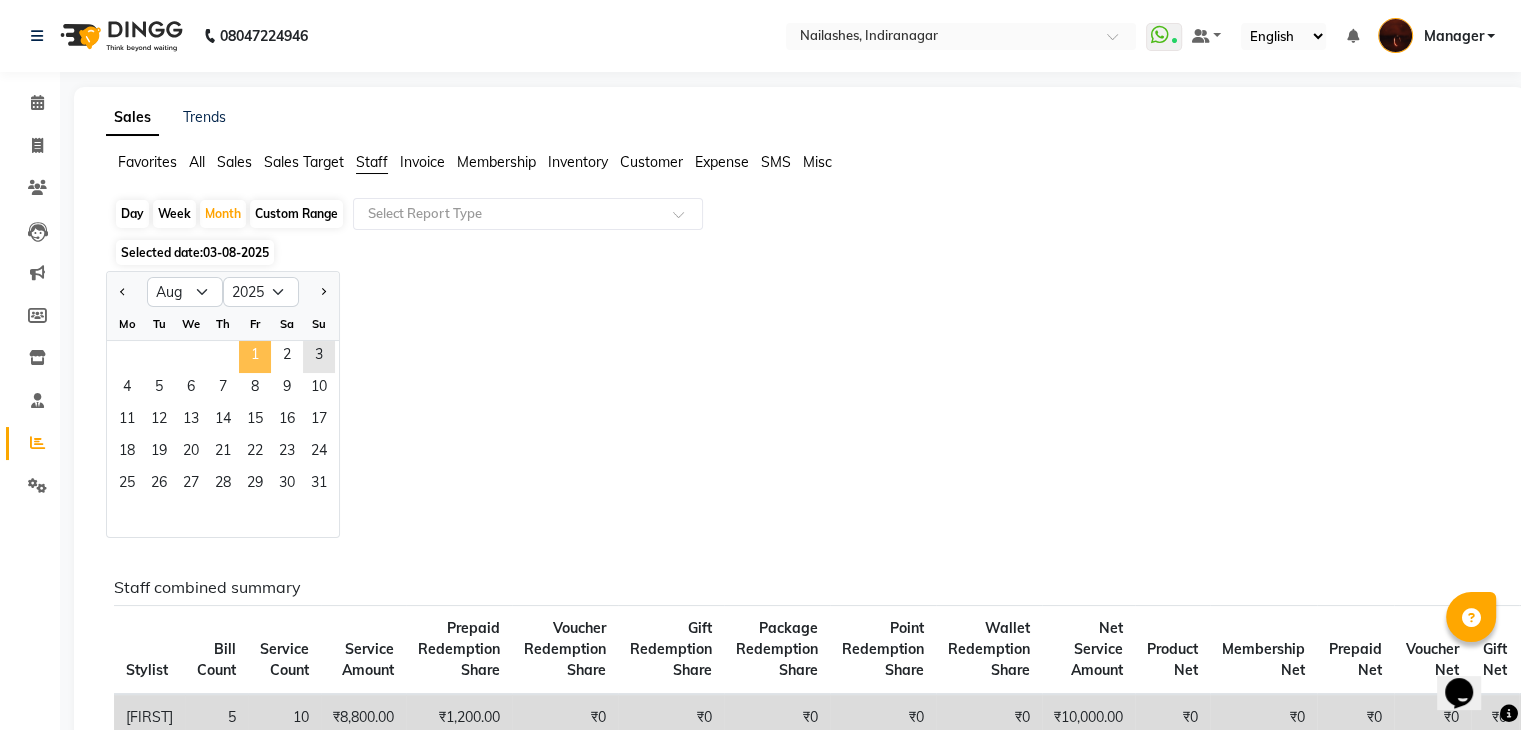 click on "1" 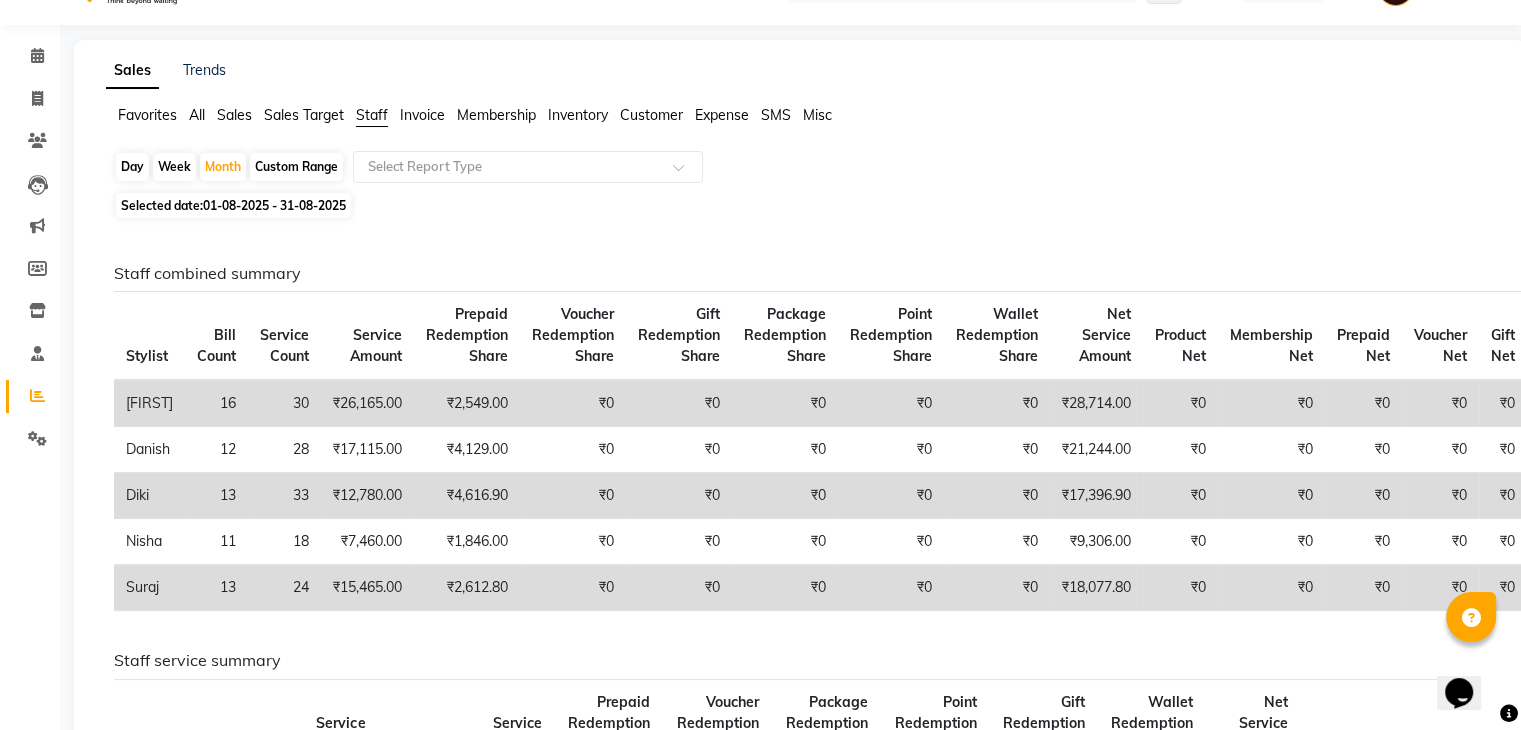 scroll, scrollTop: 0, scrollLeft: 0, axis: both 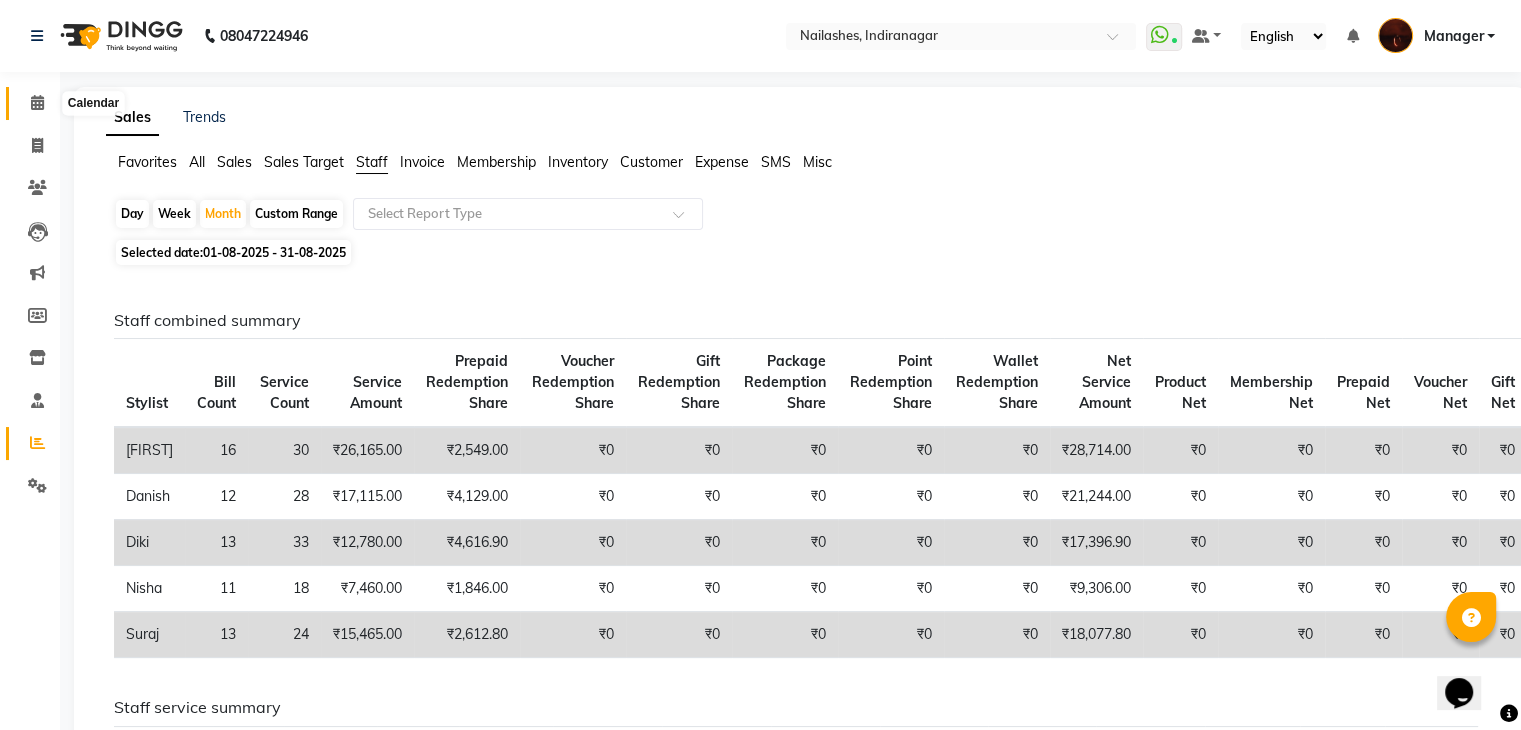 click 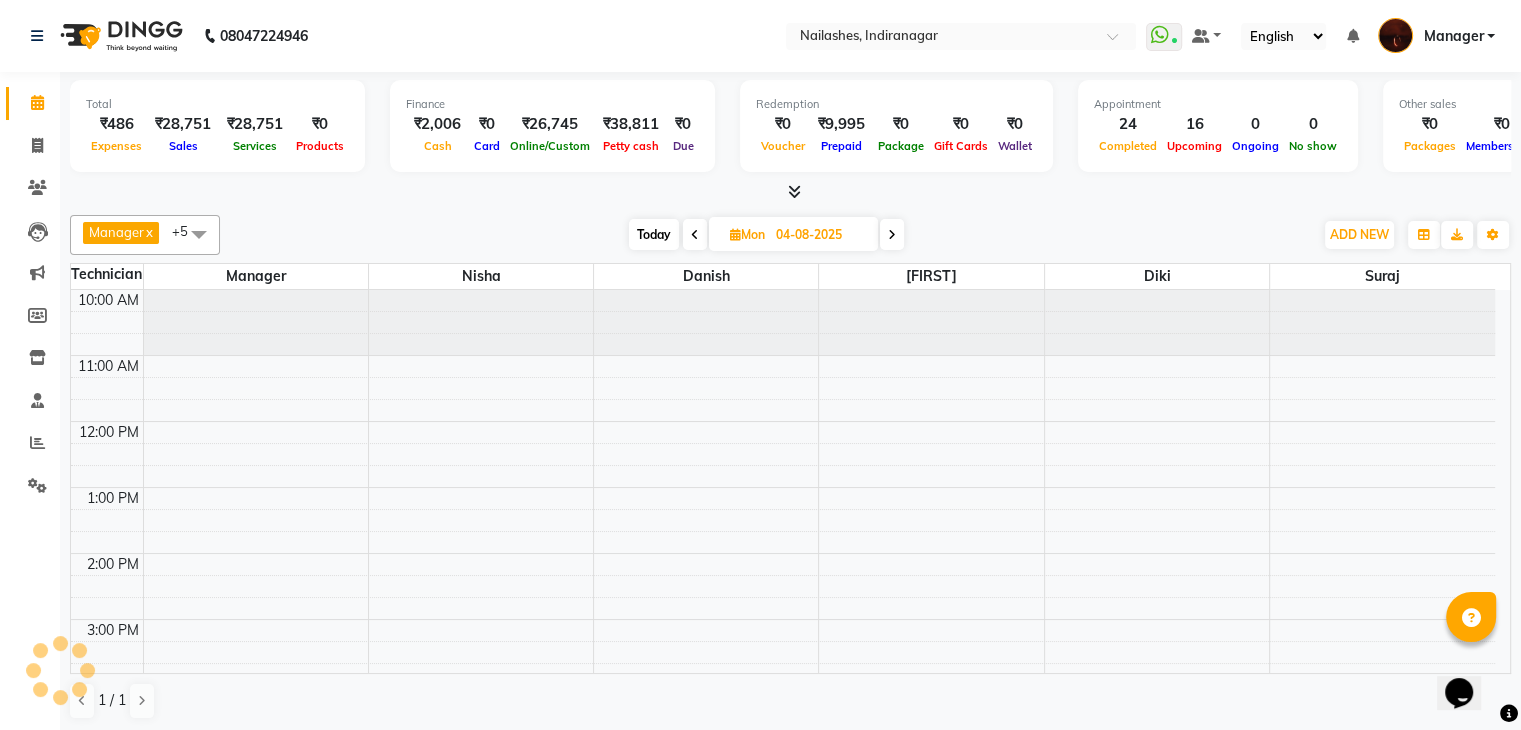 scroll, scrollTop: 0, scrollLeft: 0, axis: both 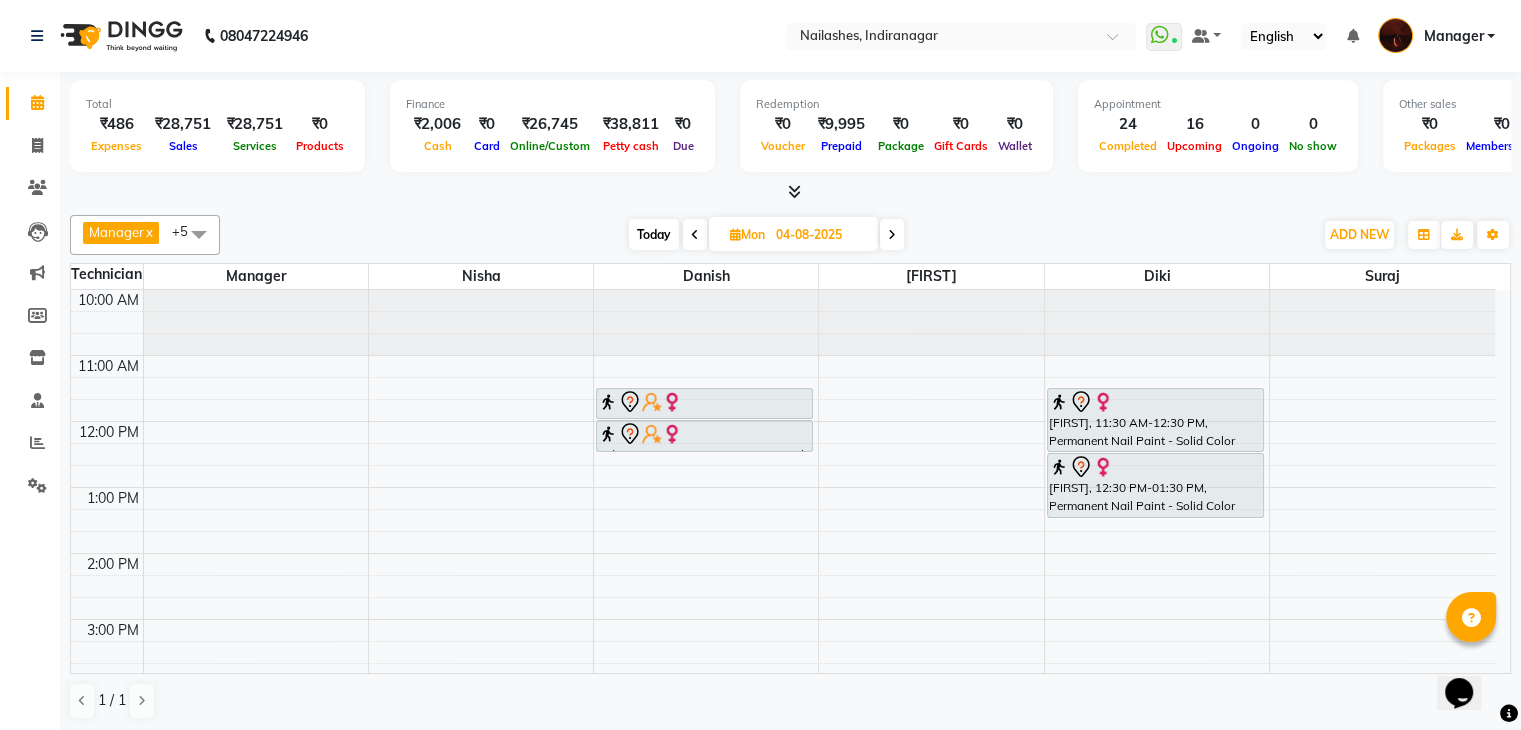 click on "Today" at bounding box center [654, 234] 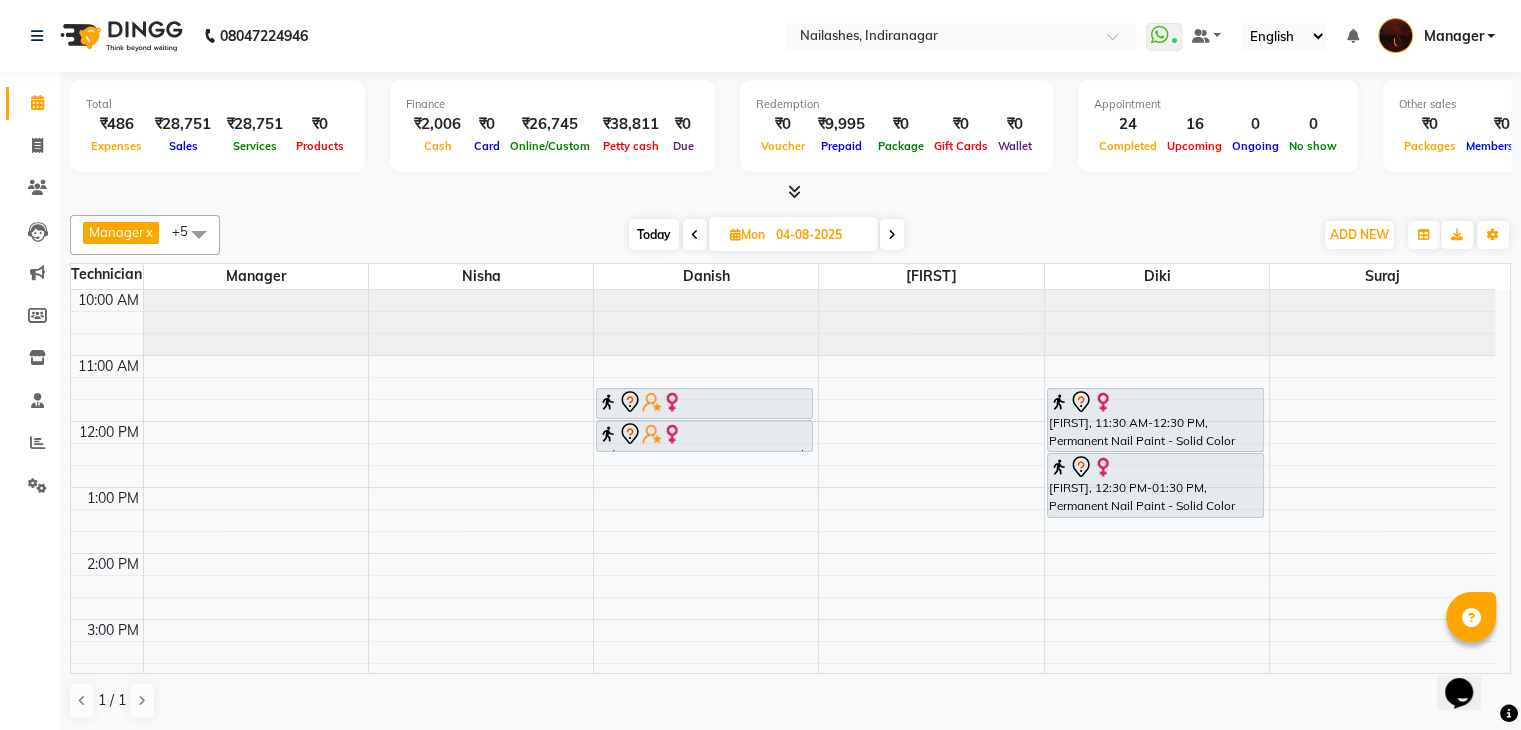 type on "03-08-2025" 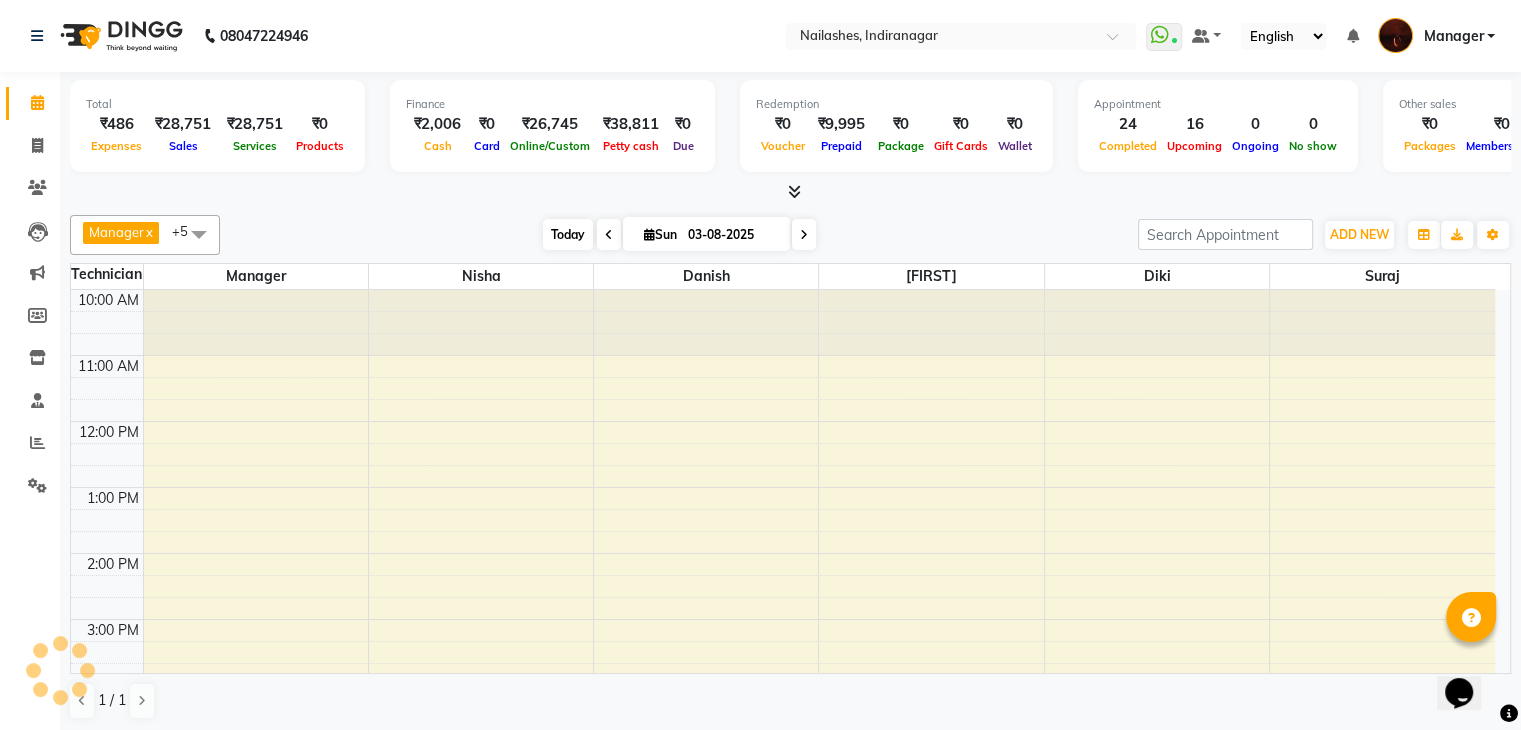 scroll, scrollTop: 466, scrollLeft: 0, axis: vertical 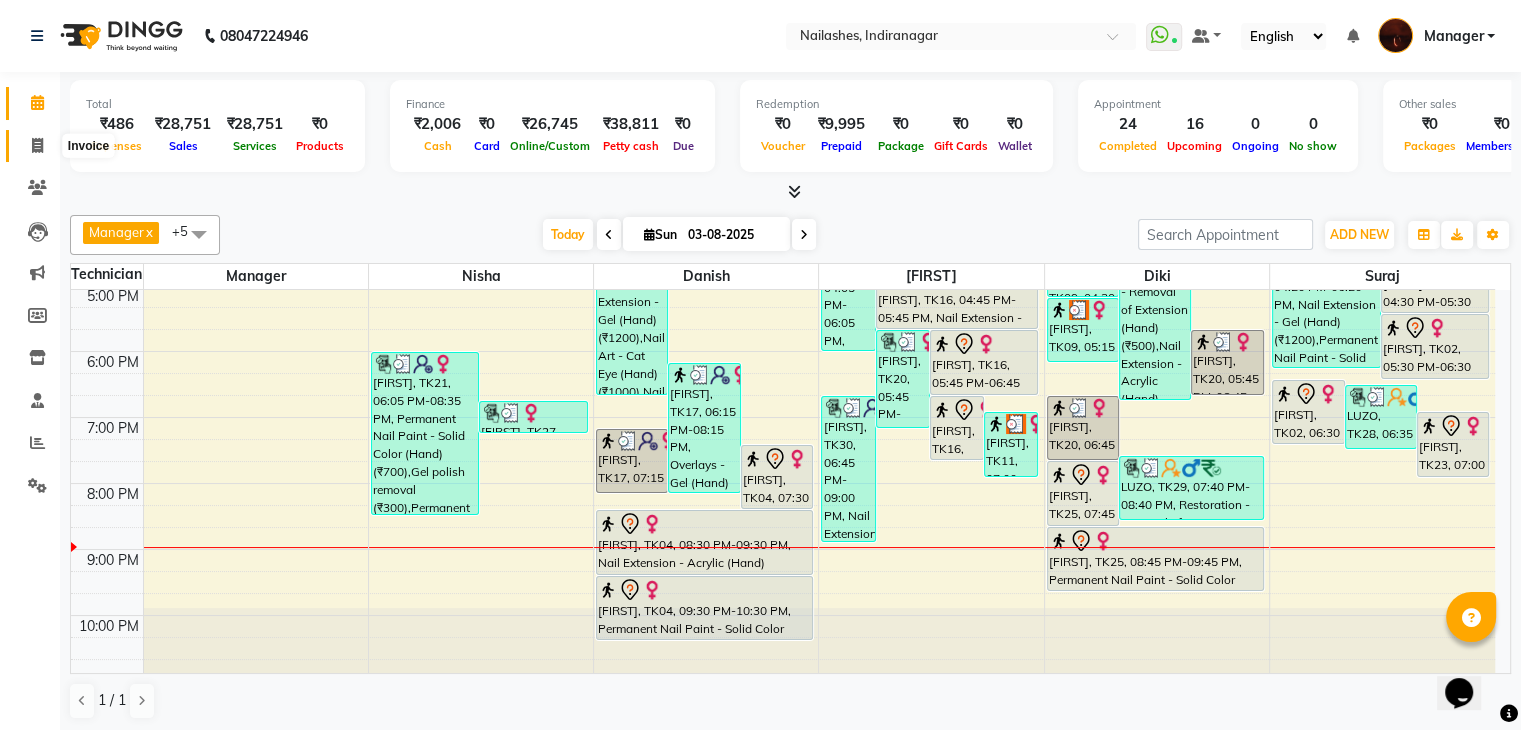 click 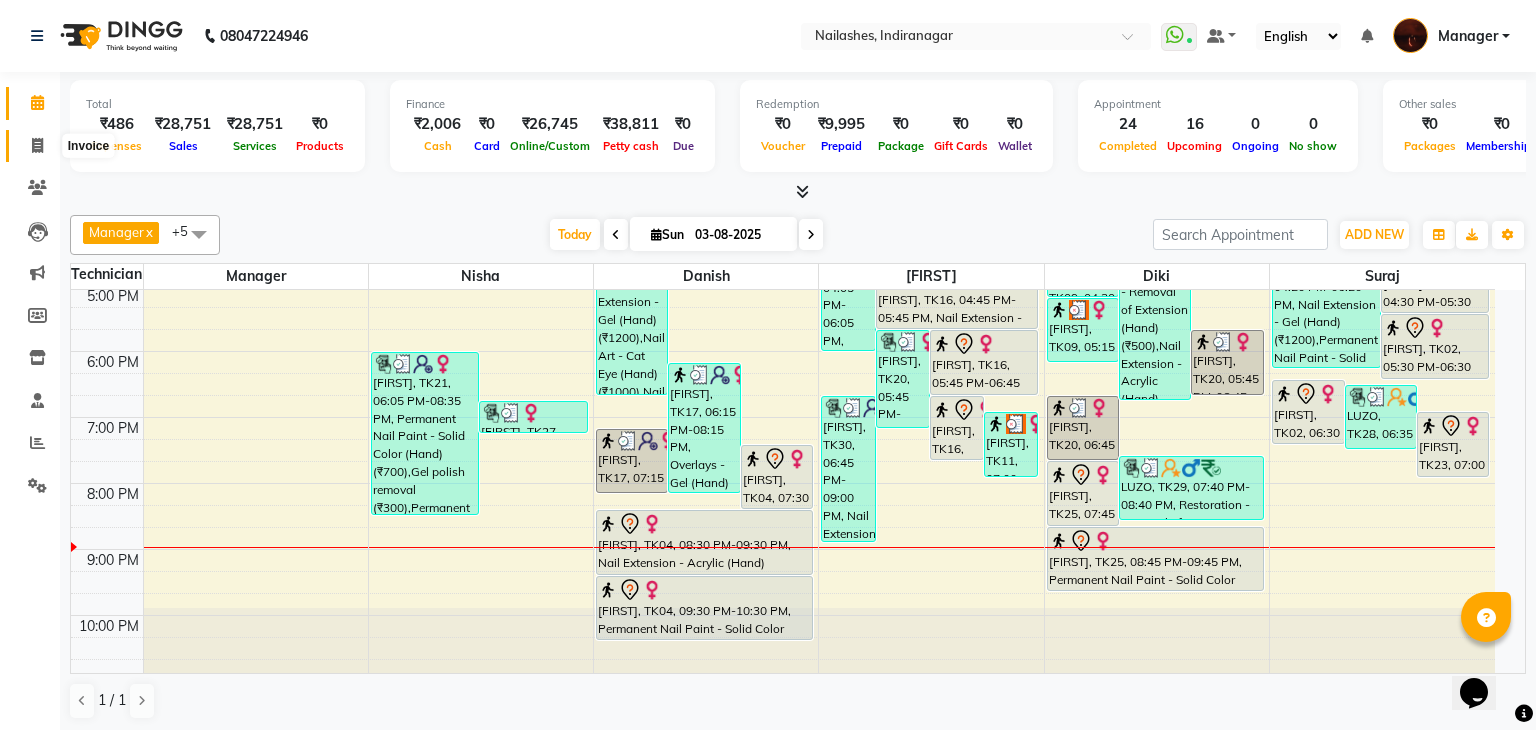 select on "service" 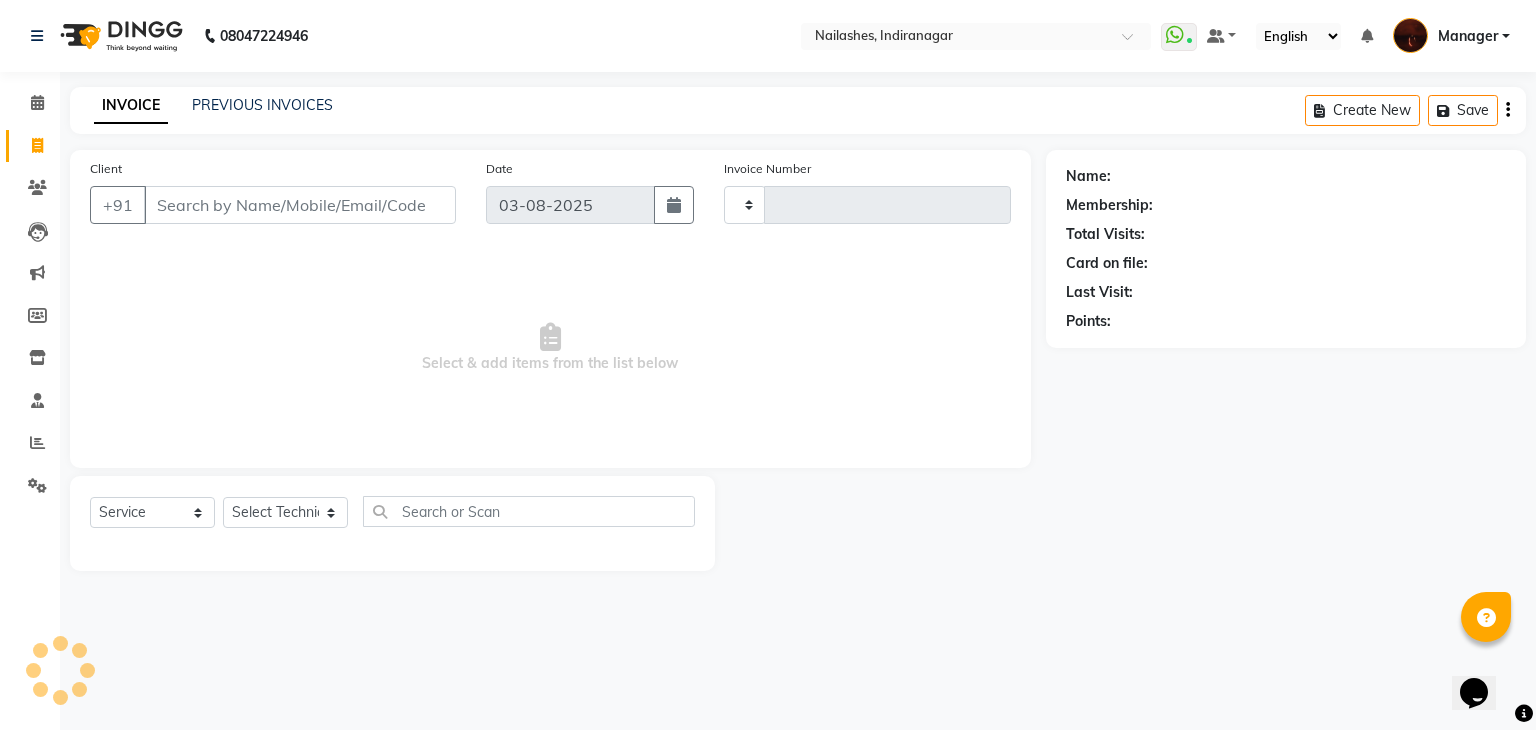 type on "1442" 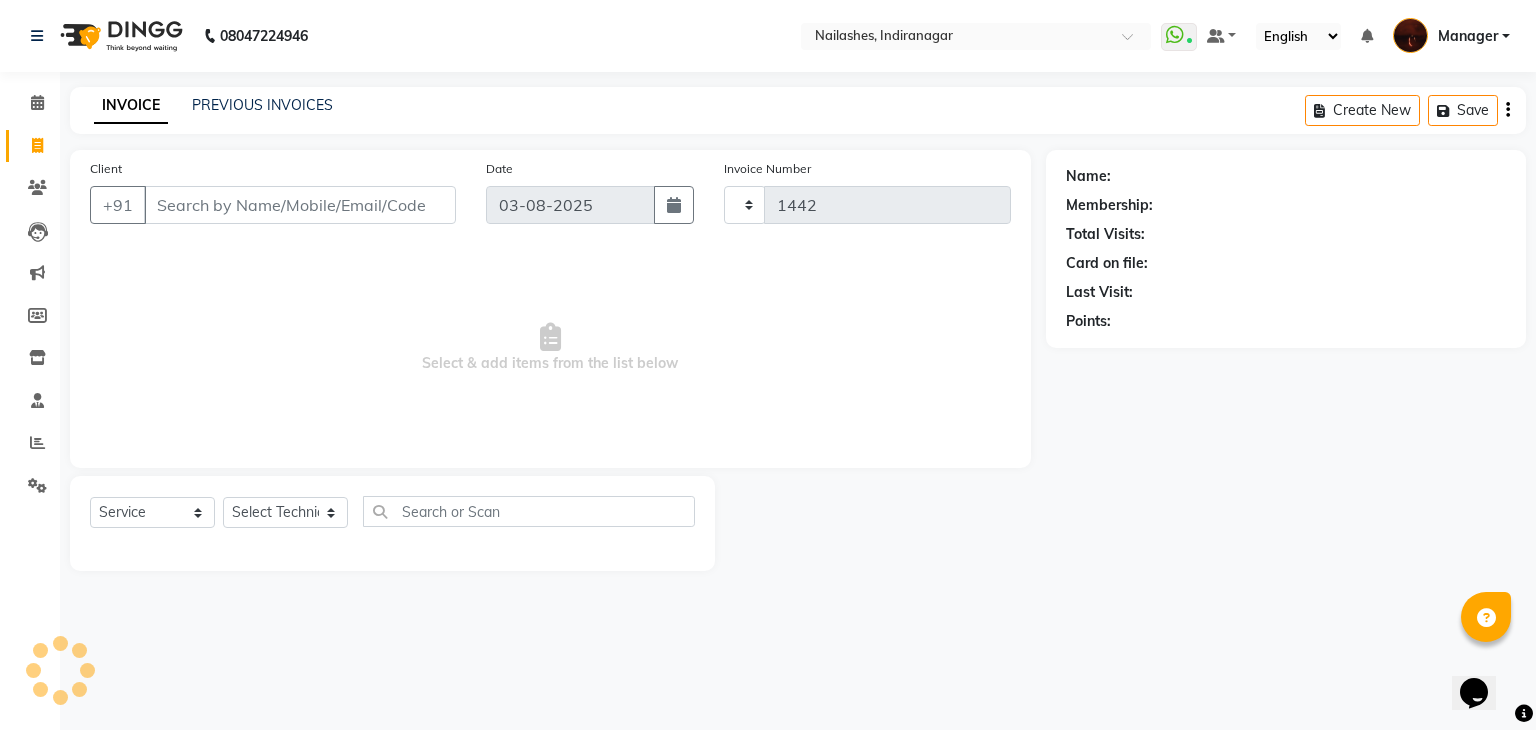 select on "4063" 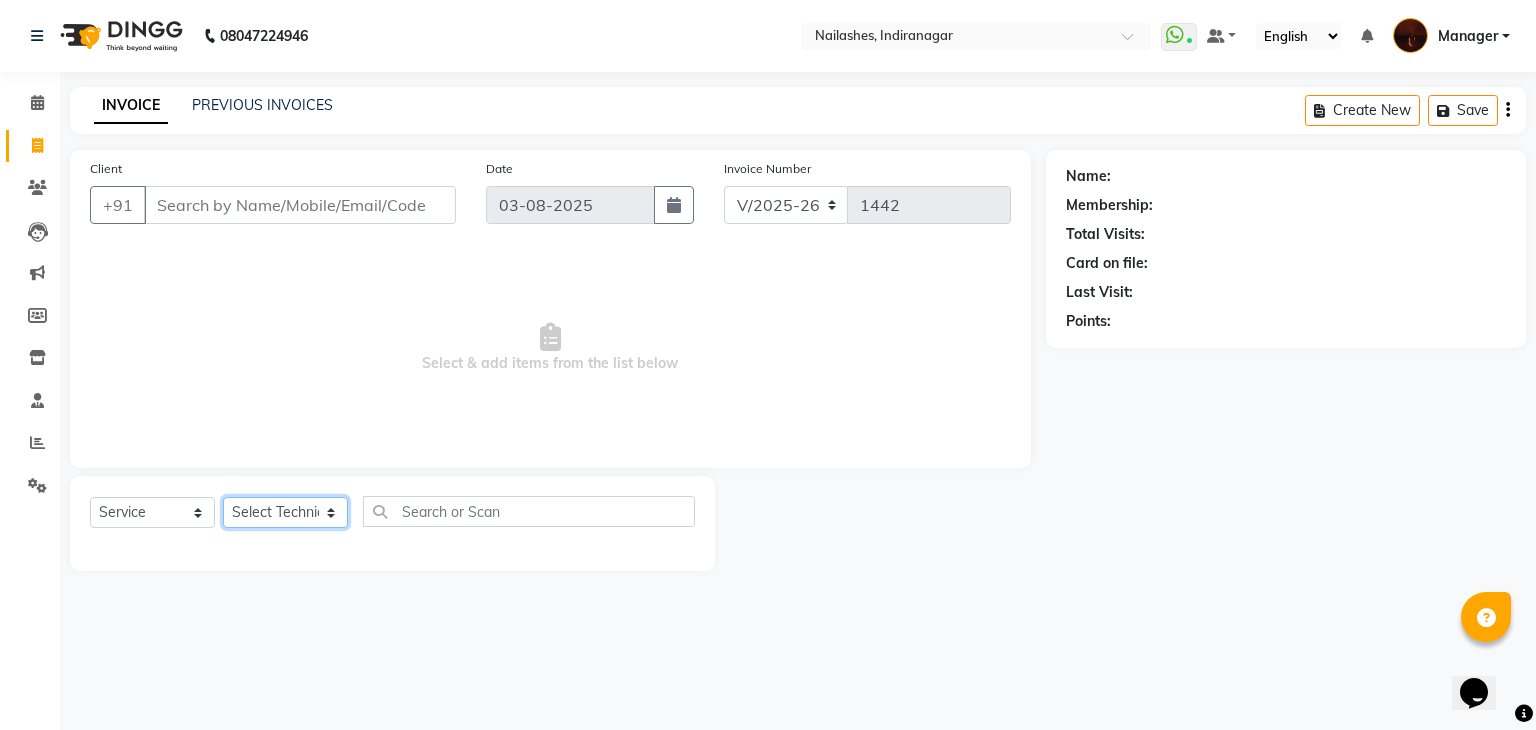 click on "Select Technician Adesh amir Danish Diki  Geeta Himanshu jenifer Manager megna Nisha Pooja roshni Sameer sudeb Sudhir Accounting suraj" 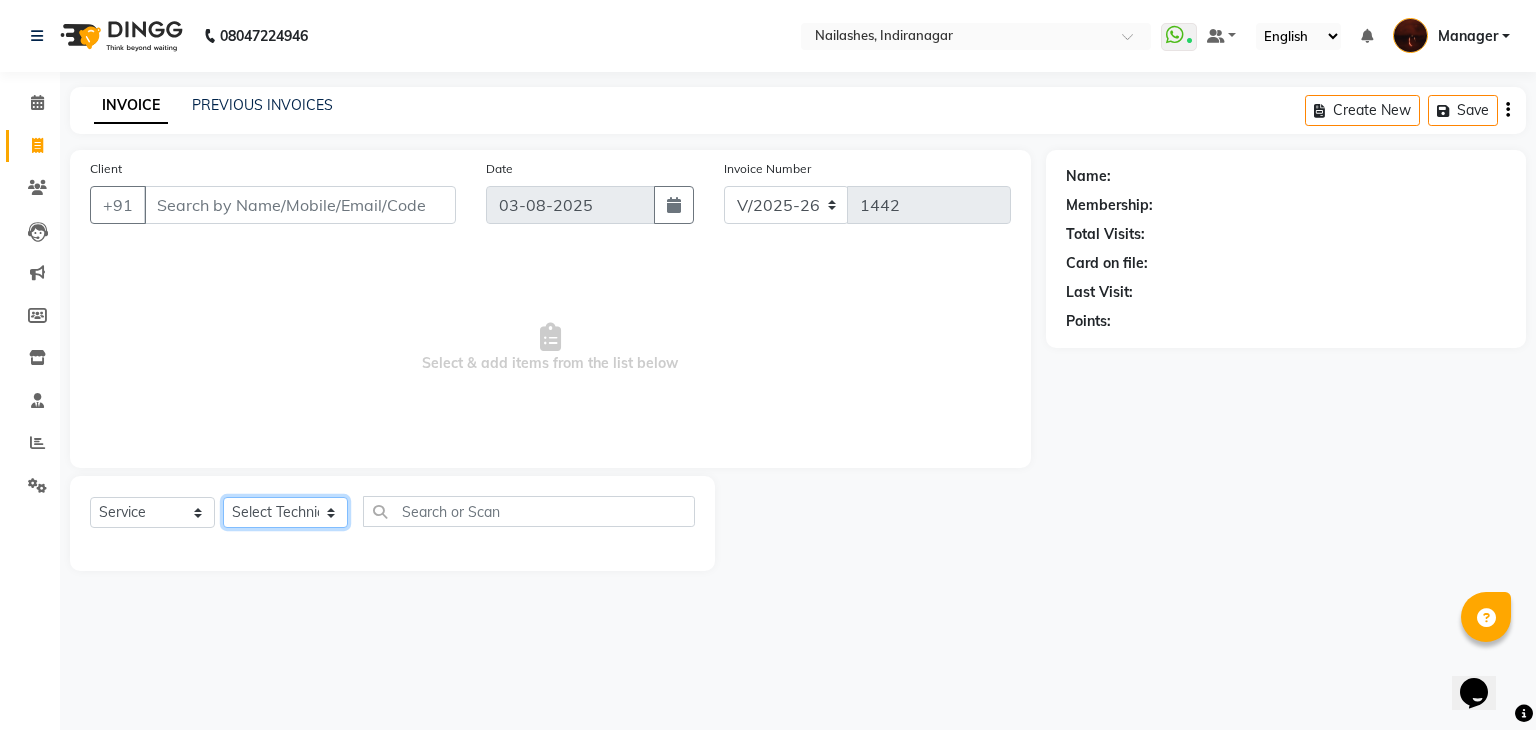 select on "20820" 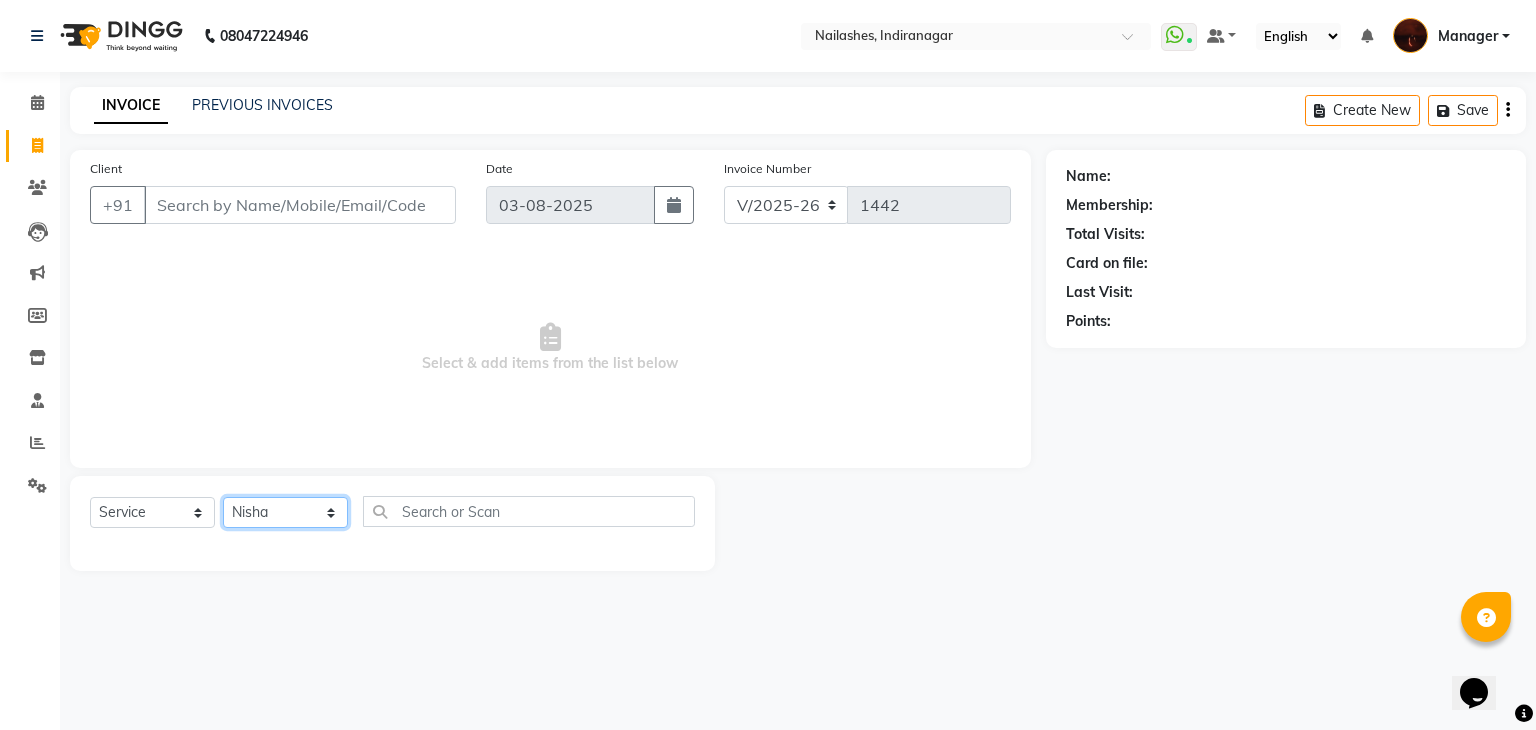 click on "Select Technician Adesh amir Danish Diki  Geeta Himanshu jenifer Manager megna Nisha Pooja roshni Sameer sudeb Sudhir Accounting suraj" 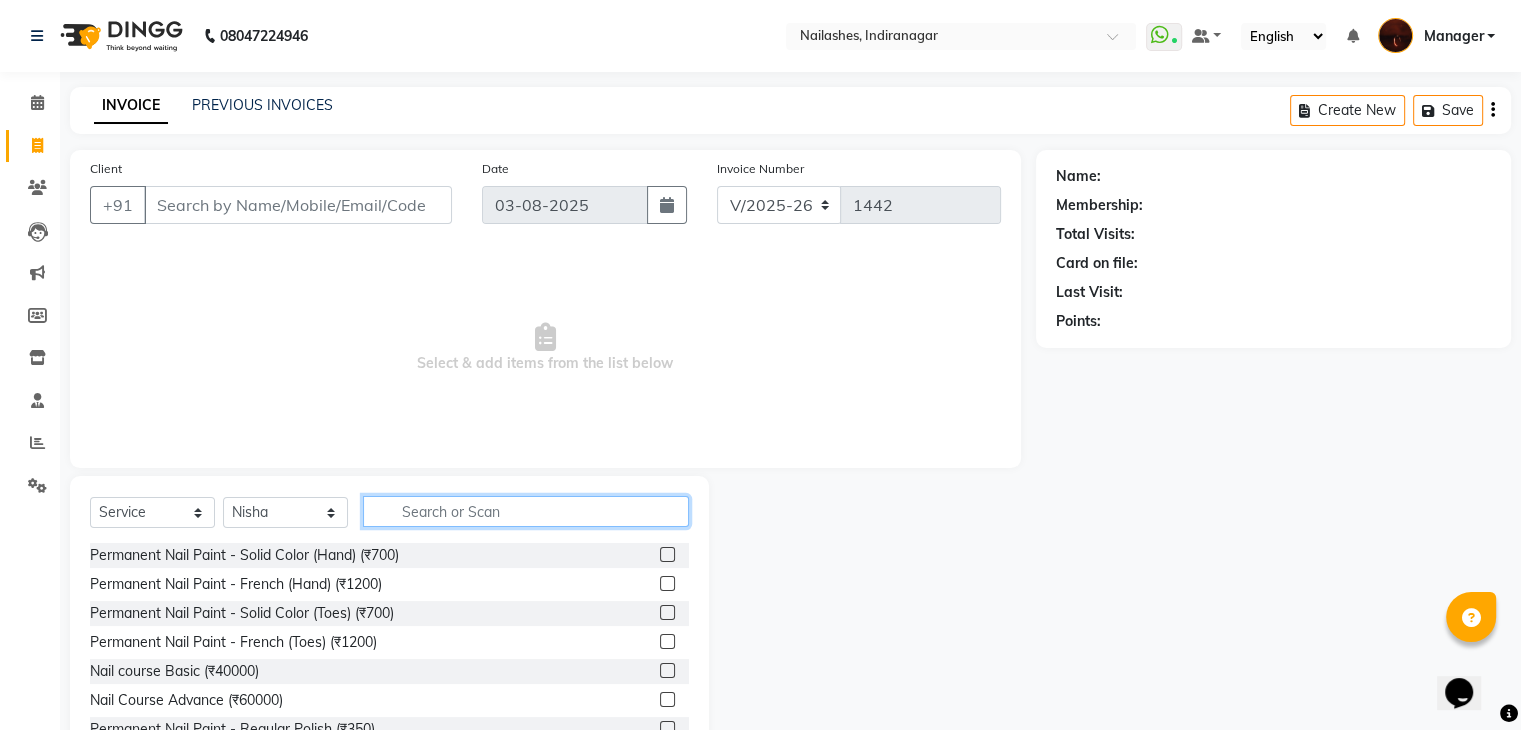 click 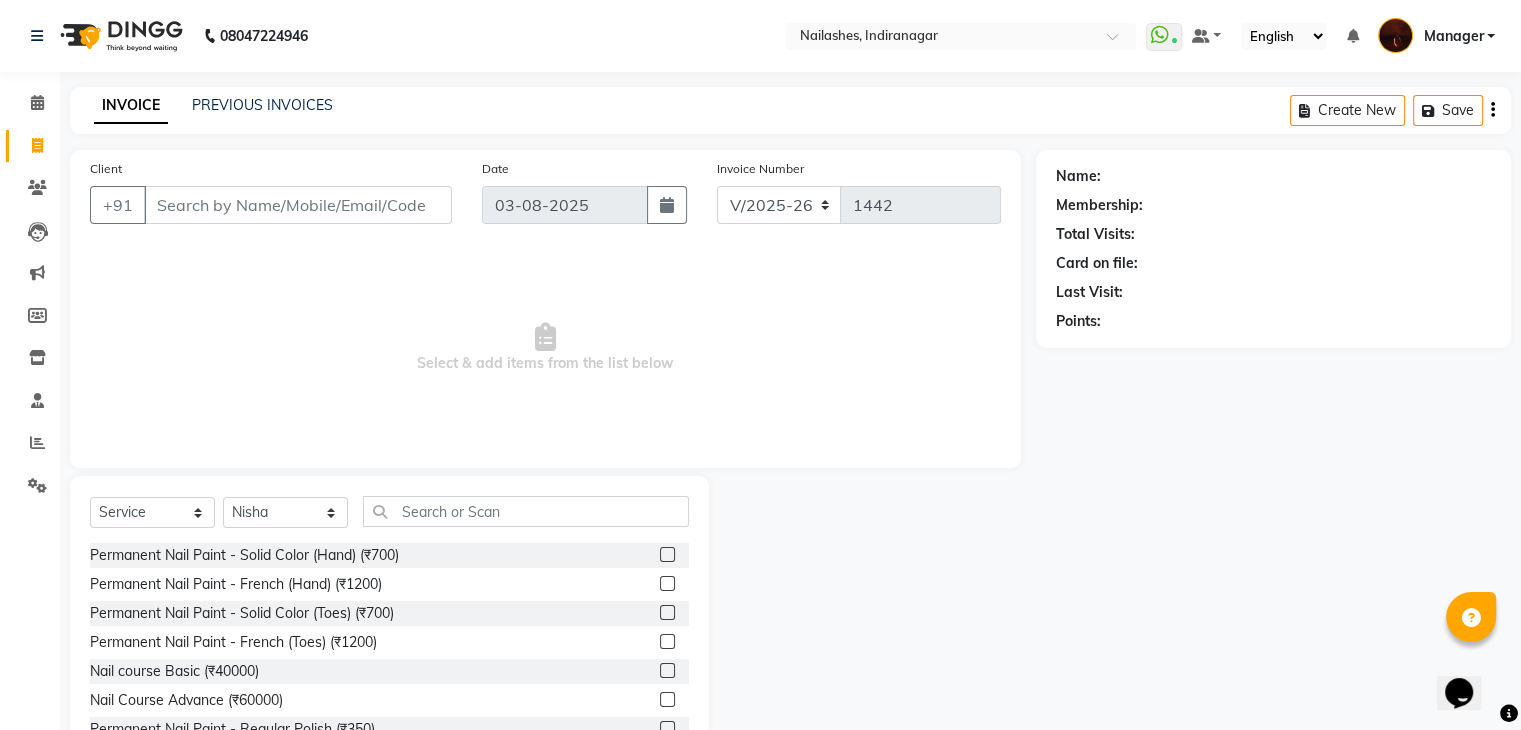click 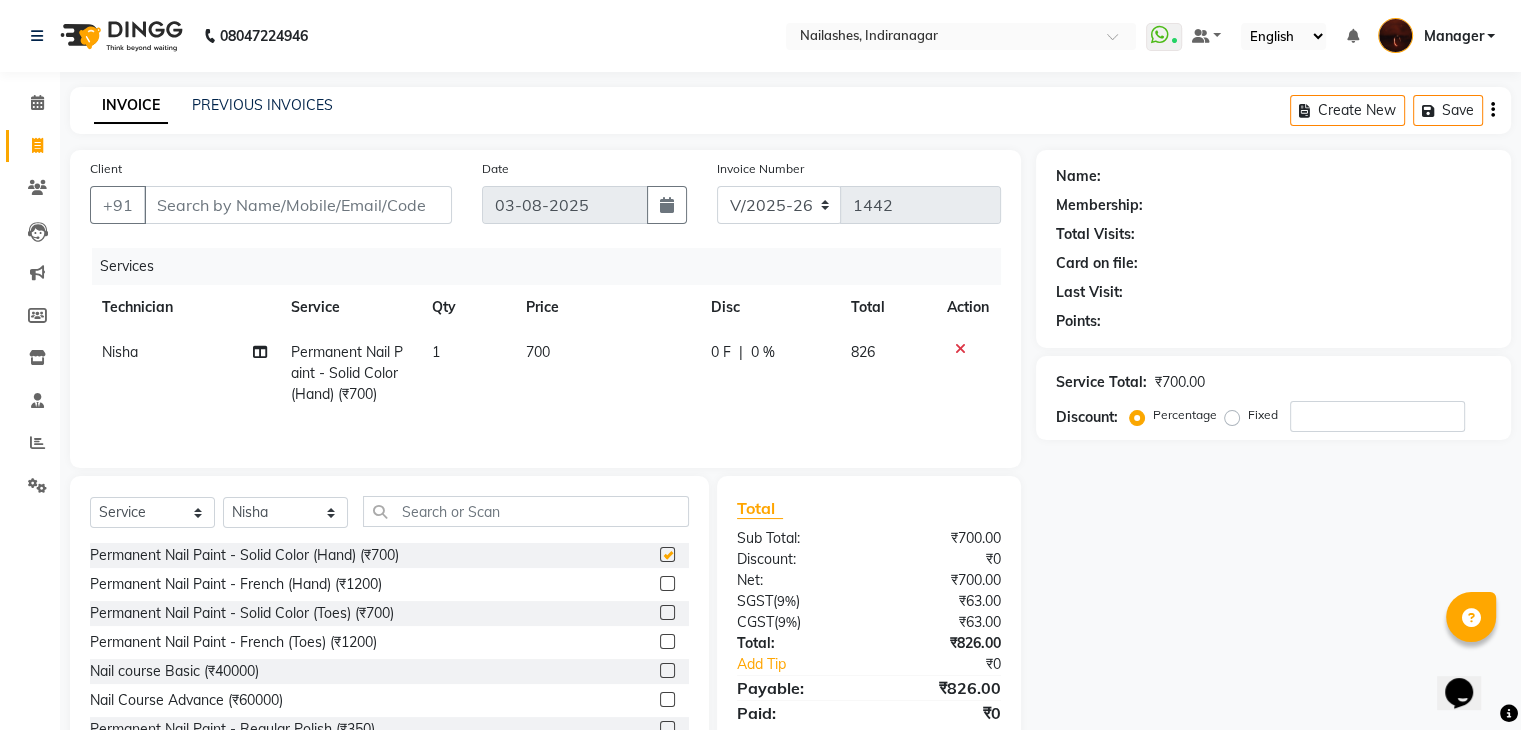 checkbox on "false" 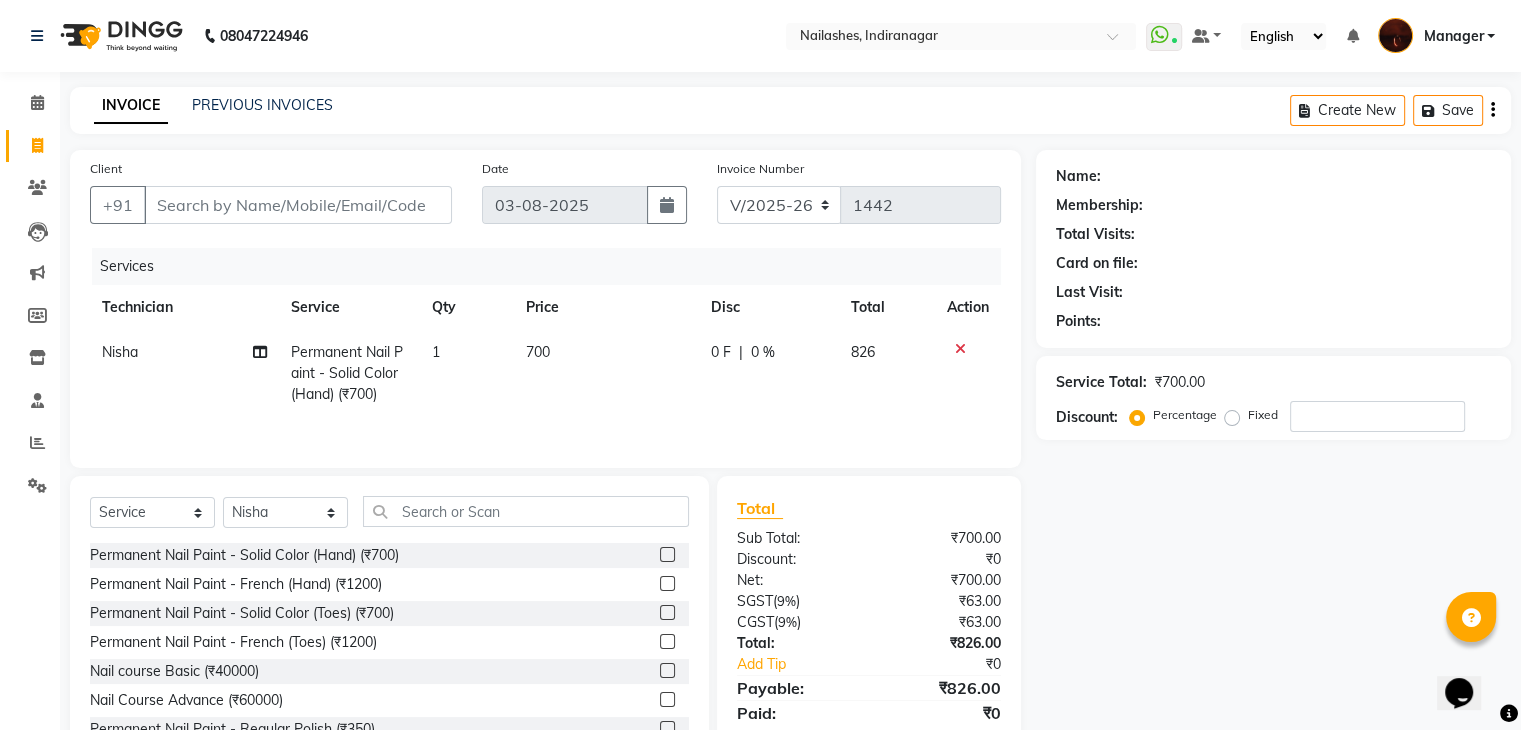 click 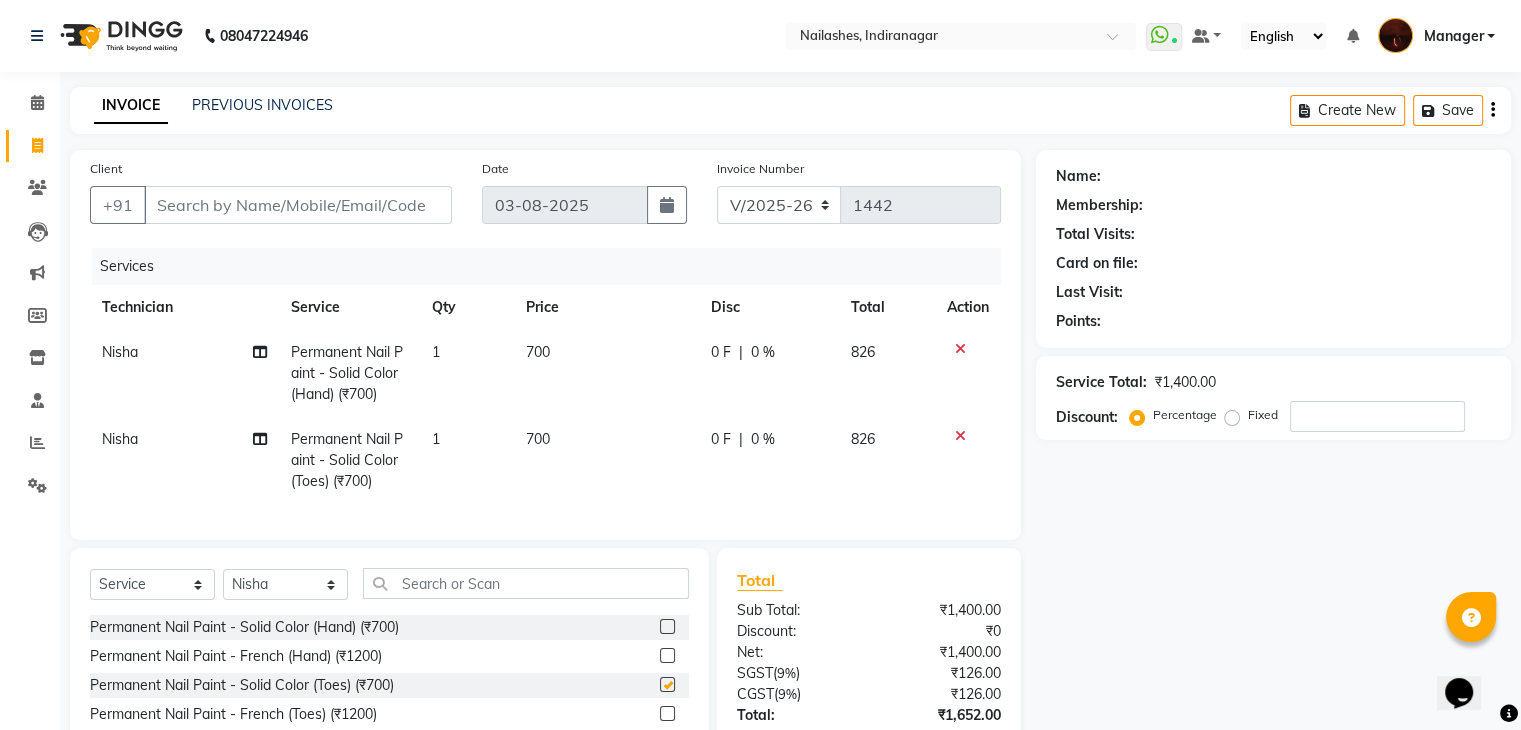 checkbox on "false" 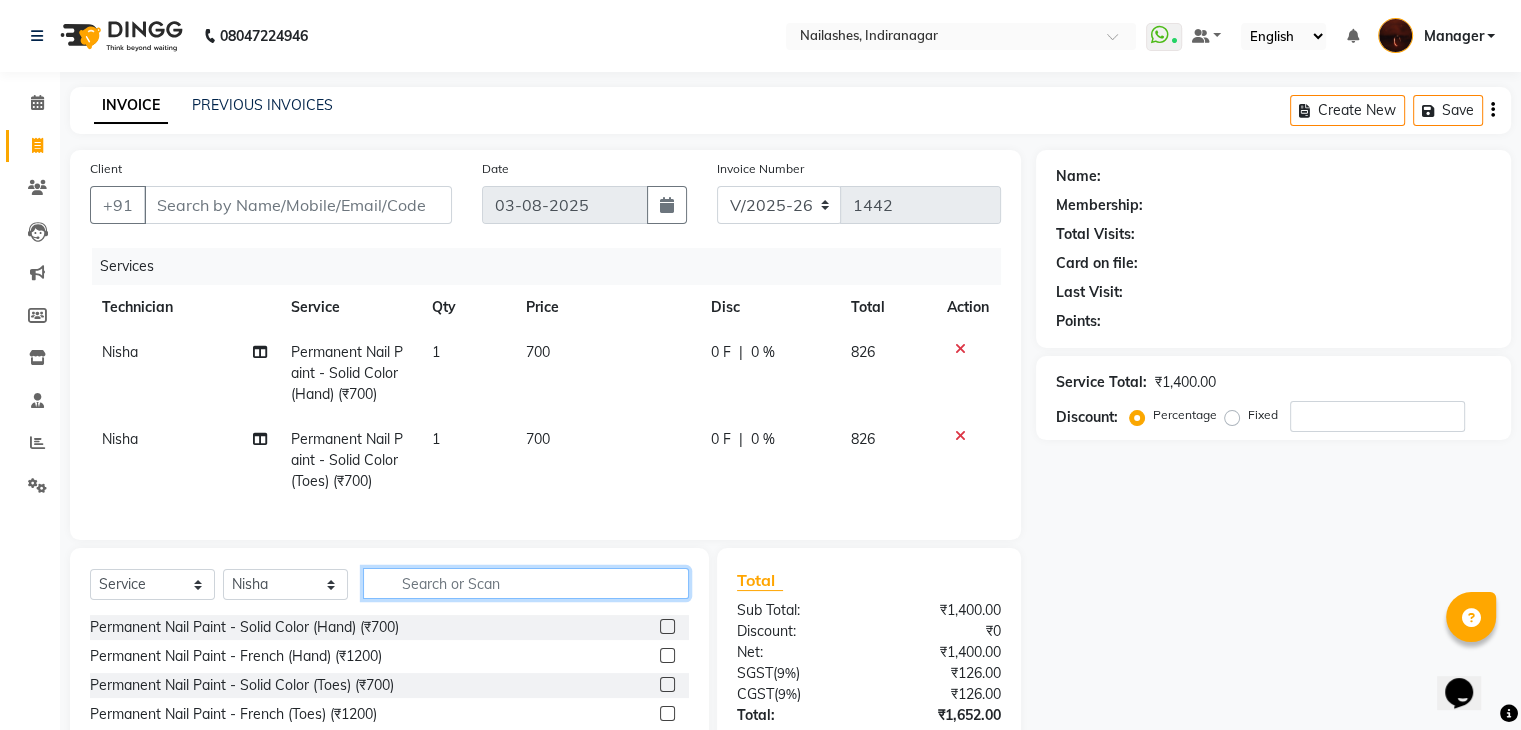 click 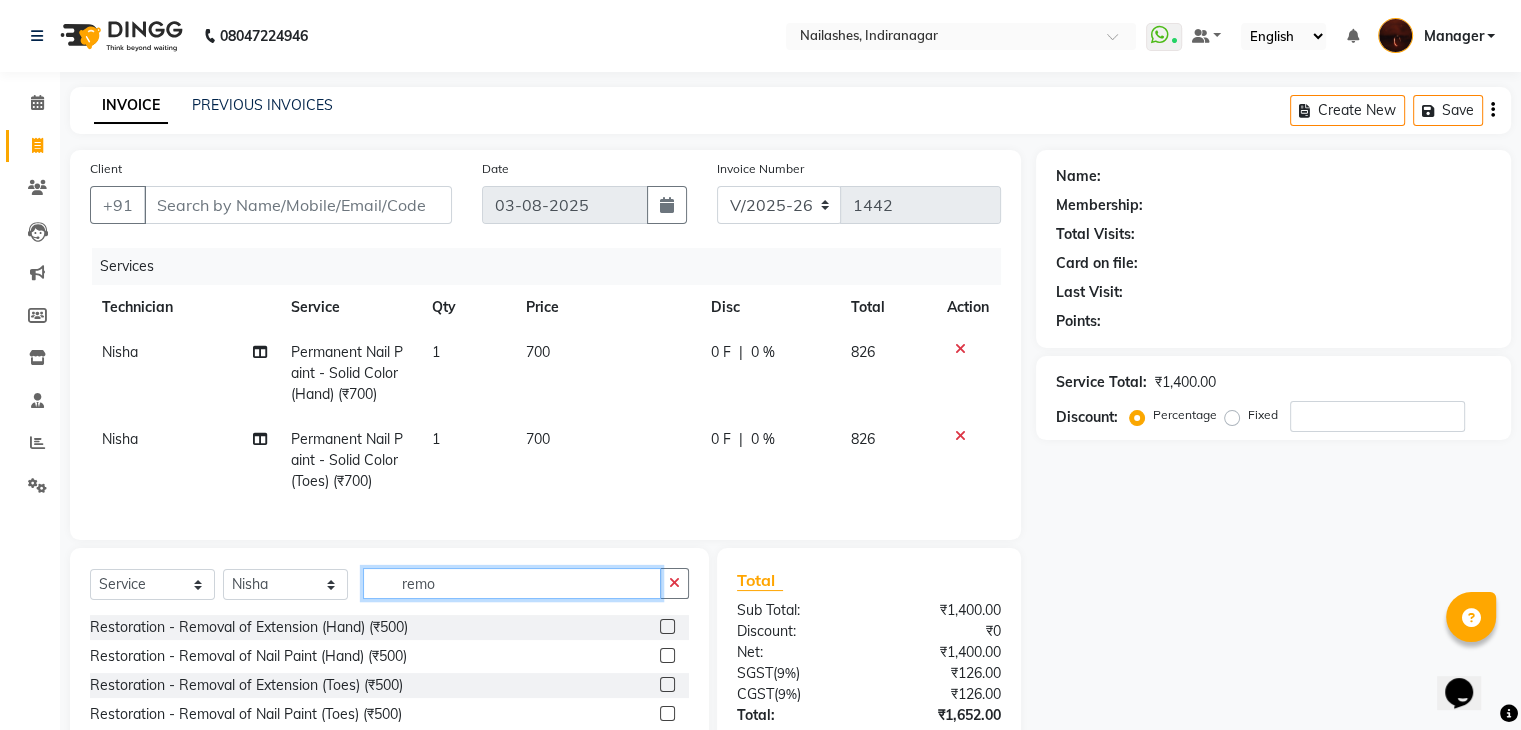 scroll, scrollTop: 158, scrollLeft: 0, axis: vertical 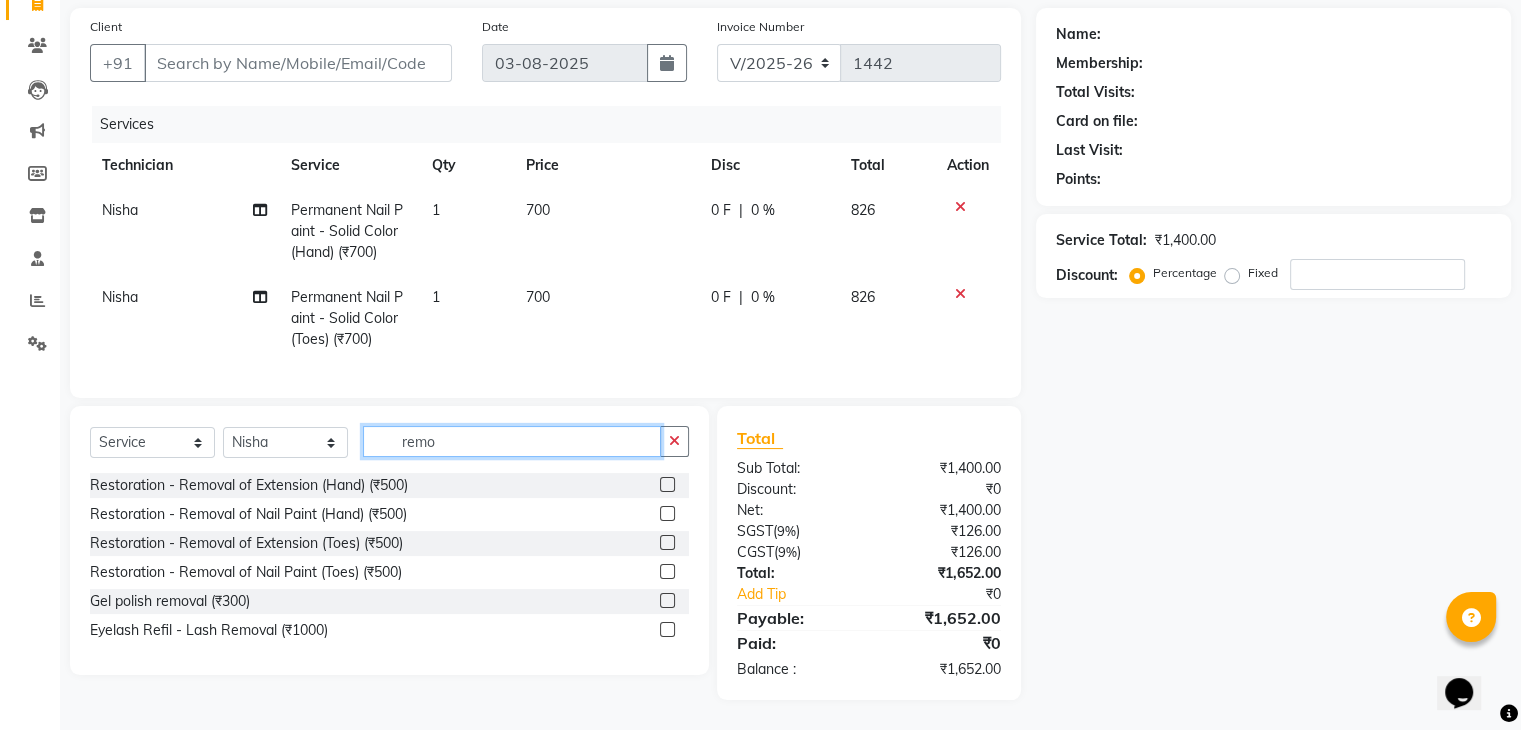 type on "remo" 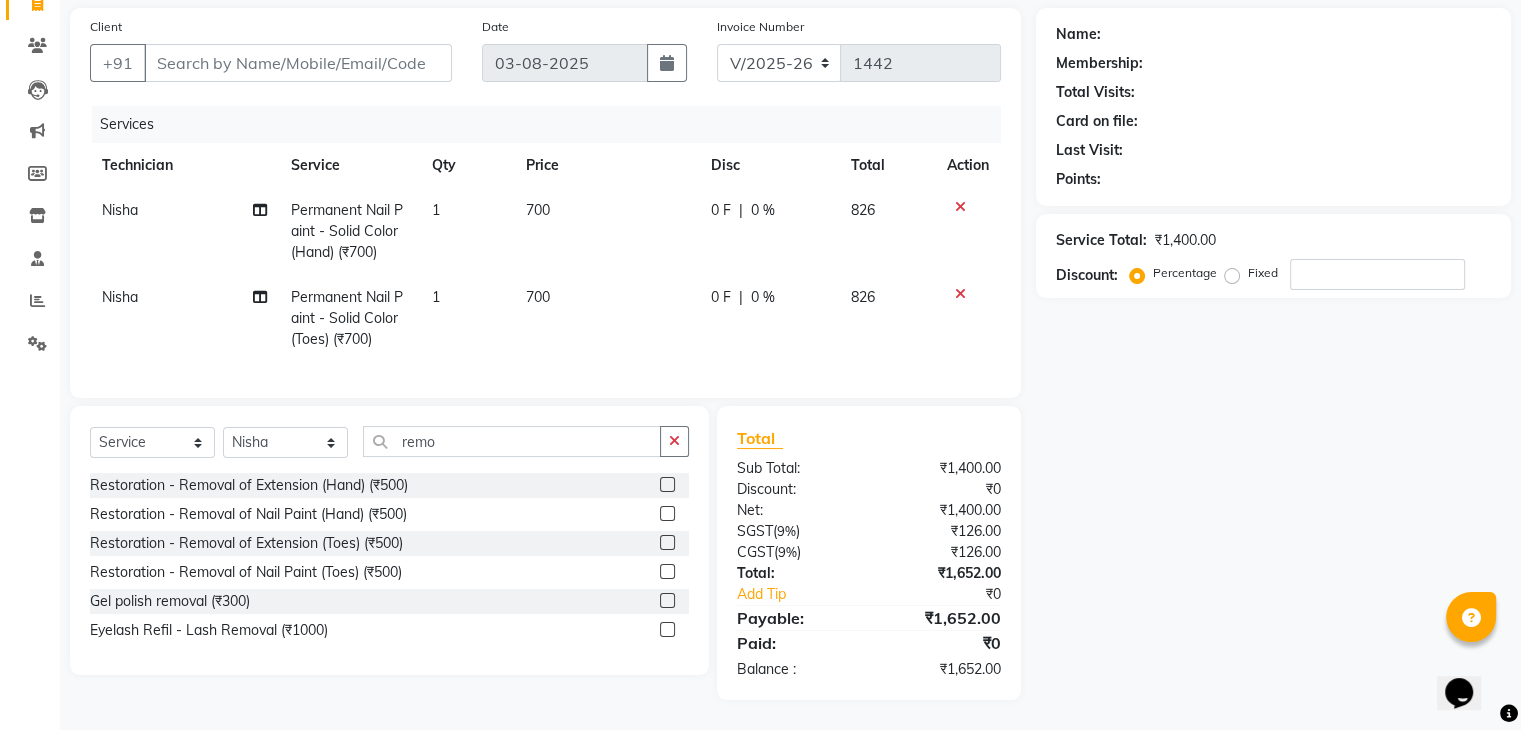 click 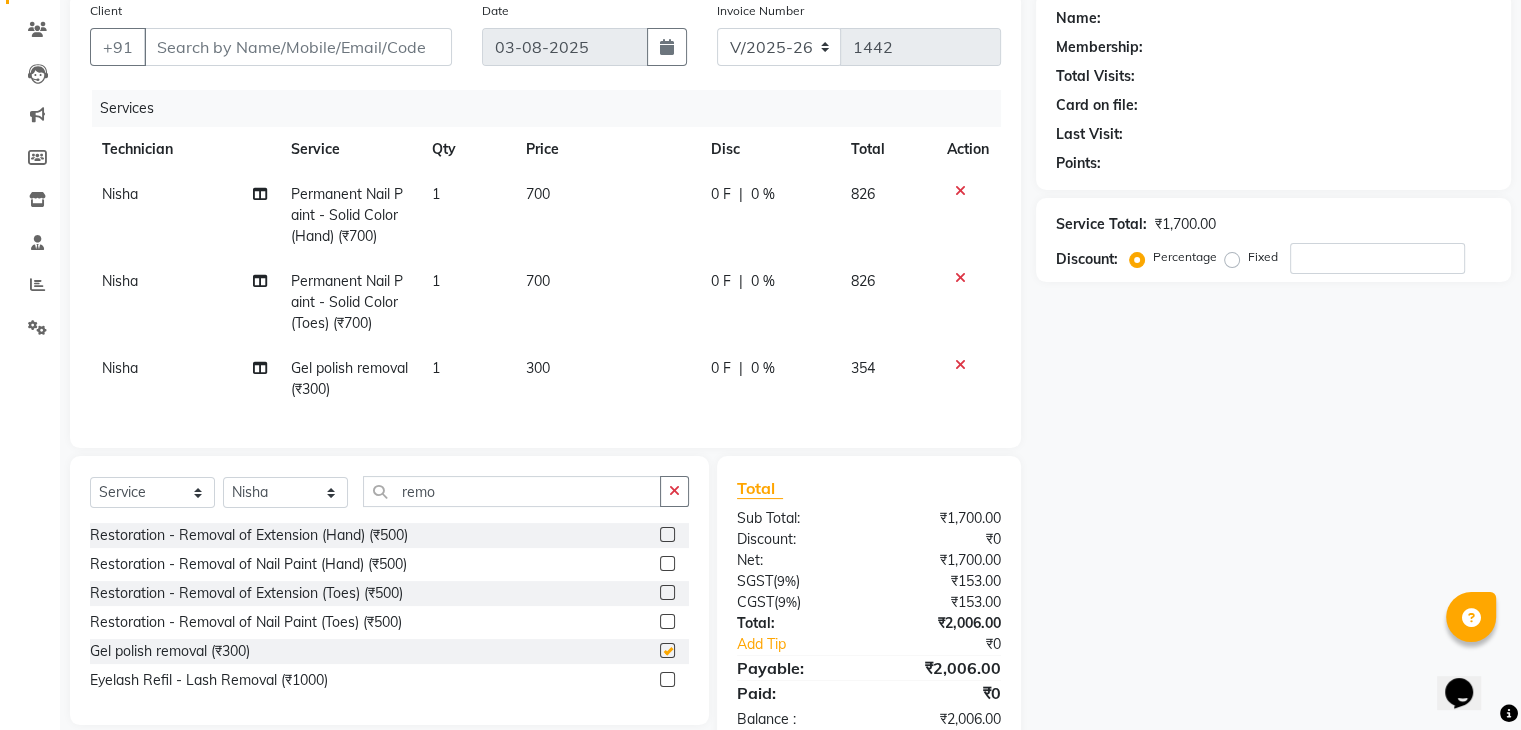checkbox on "false" 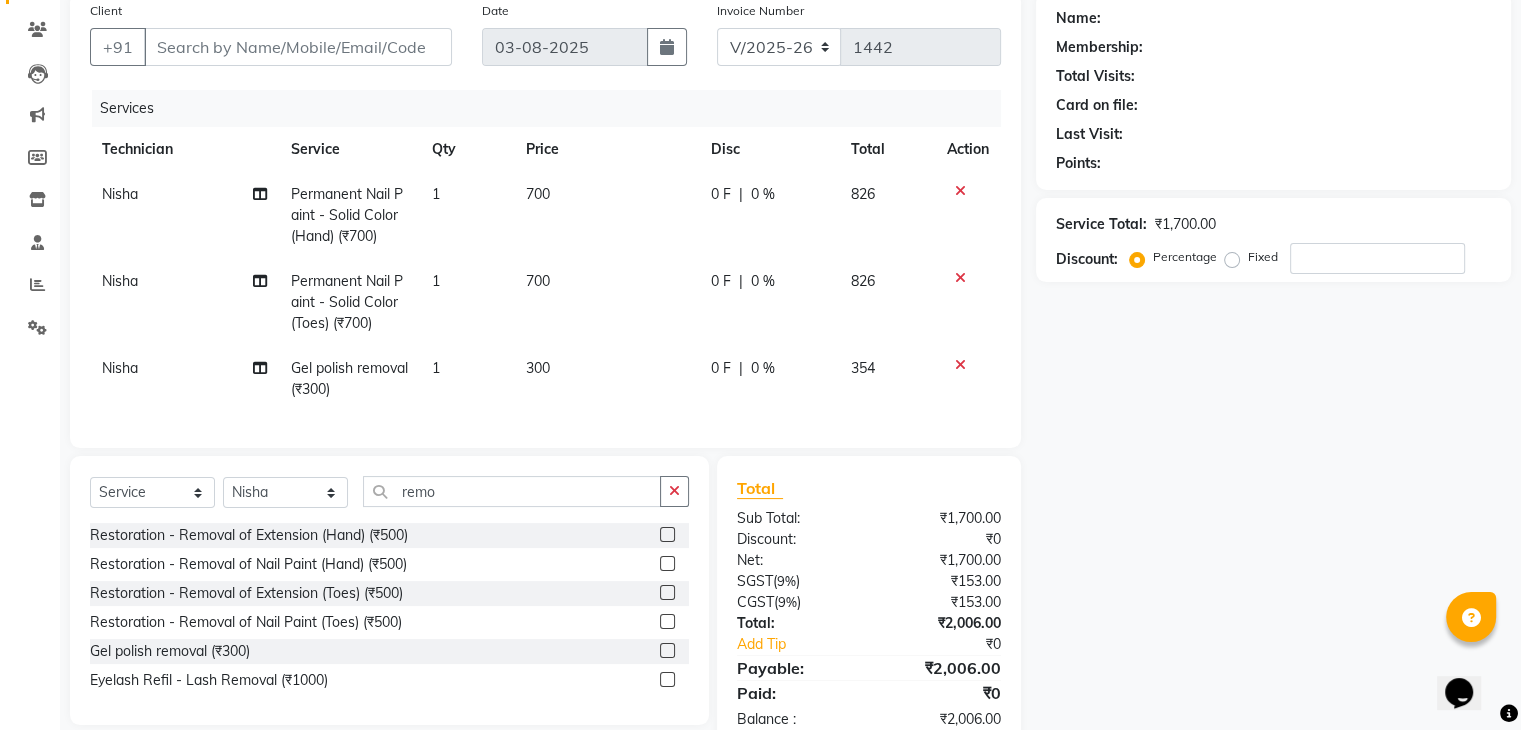 scroll, scrollTop: 224, scrollLeft: 0, axis: vertical 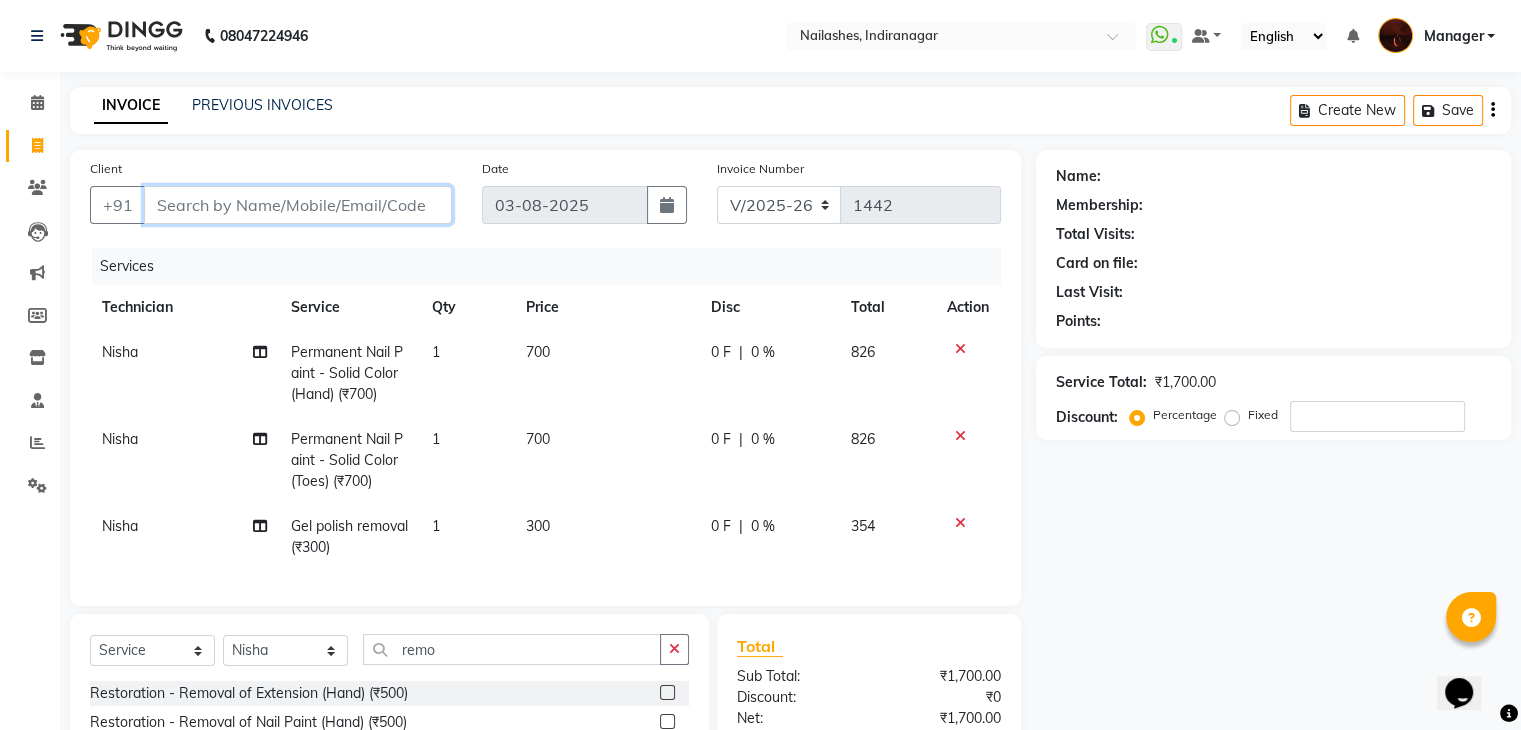 click on "Client" at bounding box center [298, 205] 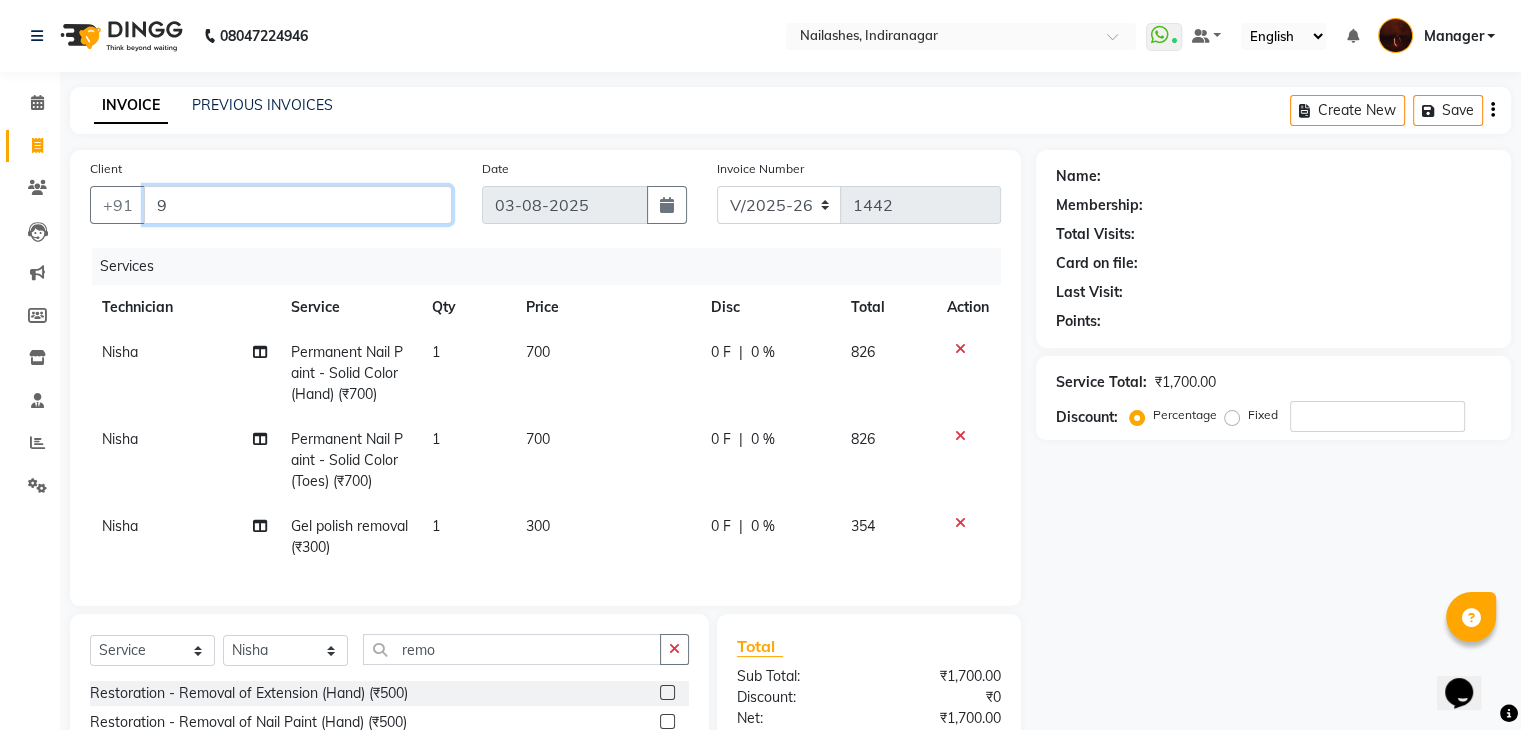 type on "0" 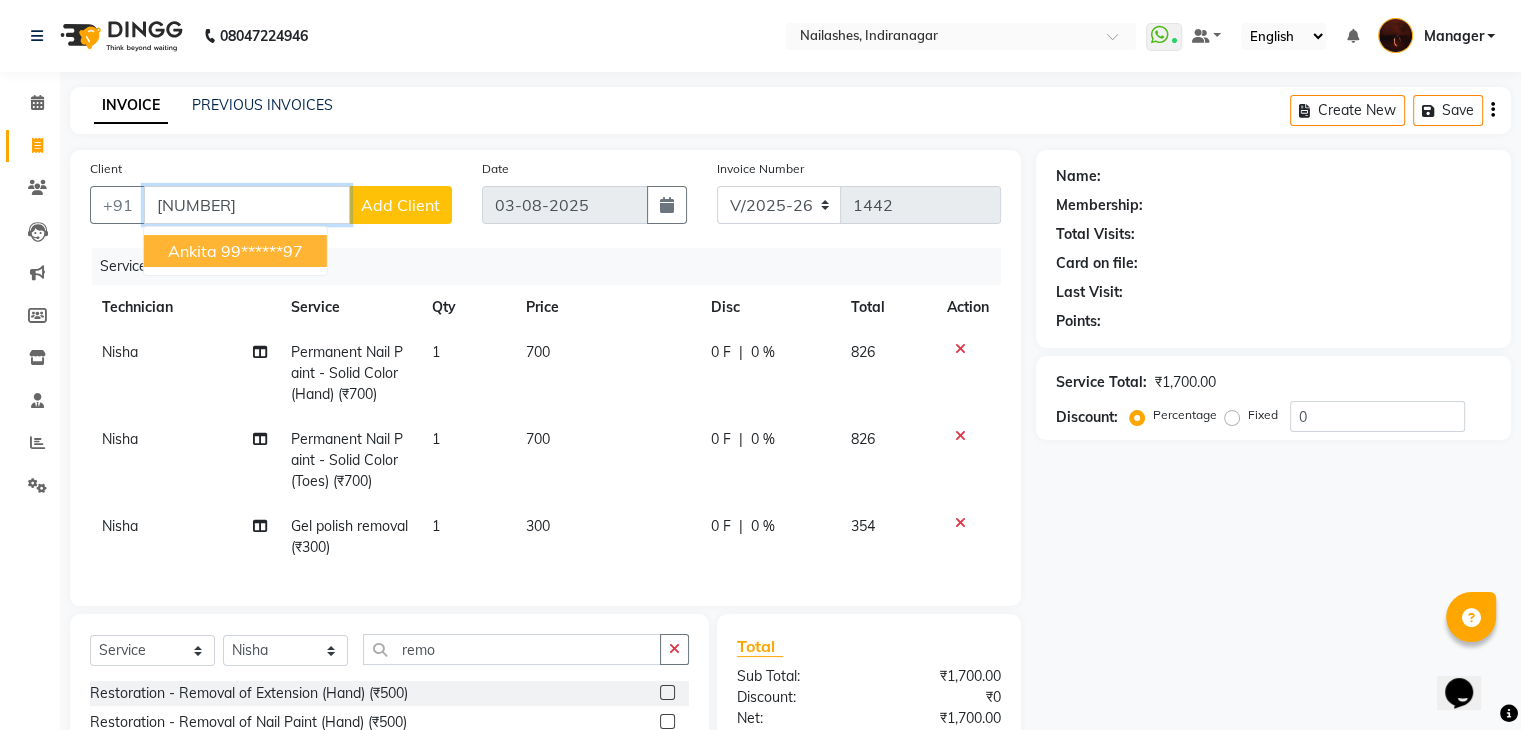 click on "99******97" at bounding box center (262, 251) 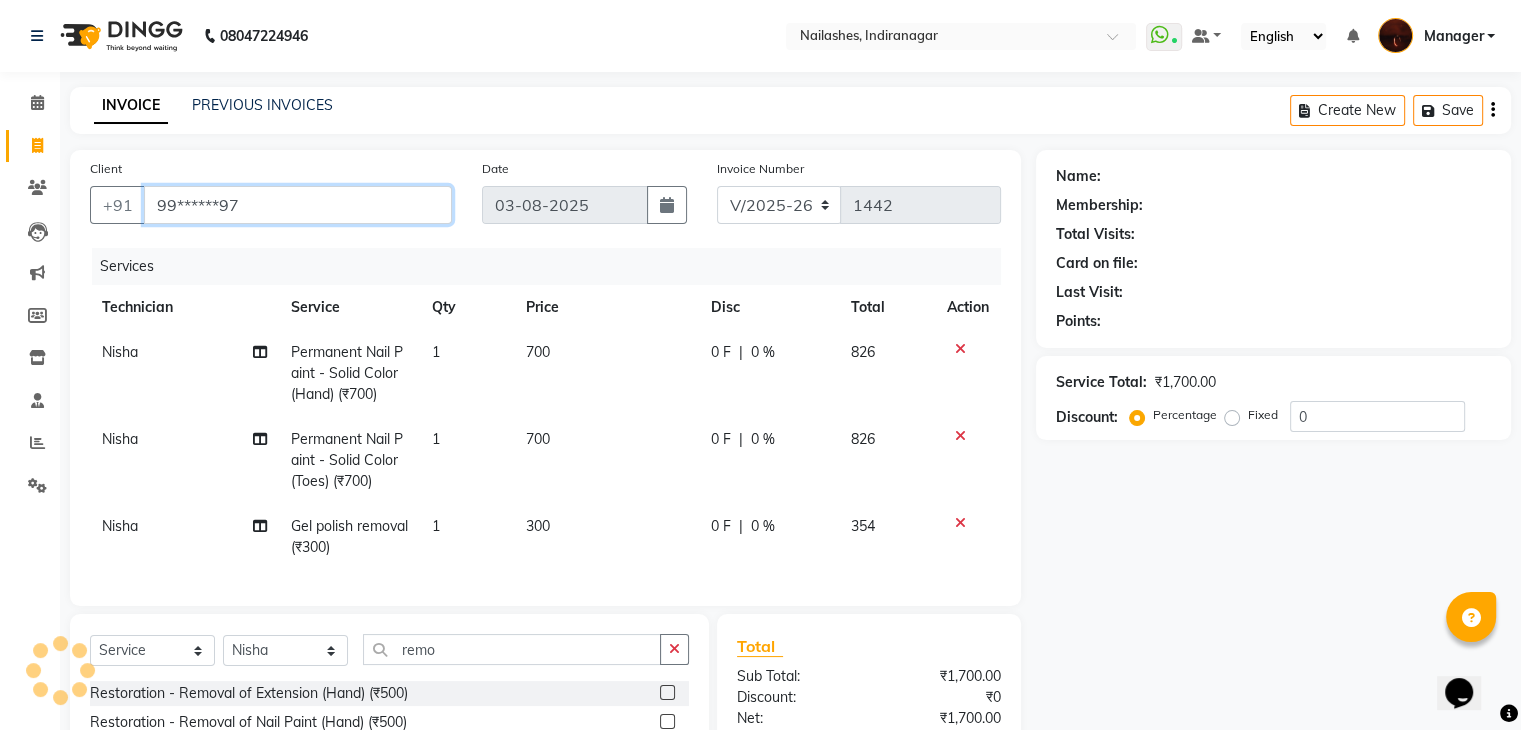 type on "99******97" 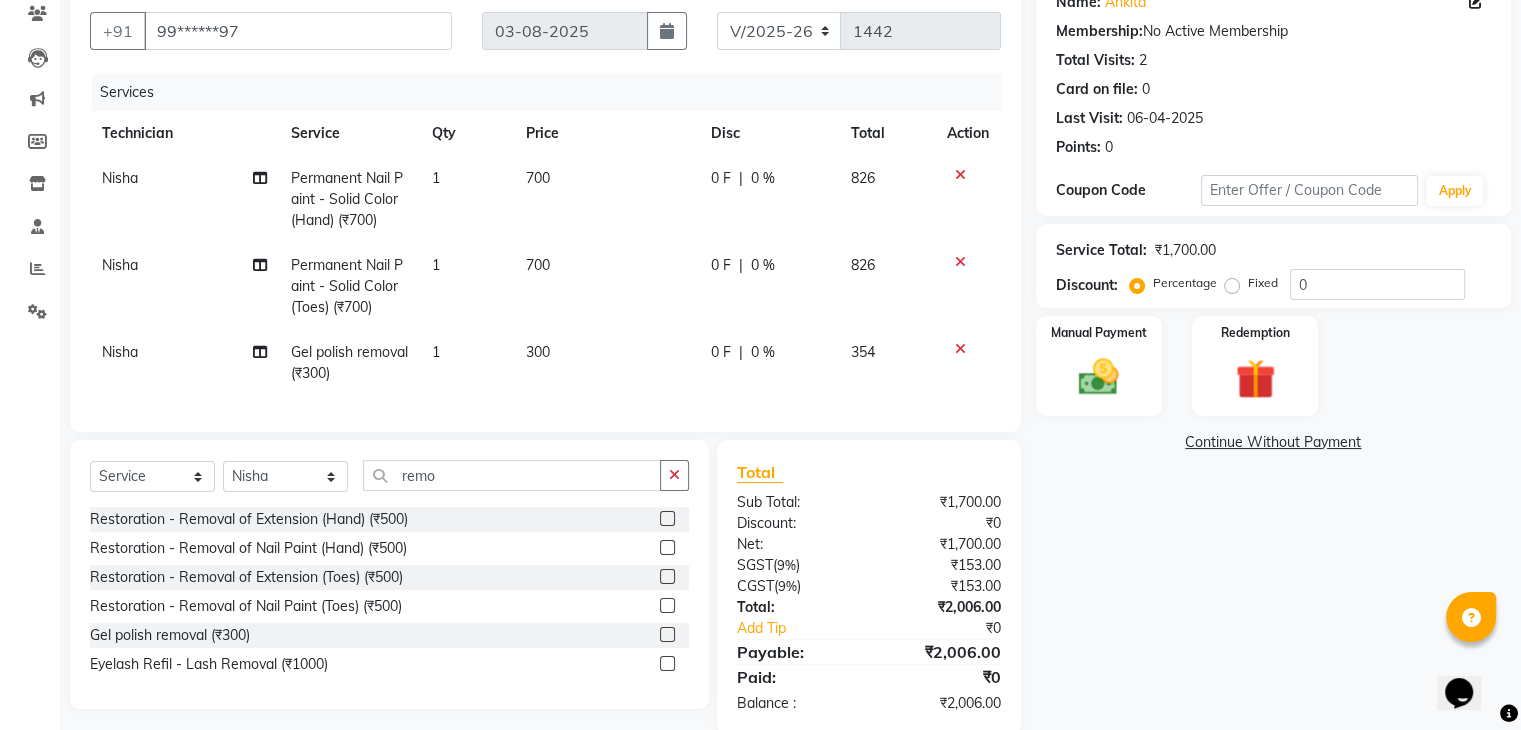 scroll, scrollTop: 224, scrollLeft: 0, axis: vertical 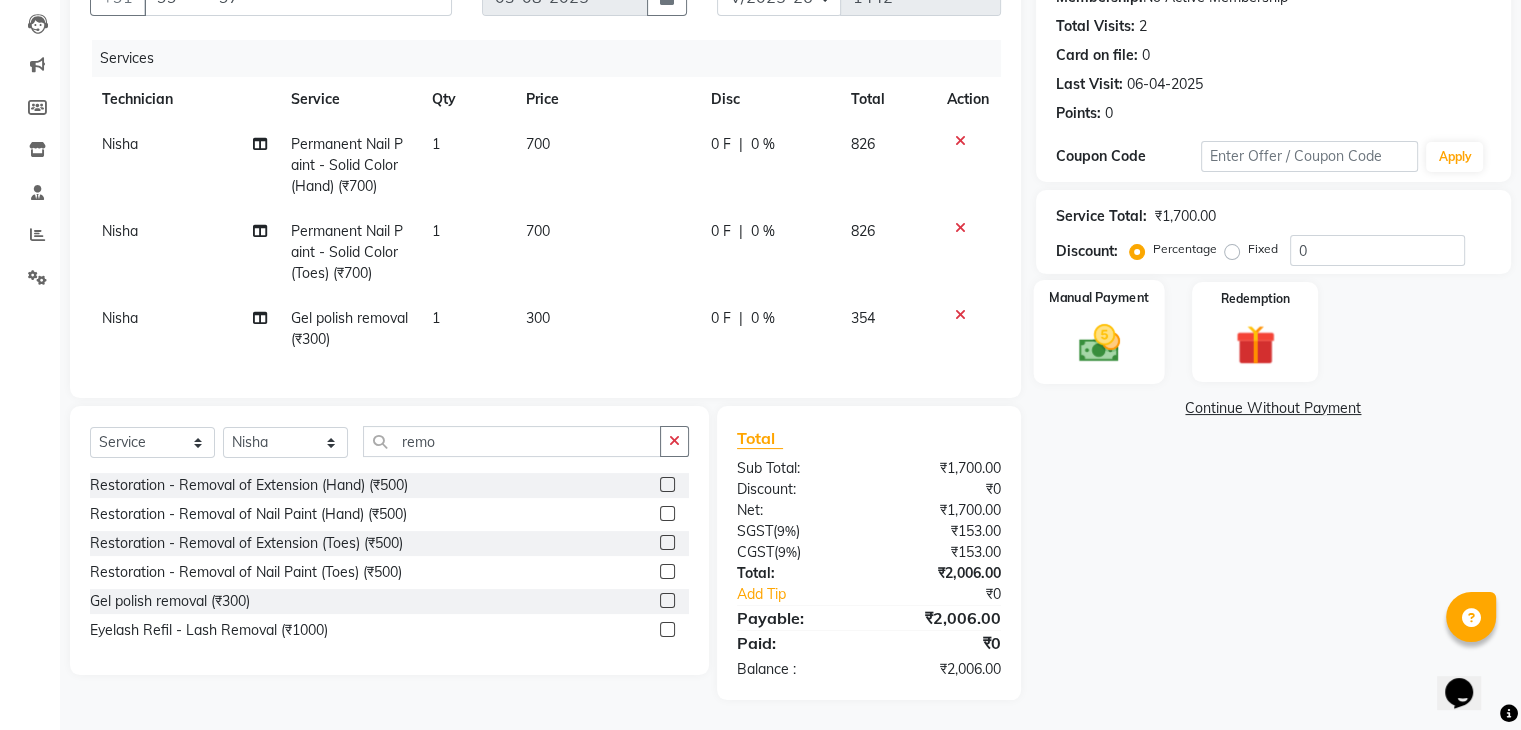 click 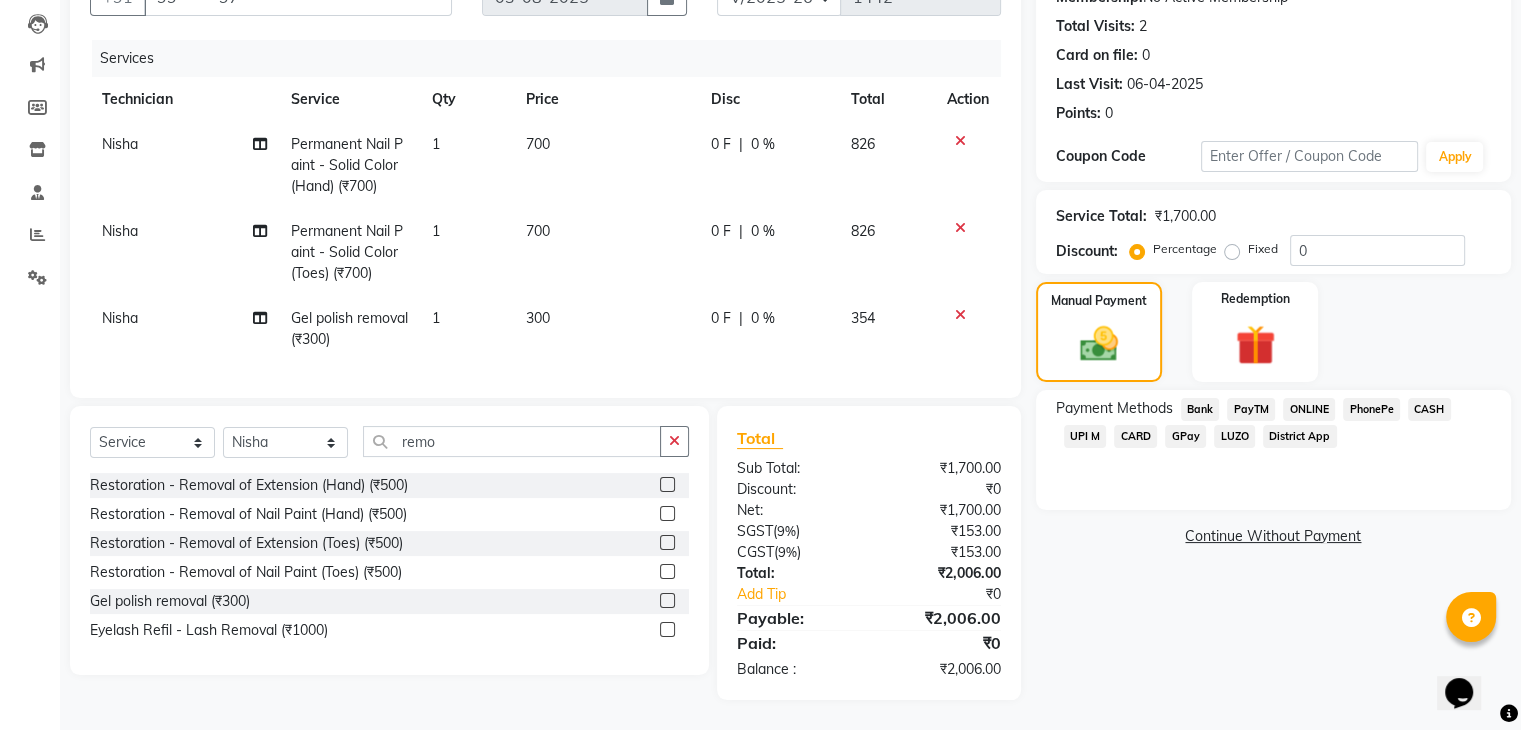 click on "ONLINE" 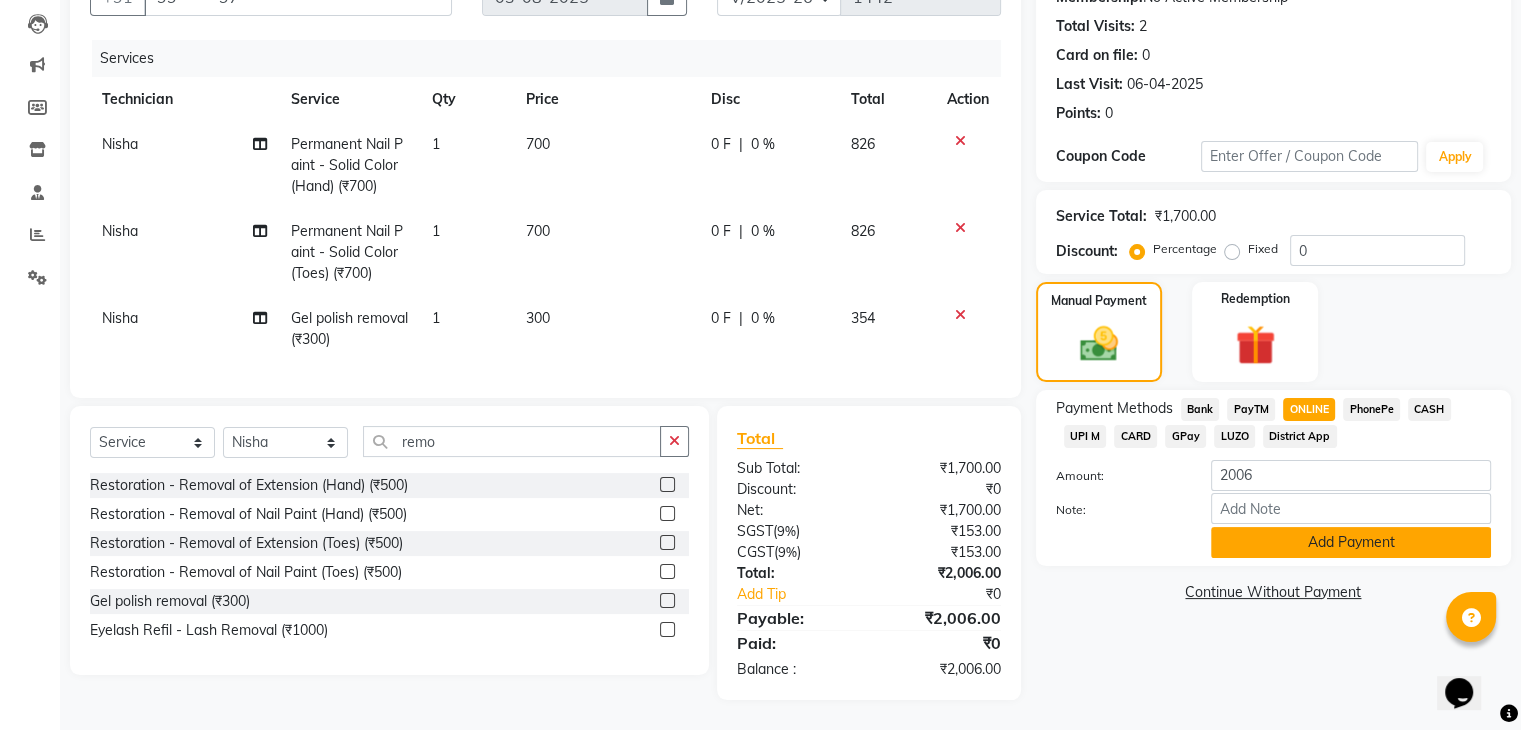 click on "Add Payment" 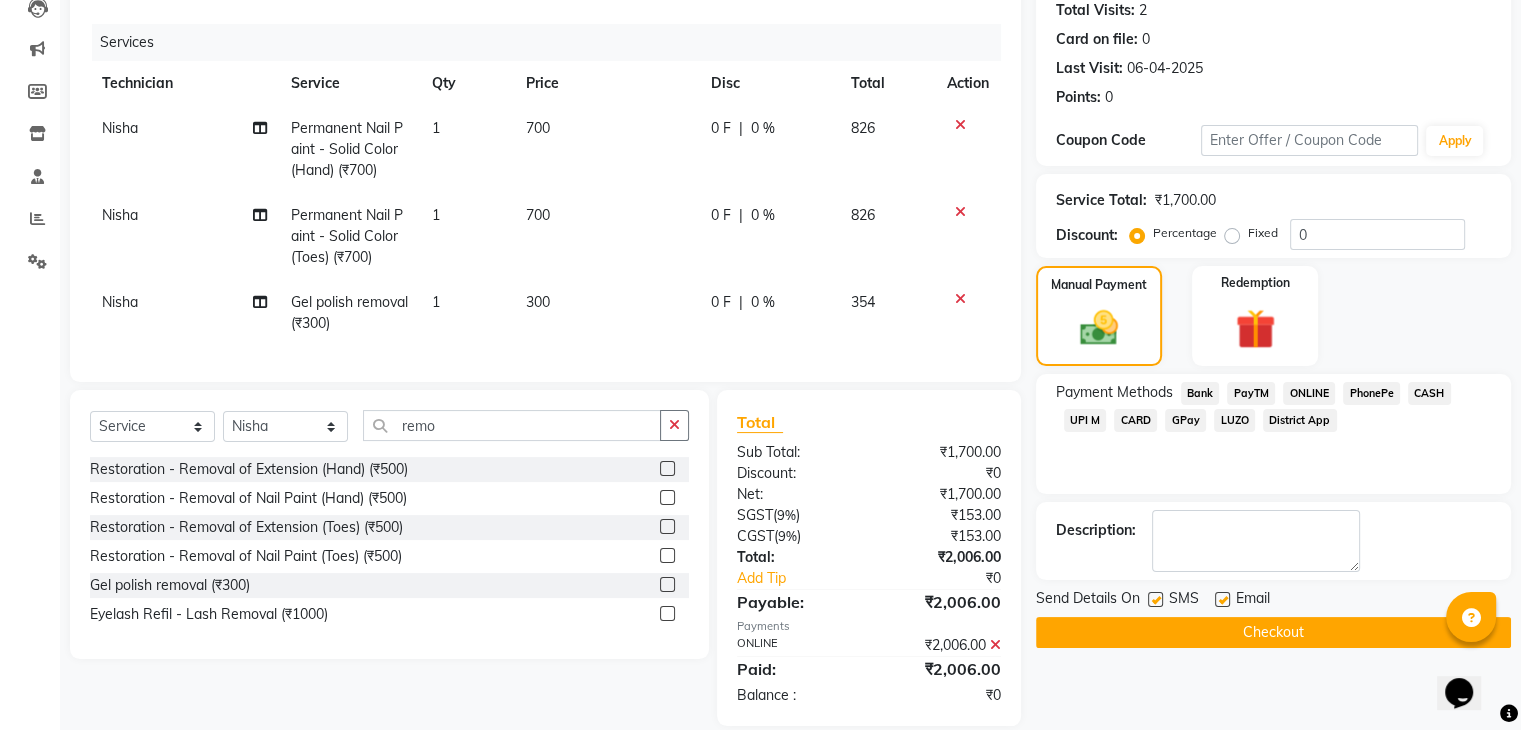 scroll, scrollTop: 266, scrollLeft: 0, axis: vertical 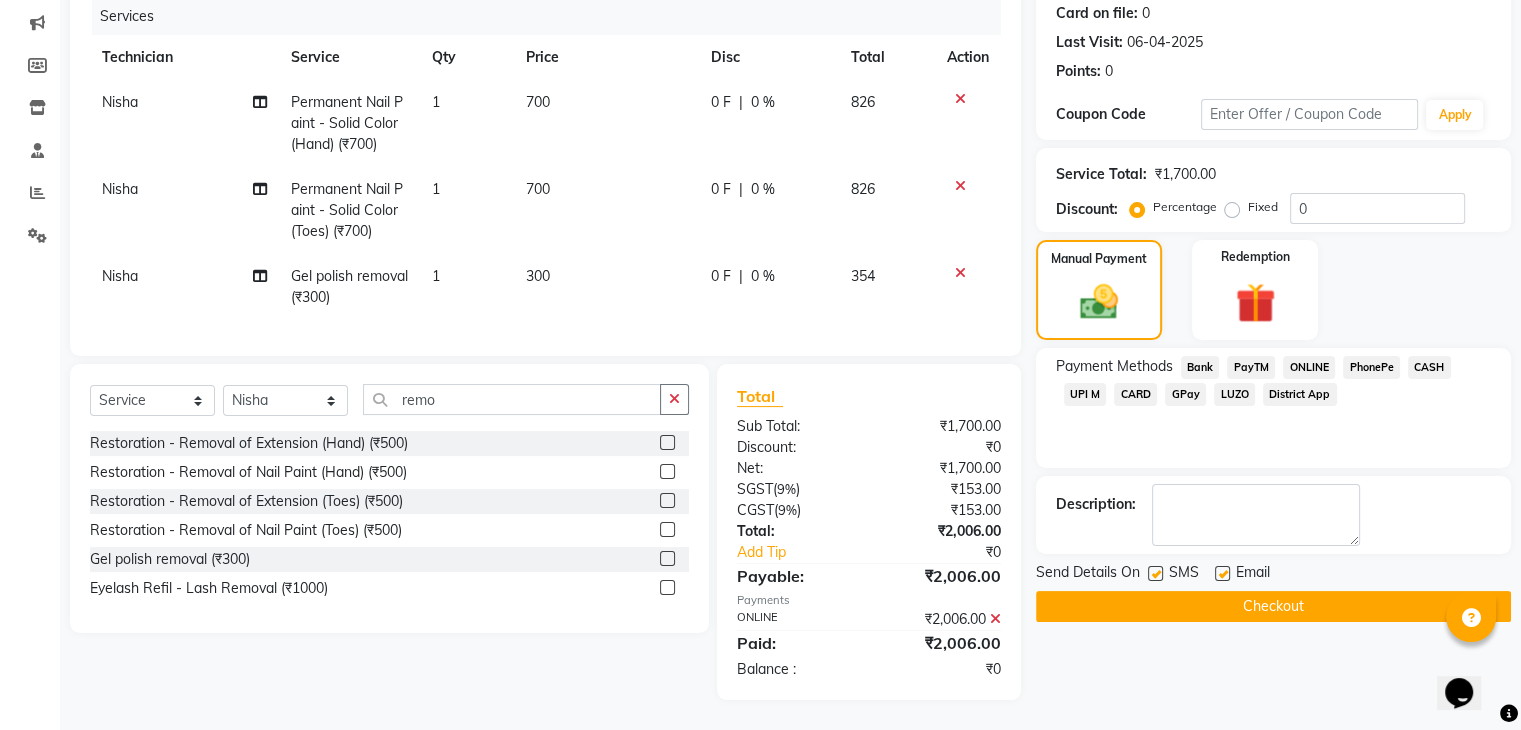 click on "Checkout" 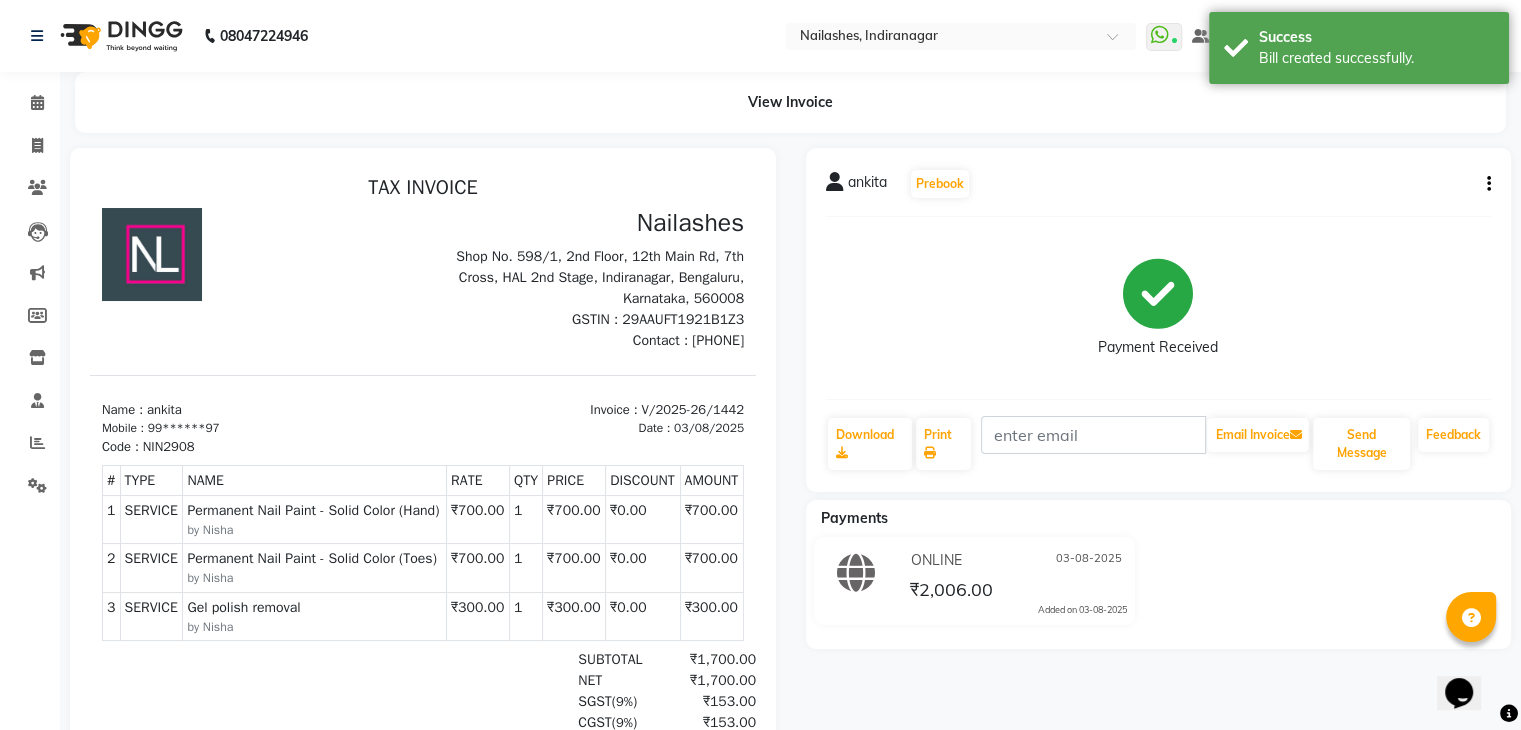 scroll, scrollTop: 0, scrollLeft: 0, axis: both 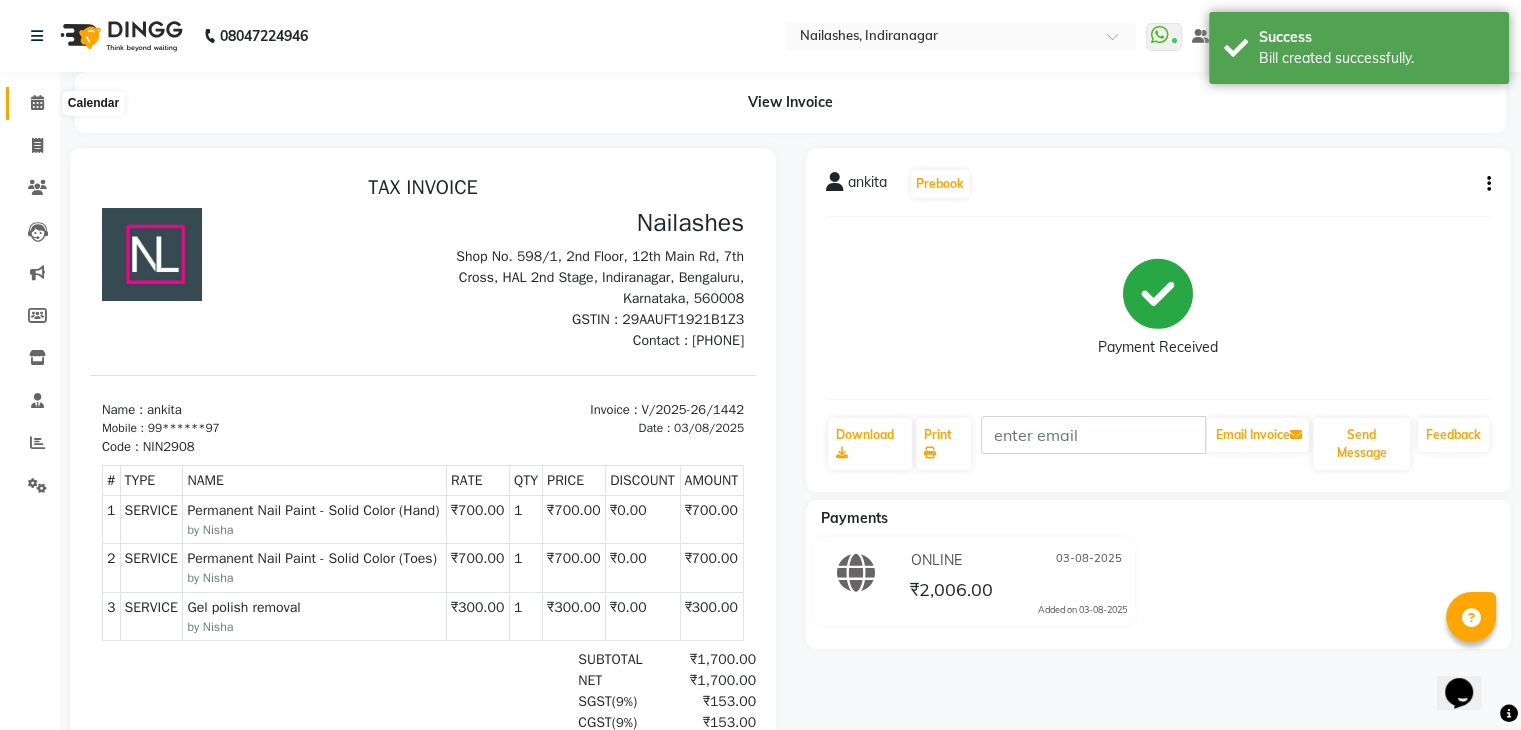 click 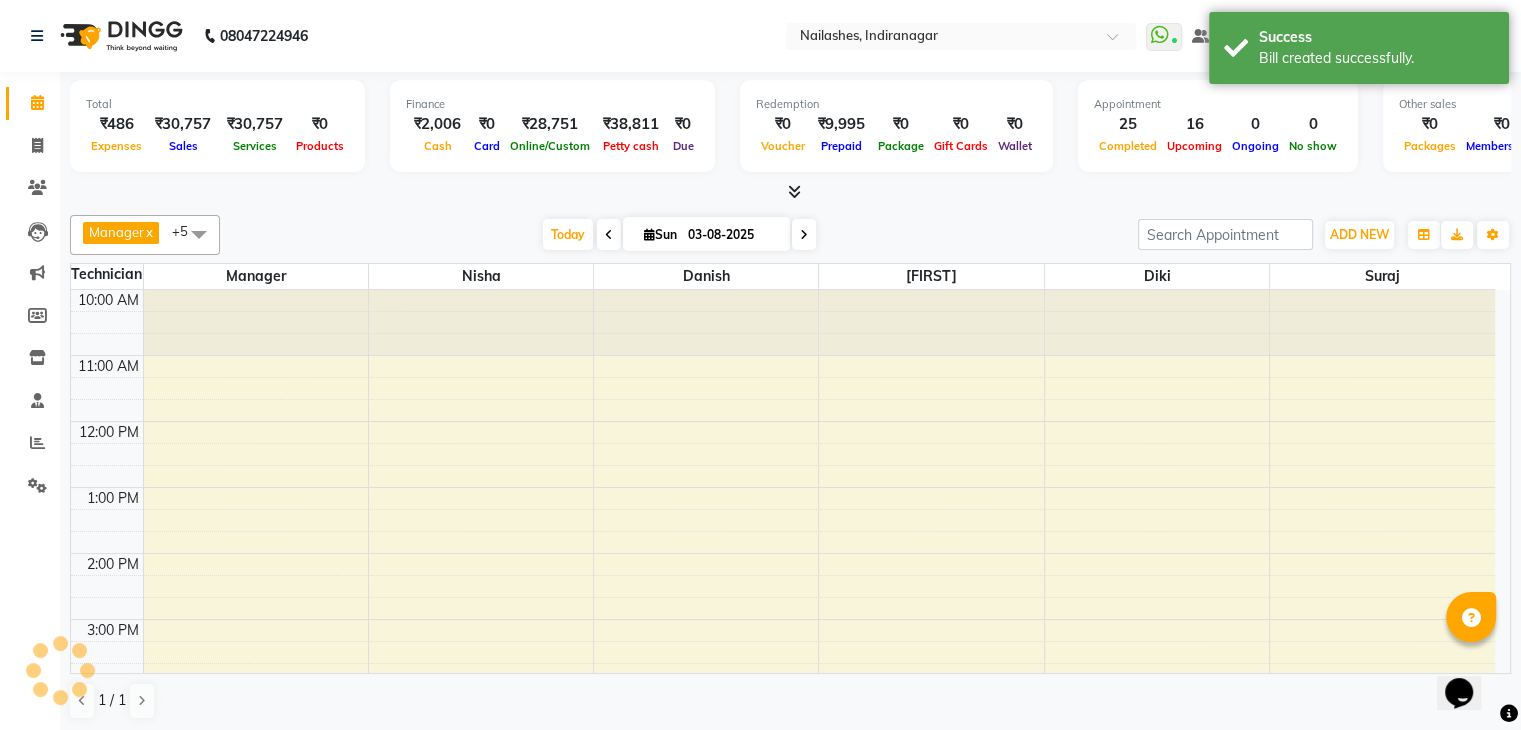 scroll, scrollTop: 0, scrollLeft: 0, axis: both 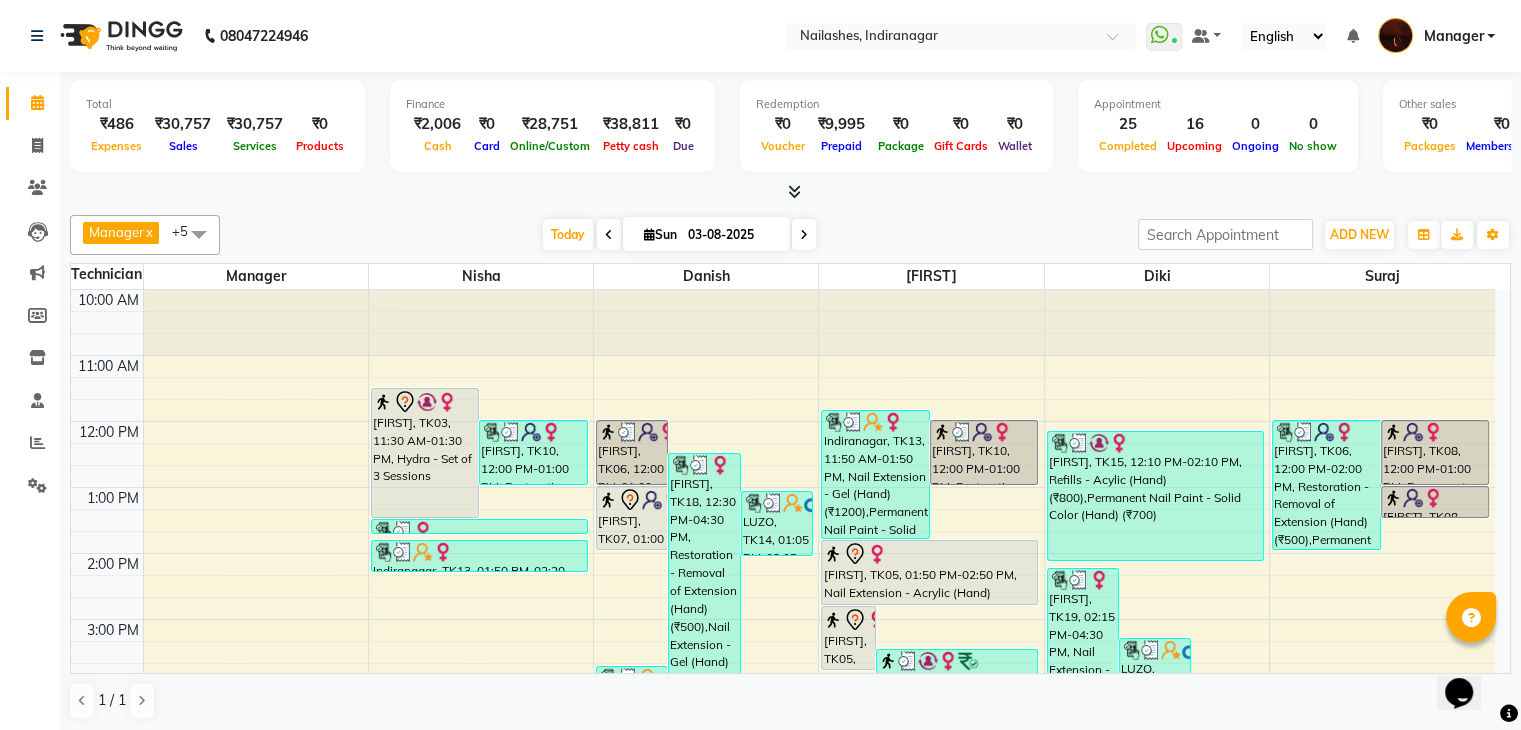 click at bounding box center (794, 191) 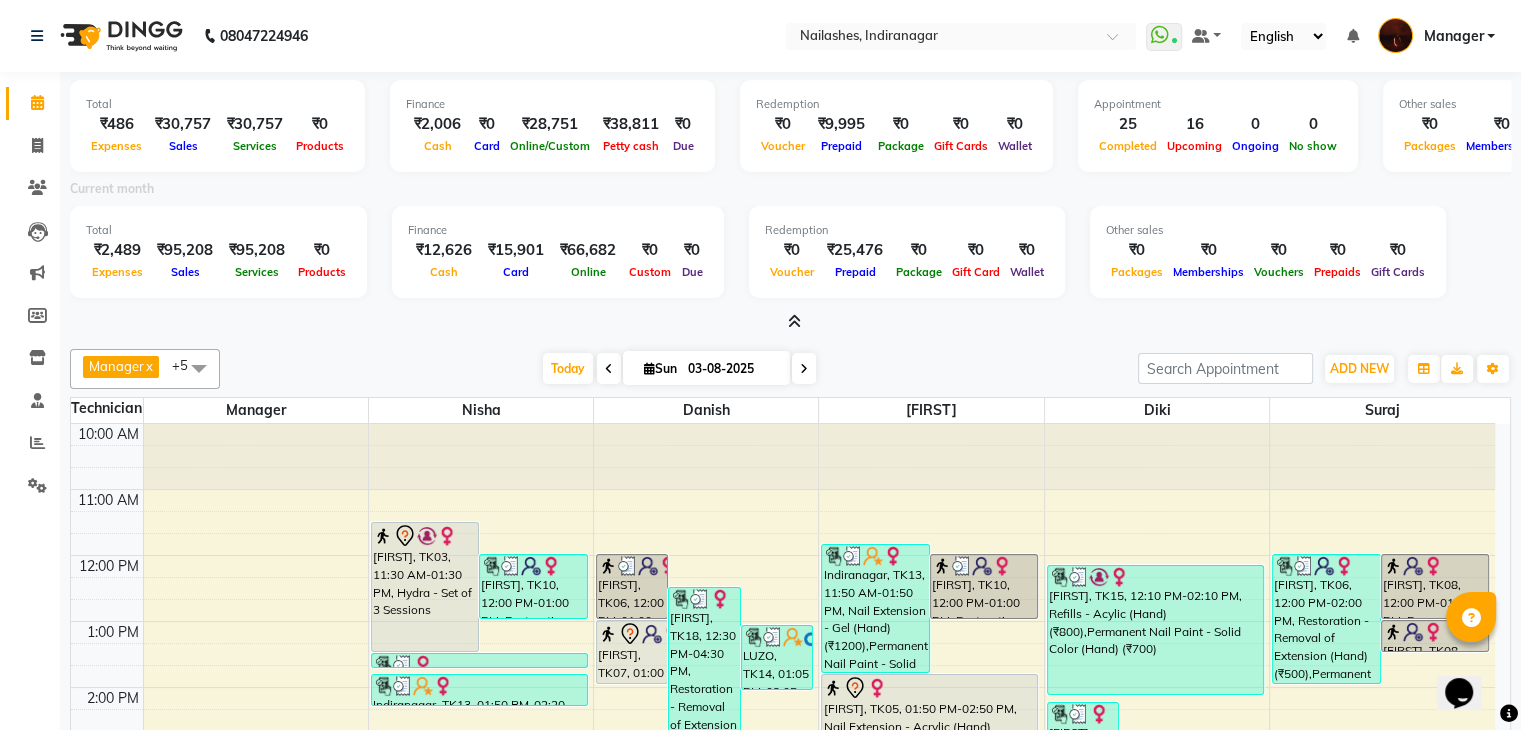 click at bounding box center (794, 321) 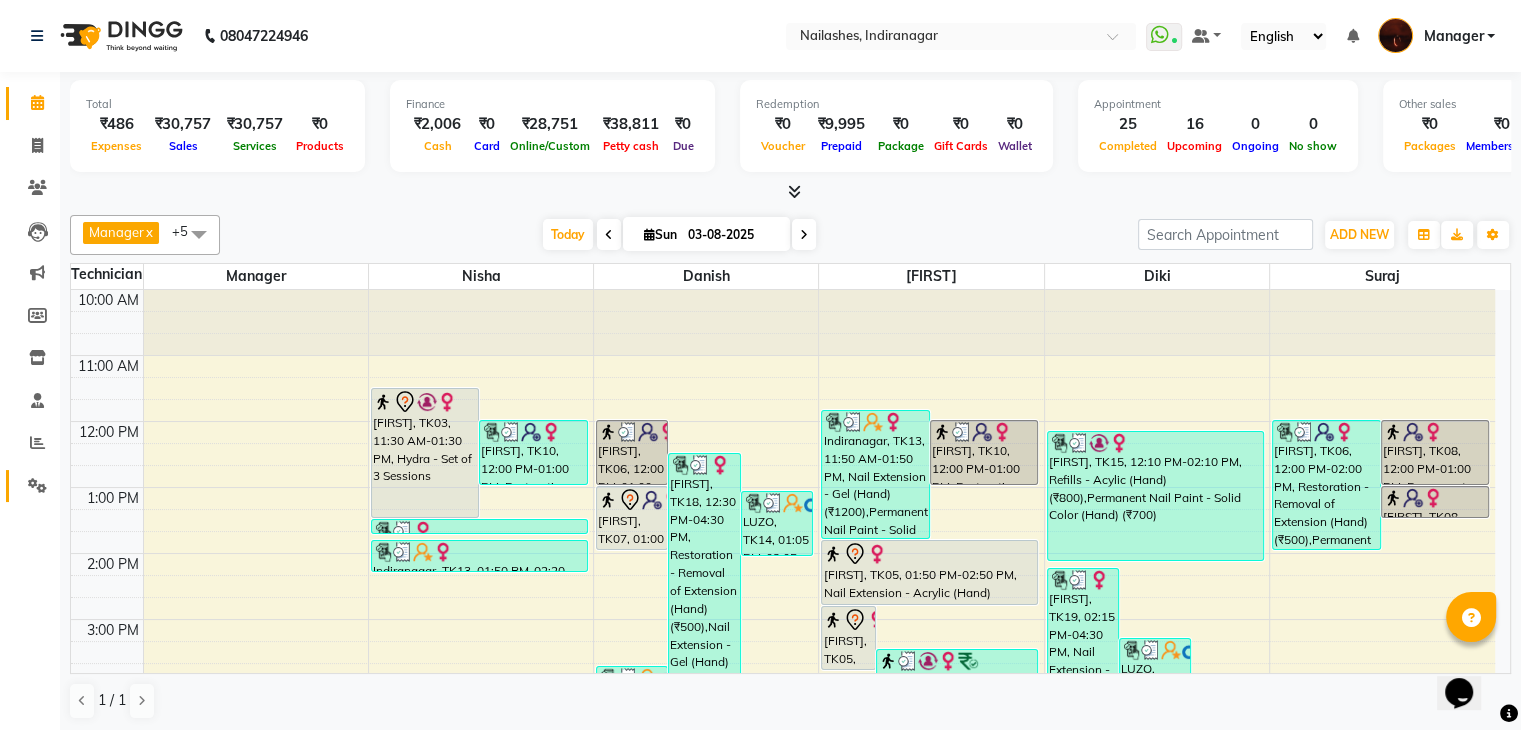 click 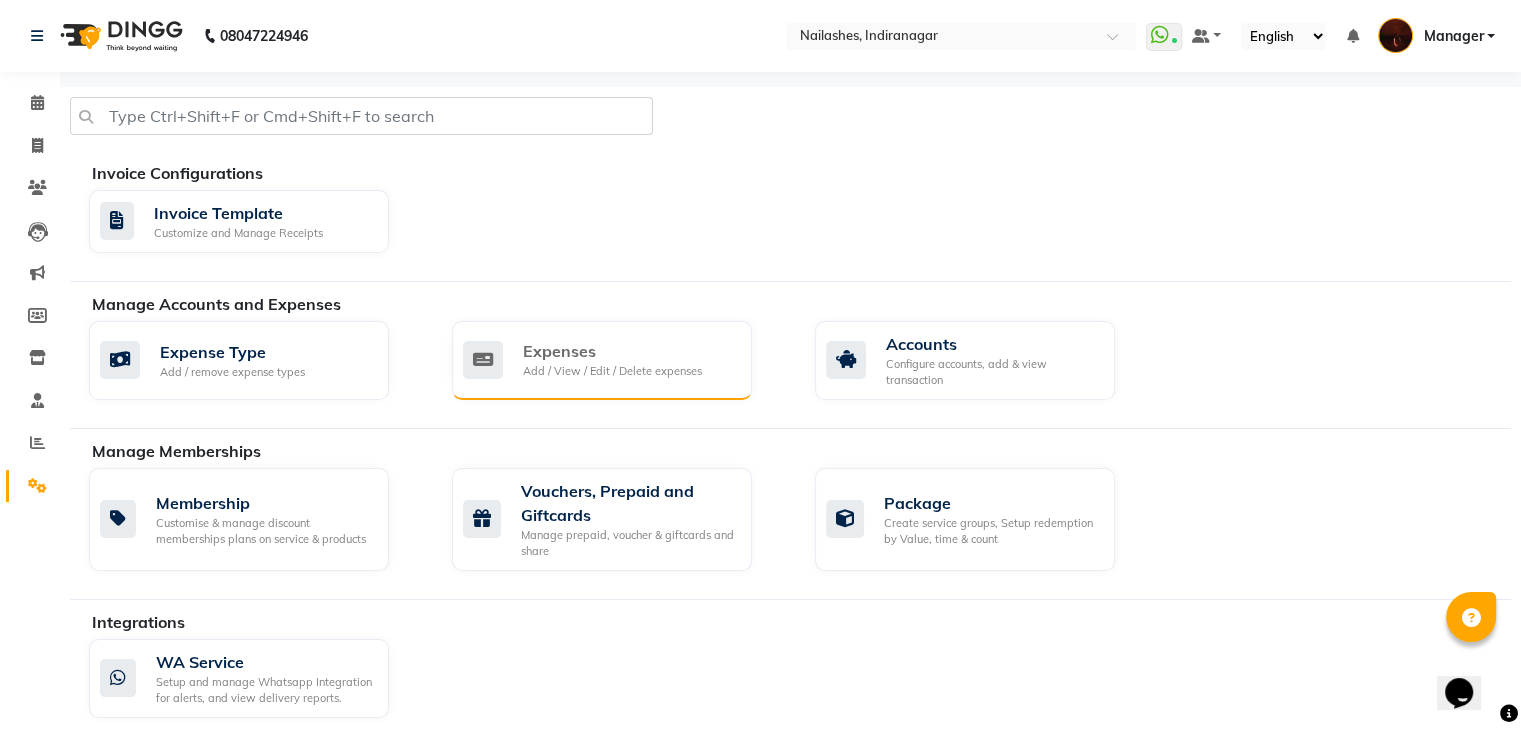 click on "Expenses" 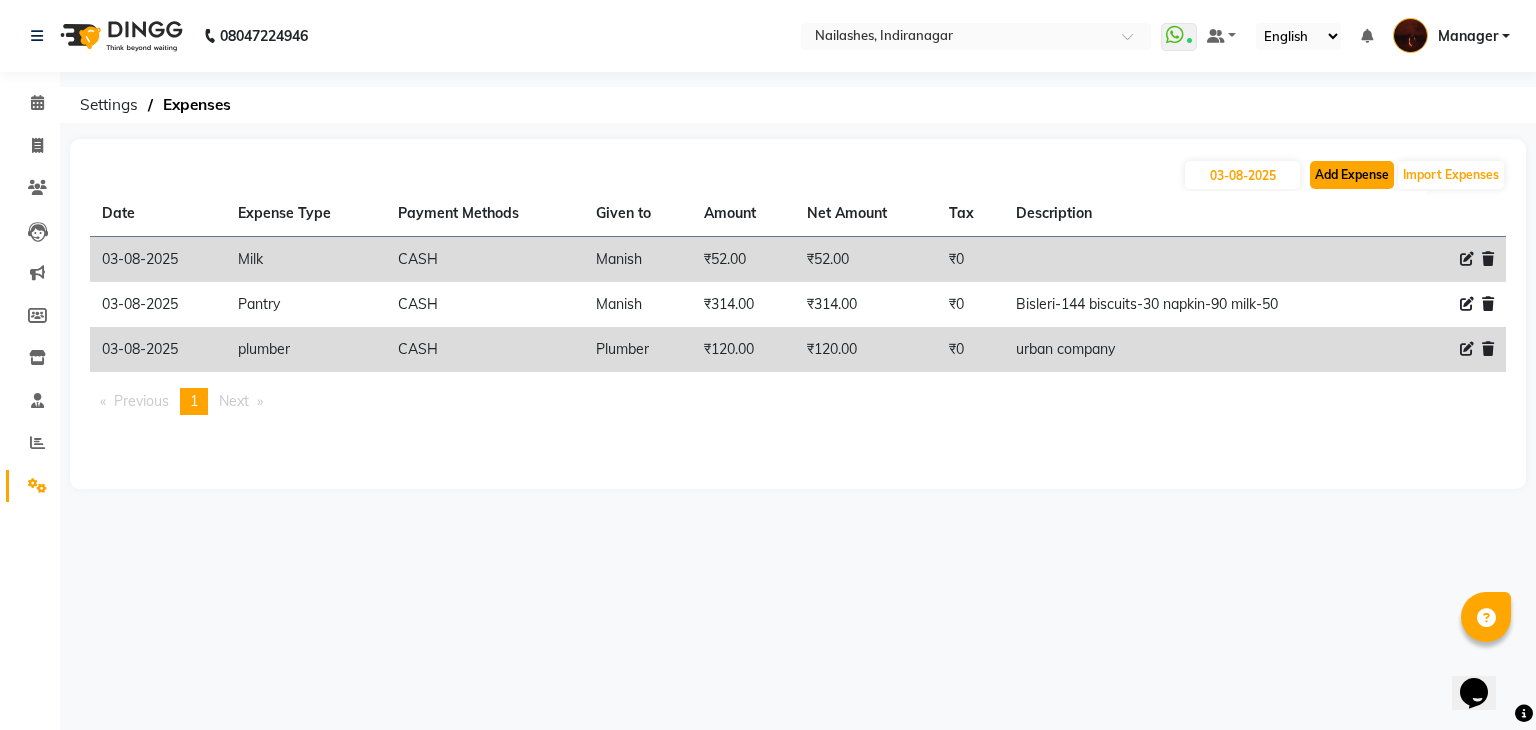 click on "Add Expense" 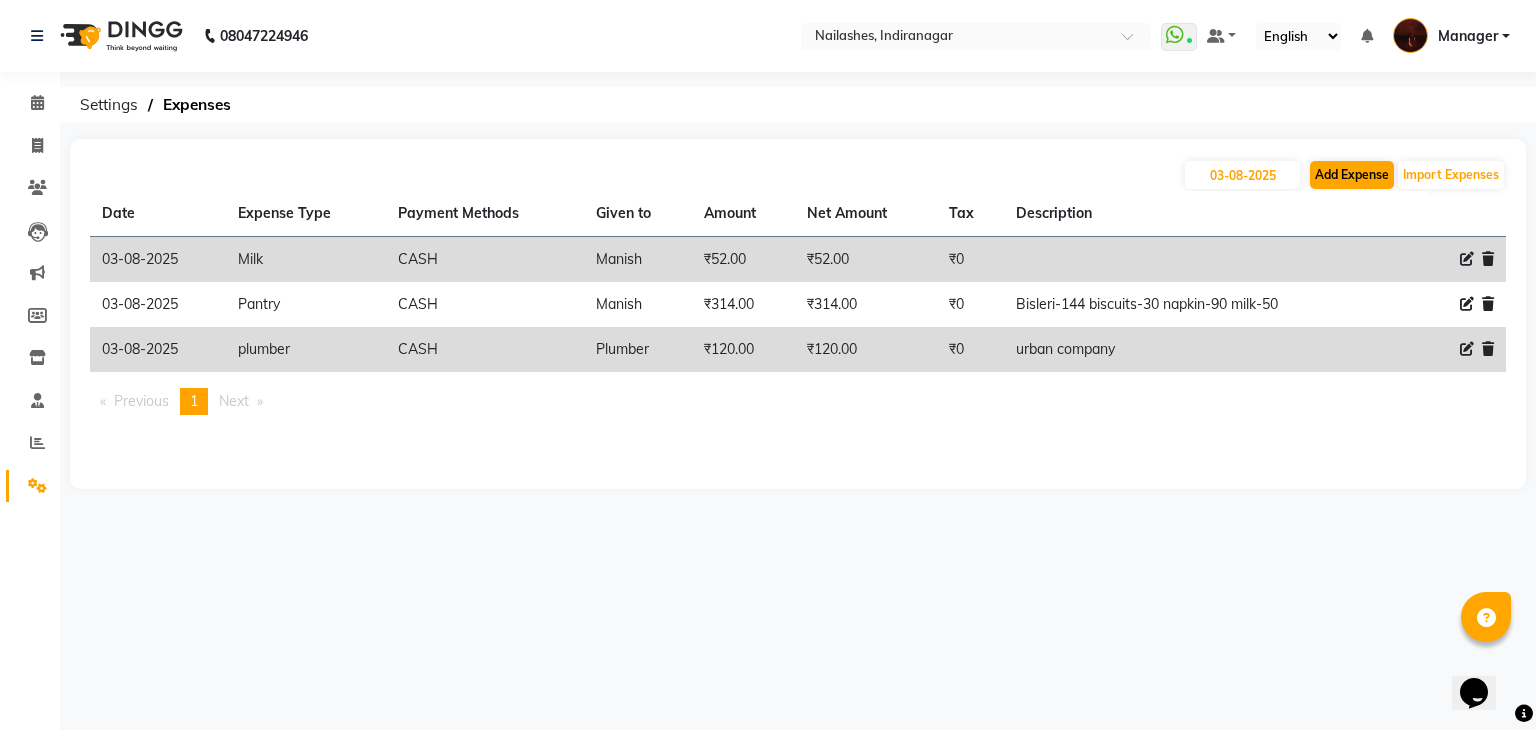 select on "1" 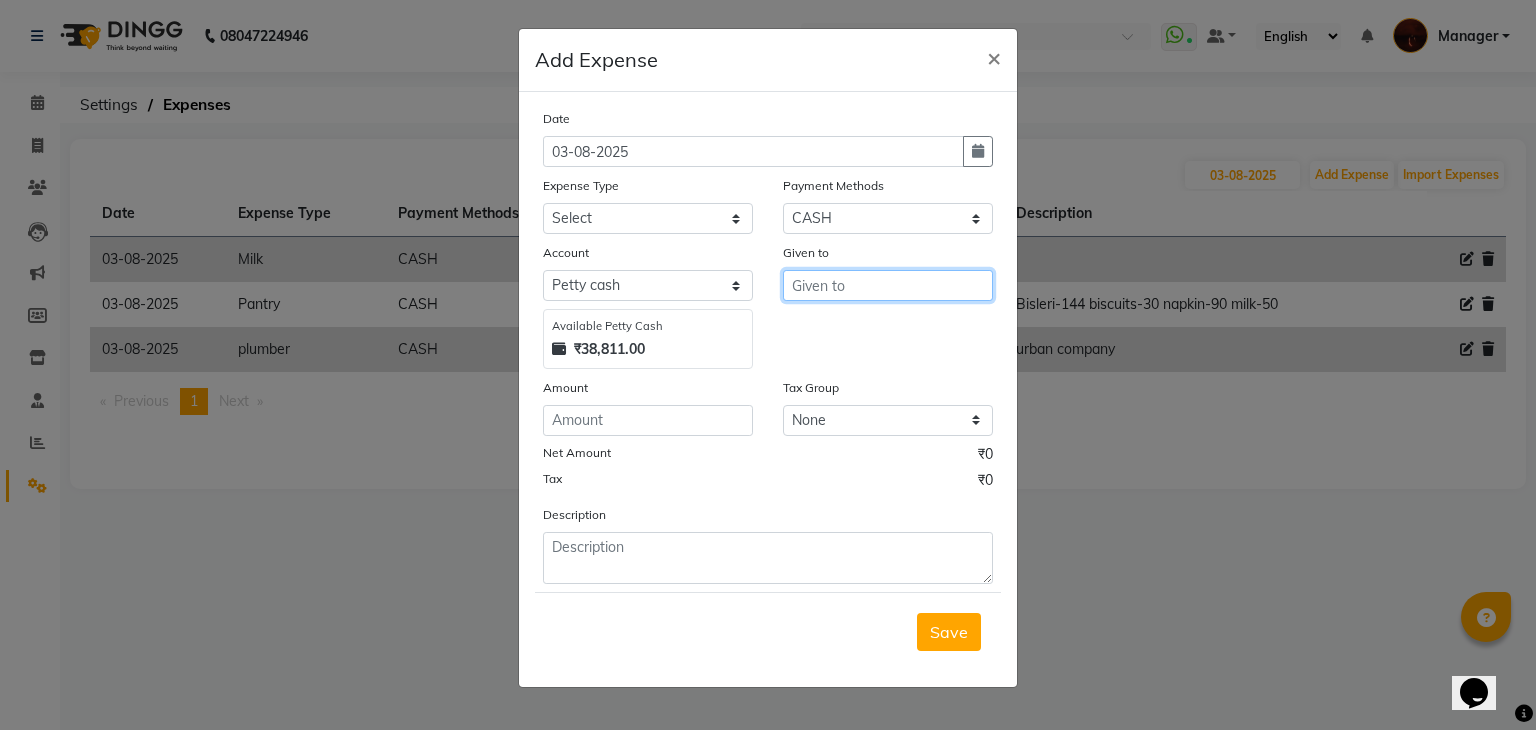 click at bounding box center [888, 285] 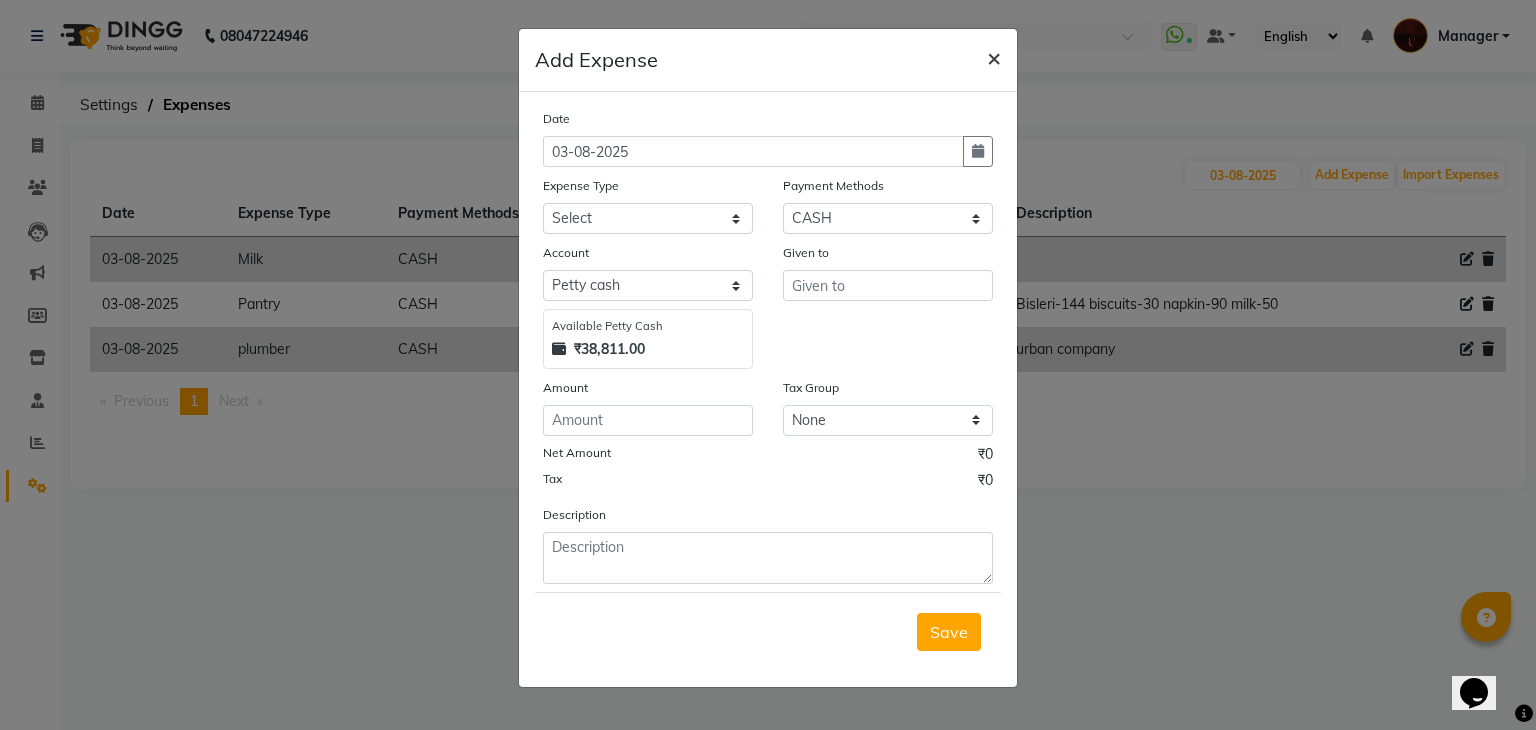 click on "×" 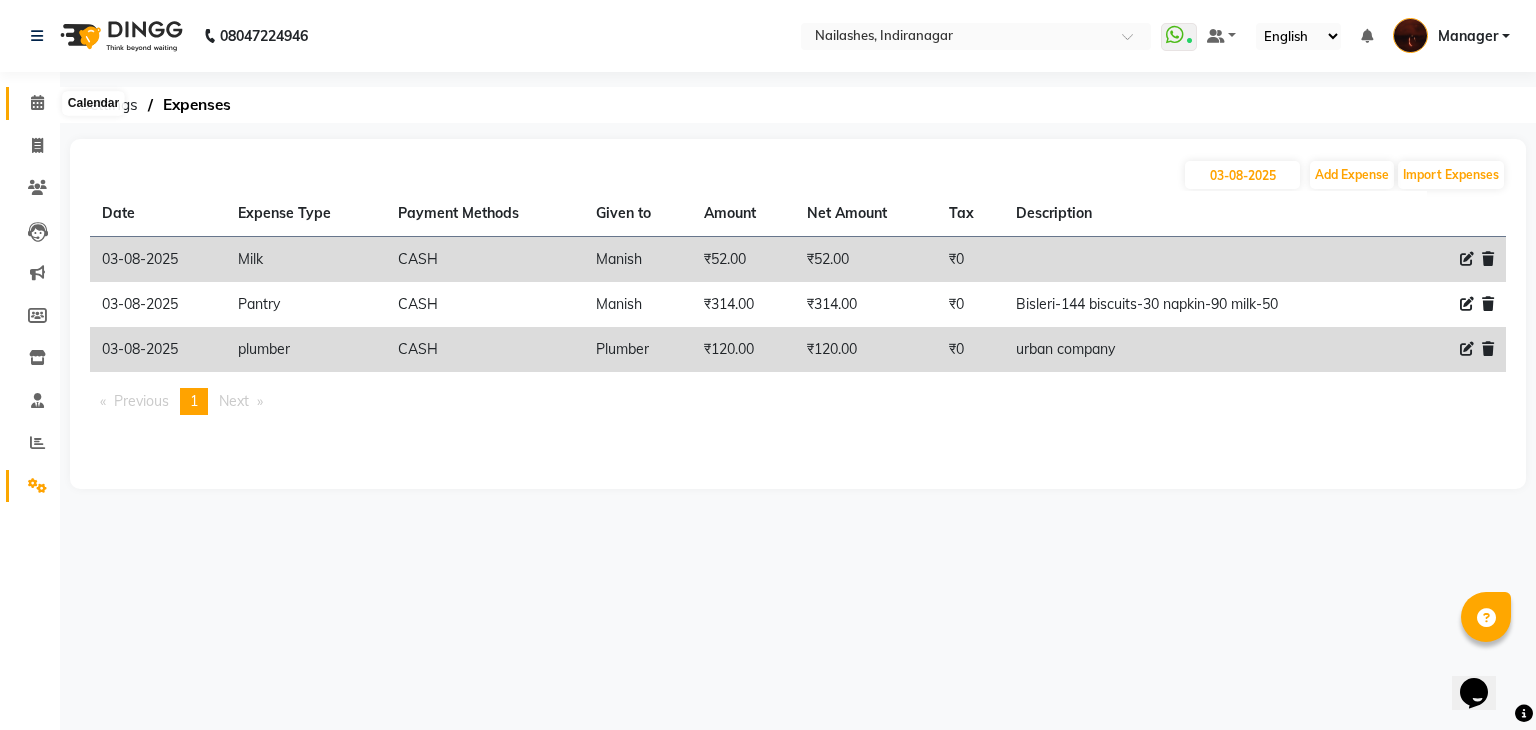 click 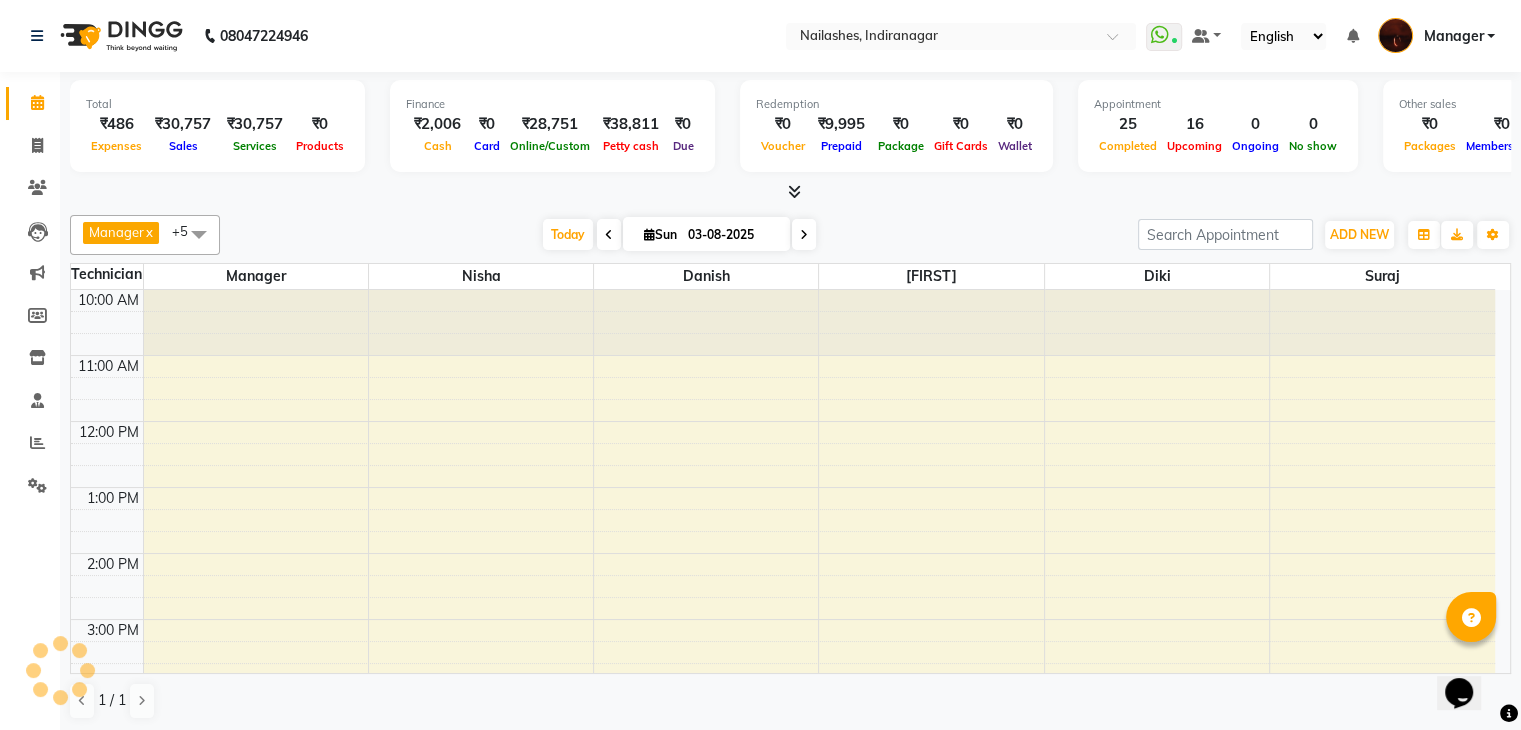 scroll, scrollTop: 0, scrollLeft: 0, axis: both 